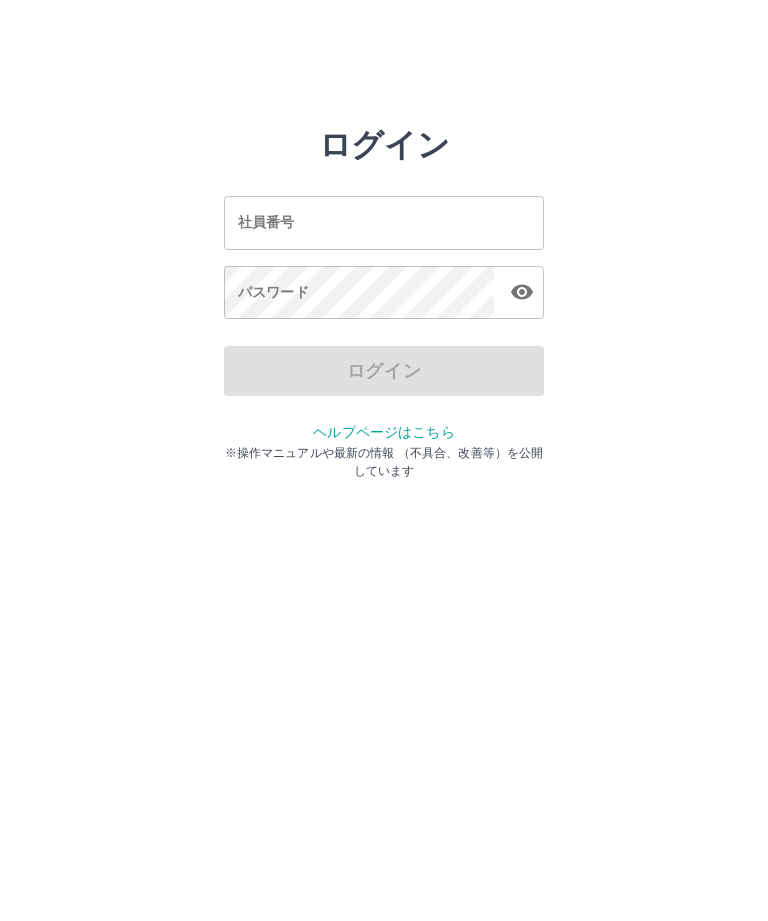 scroll, scrollTop: 0, scrollLeft: 0, axis: both 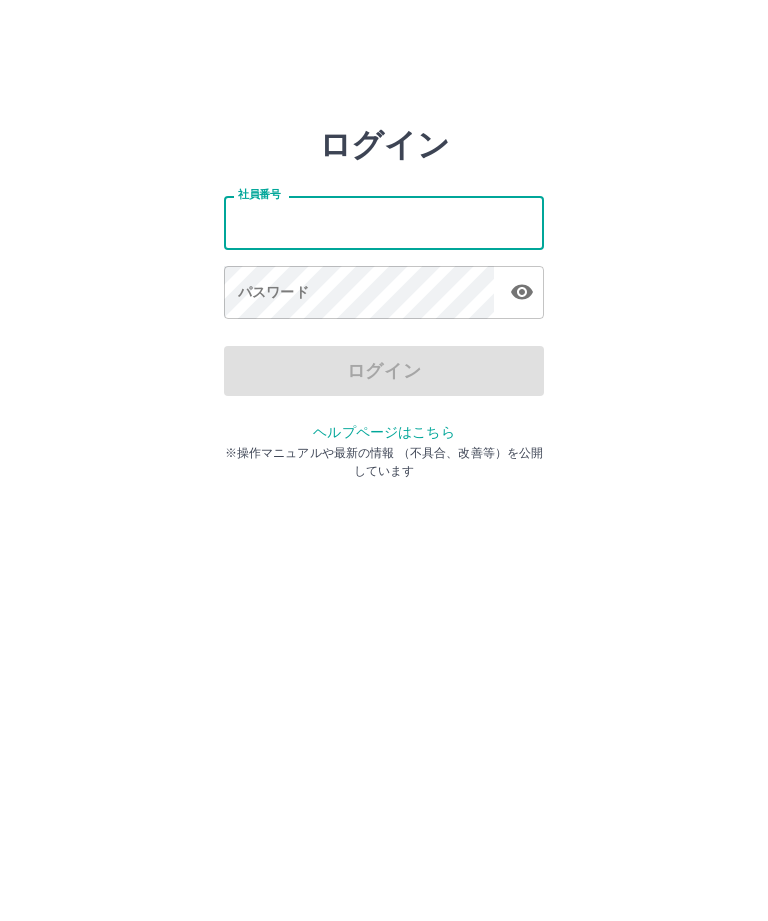 click on "社員番号" at bounding box center (384, 222) 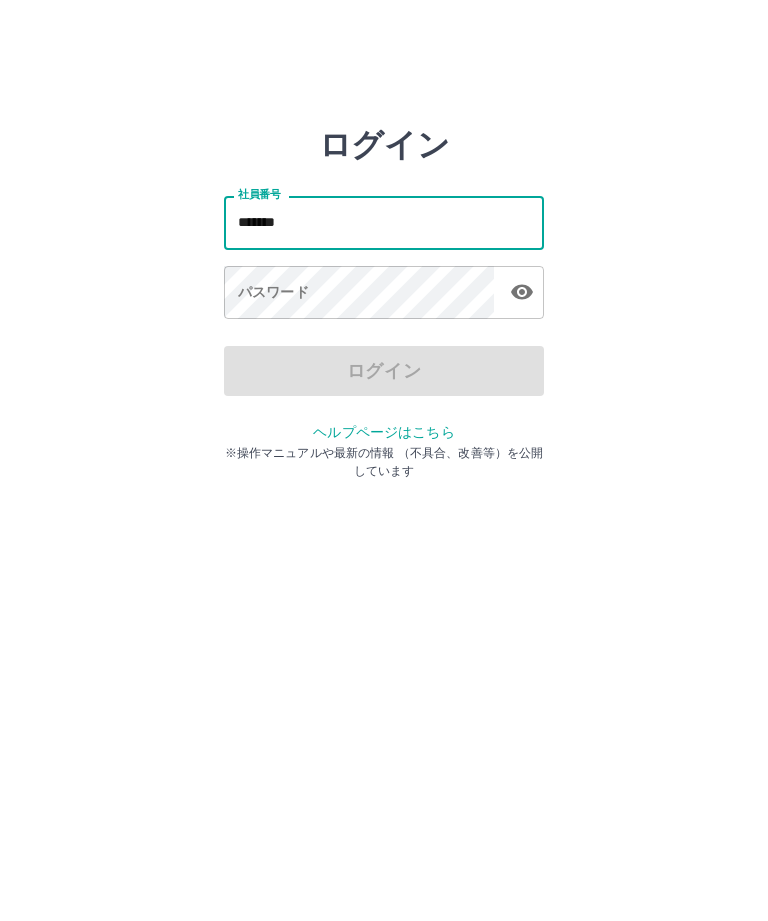 type on "*******" 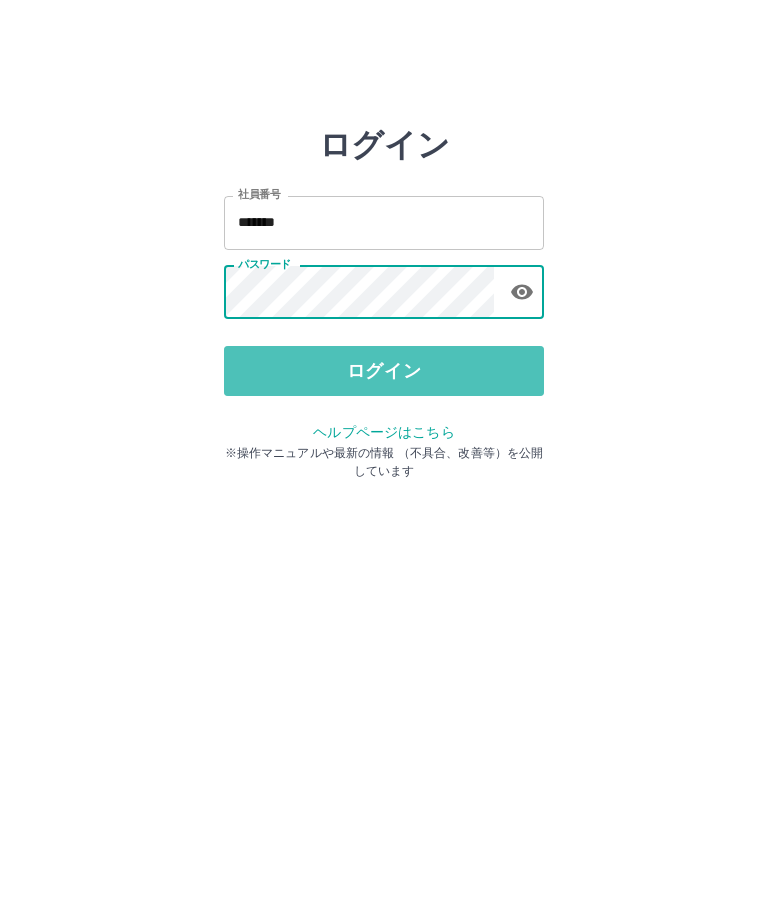click on "ログイン" at bounding box center (384, 371) 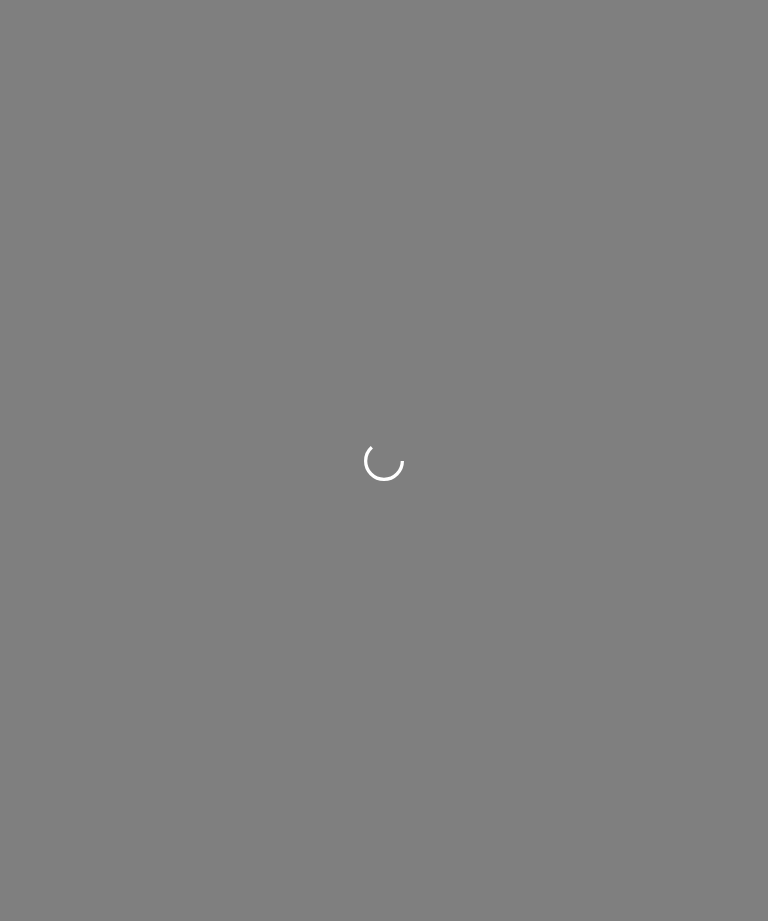 scroll, scrollTop: 0, scrollLeft: 0, axis: both 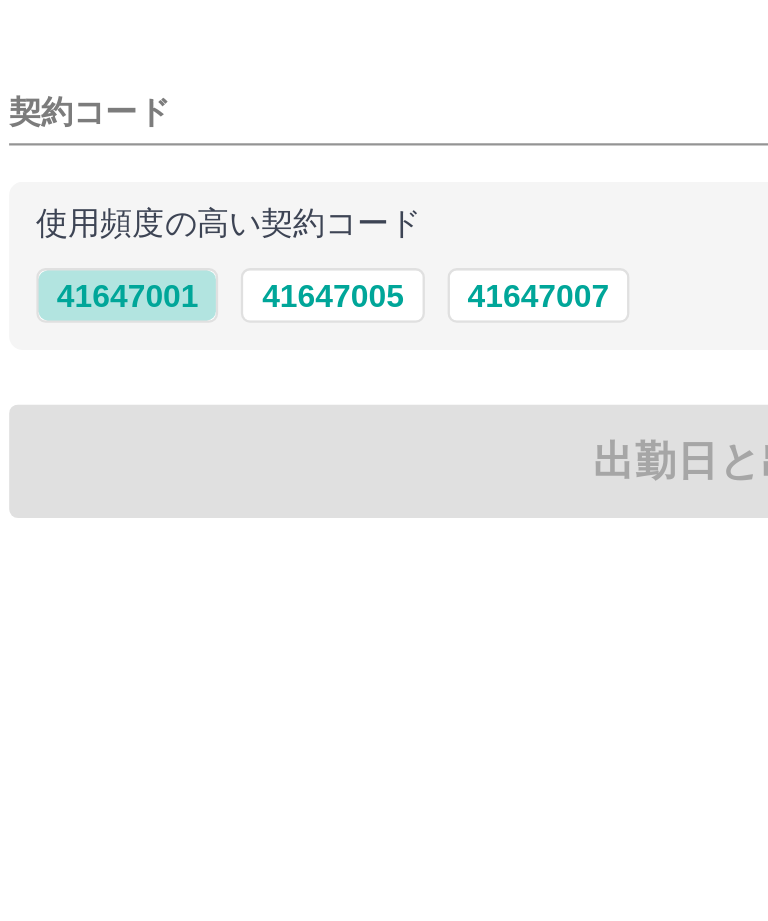click on "41647001" at bounding box center (68, 239) 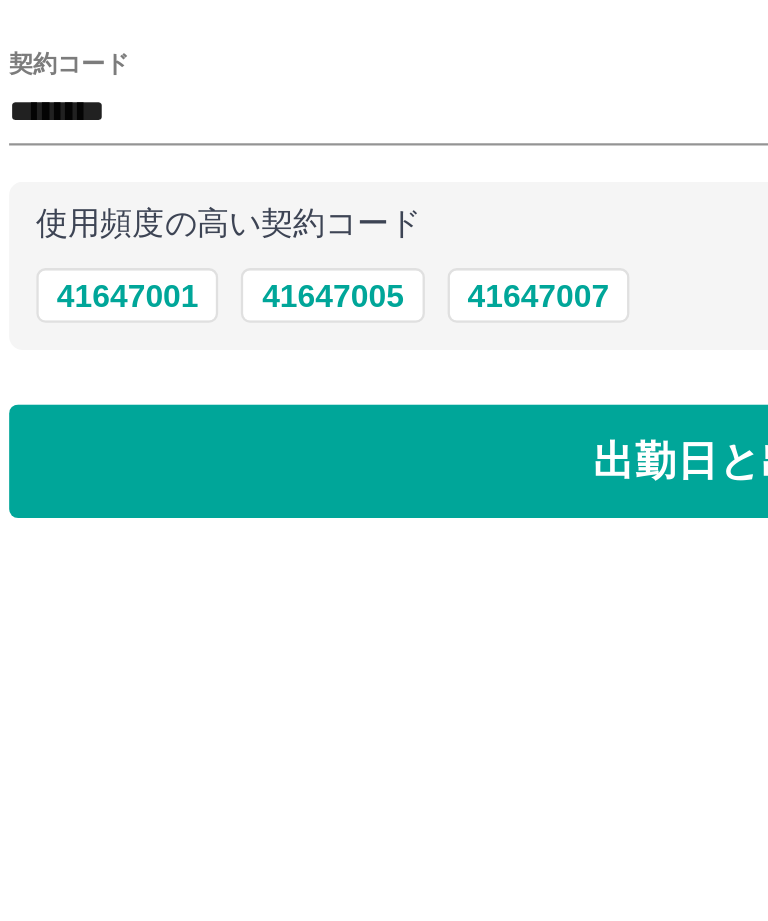 click on "出勤日と出勤区分の選択へ" at bounding box center [384, 312] 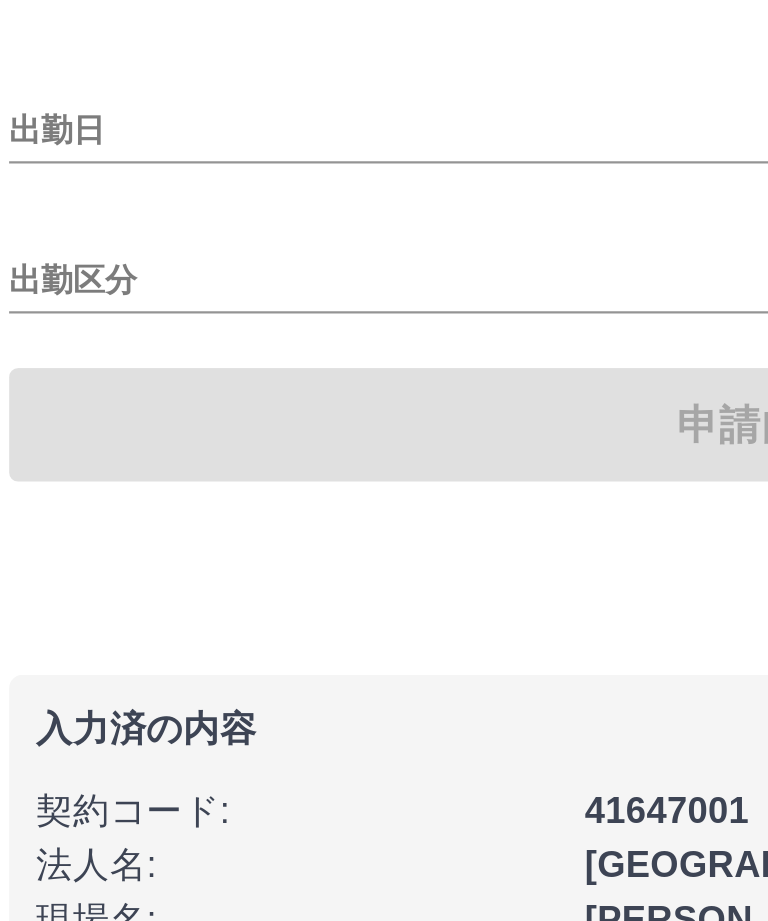 type on "**********" 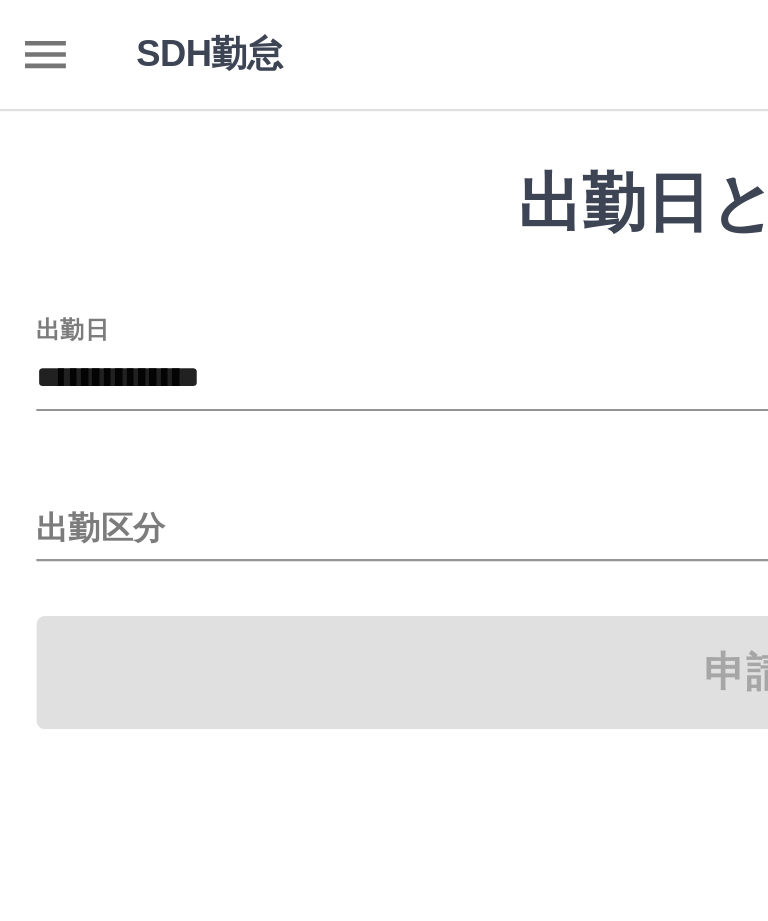 click on "出勤区分" at bounding box center (384, 233) 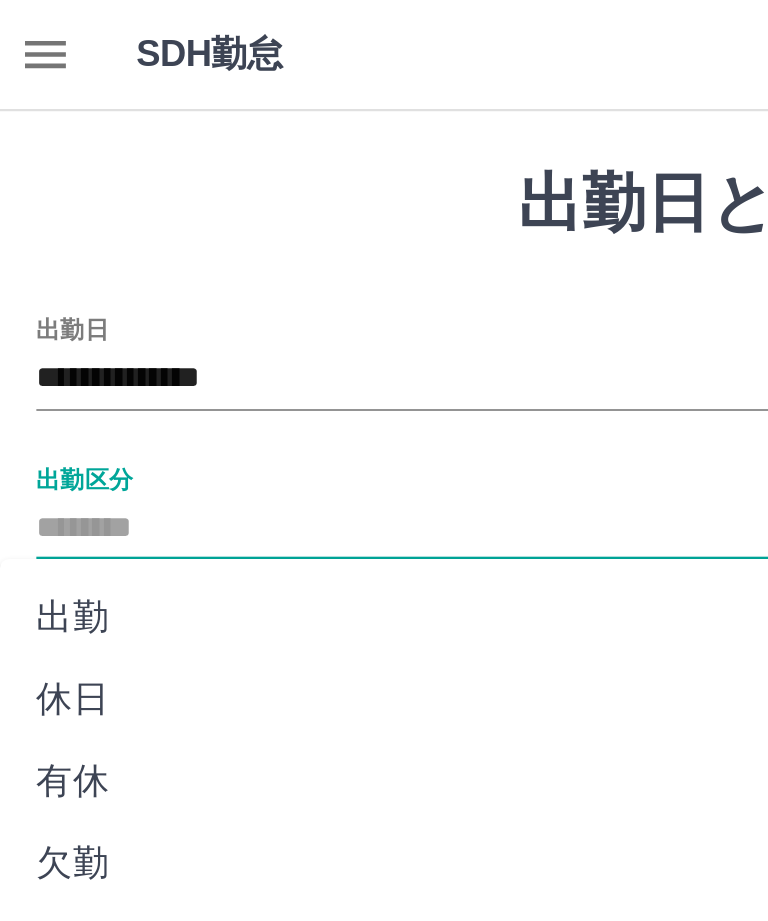 click on "出勤" at bounding box center (368, 272) 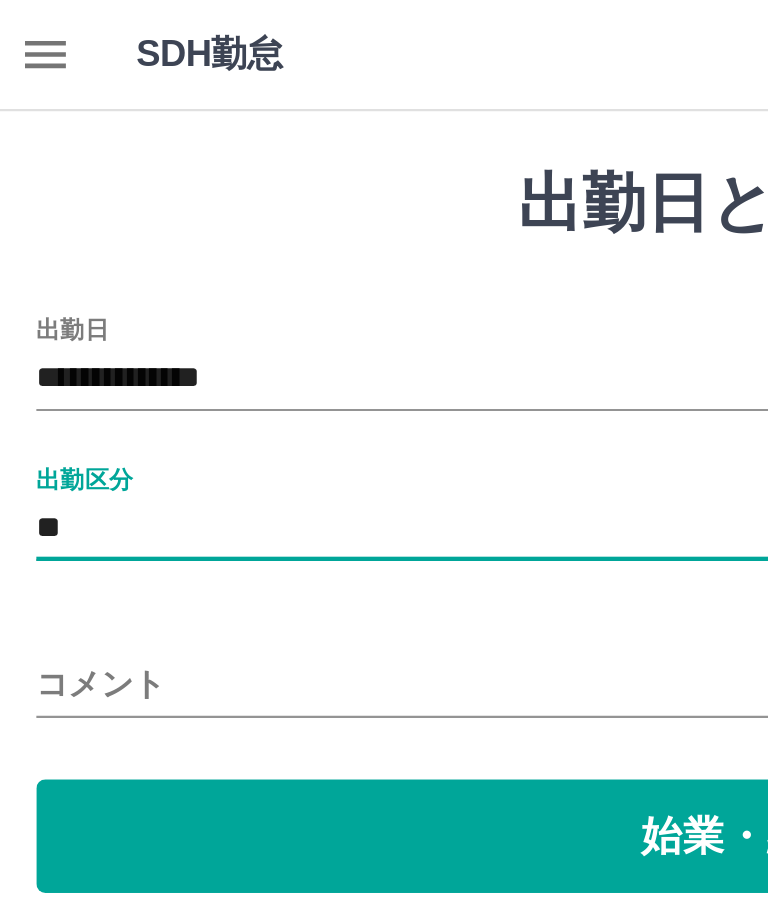 click on "**" at bounding box center (384, 233) 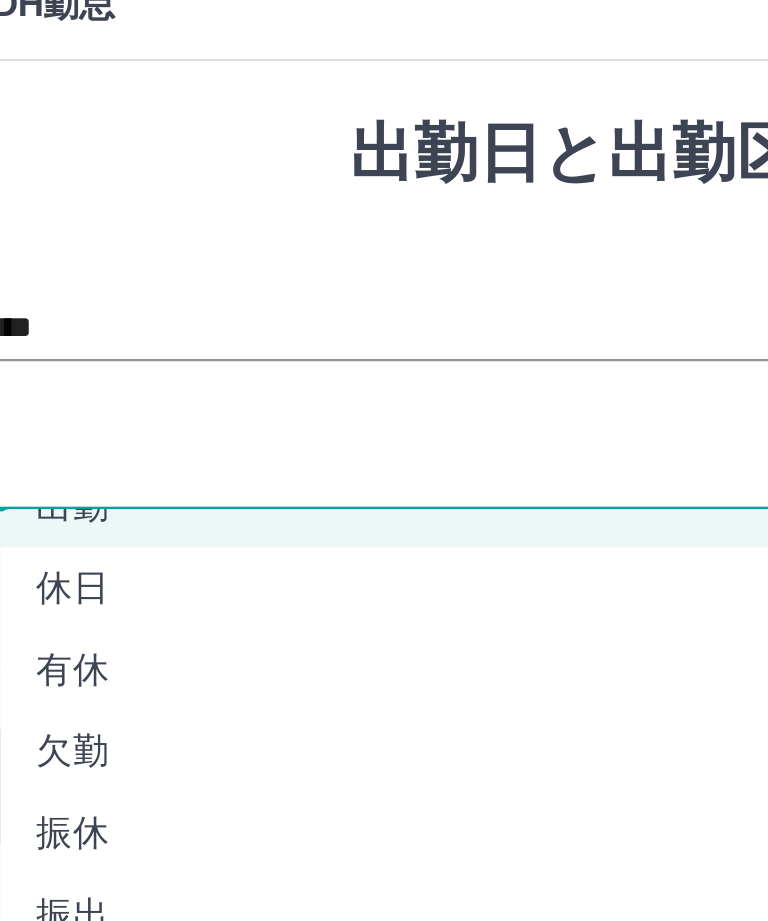scroll, scrollTop: 3, scrollLeft: 0, axis: vertical 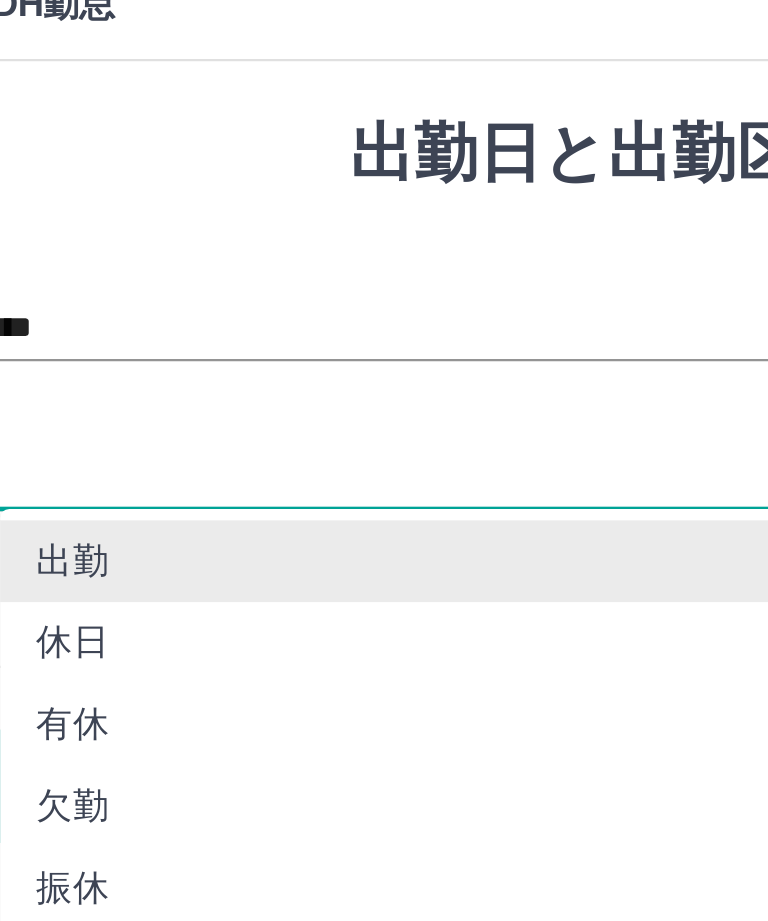 click on "出勤" at bounding box center (442, 269) 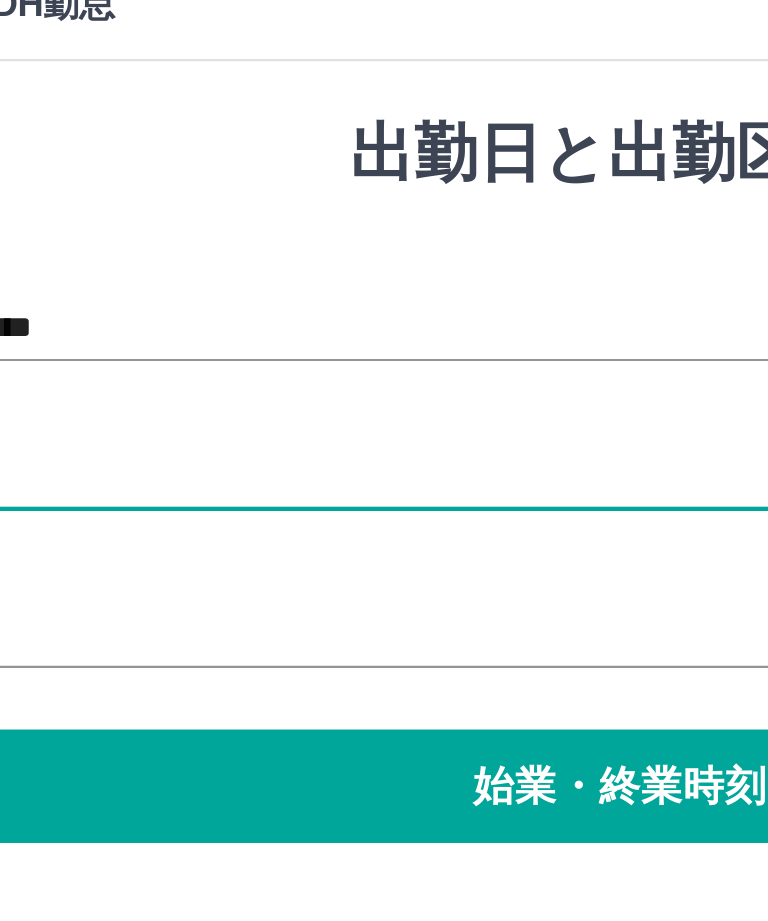 click on "始業・終業時刻の入力へ" at bounding box center (384, 368) 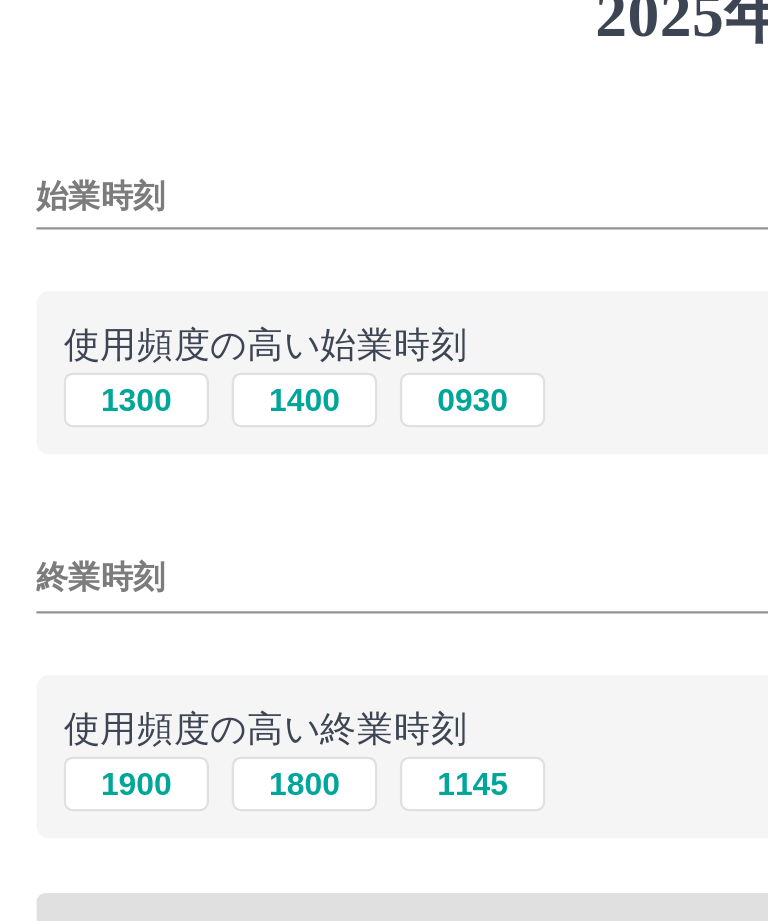 click on "1800" at bounding box center [134, 428] 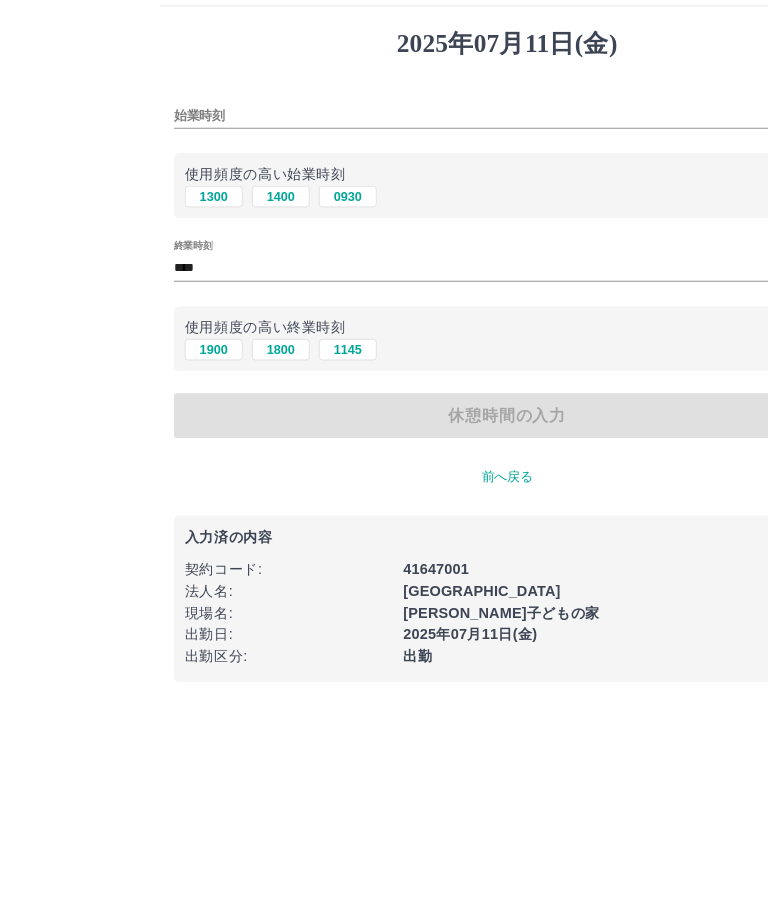 scroll, scrollTop: 0, scrollLeft: 0, axis: both 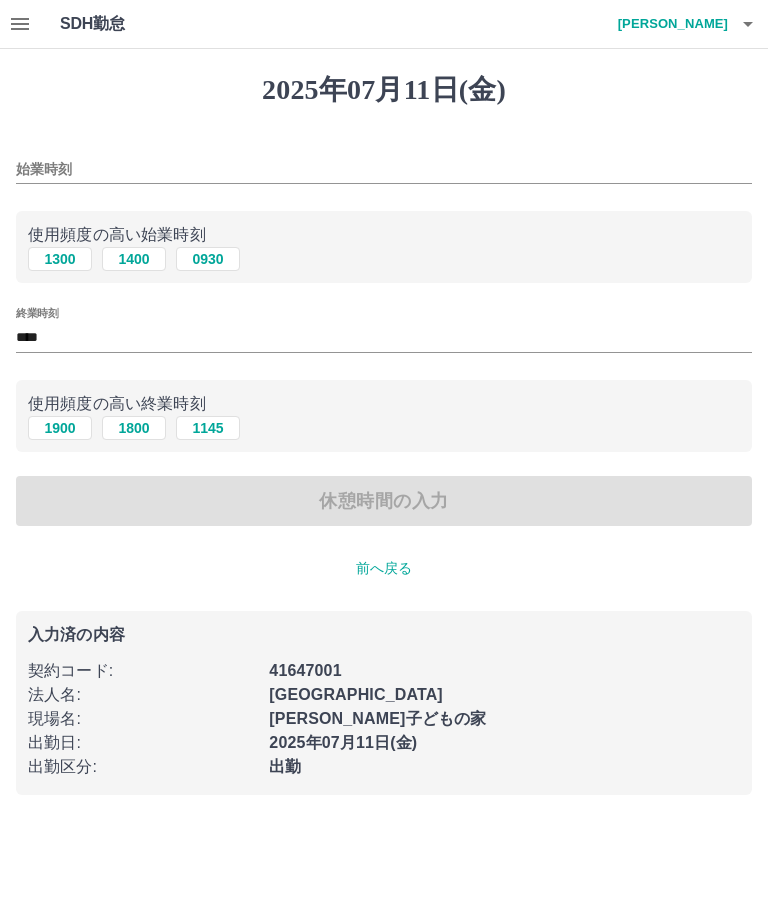 click on "1400" at bounding box center (134, 259) 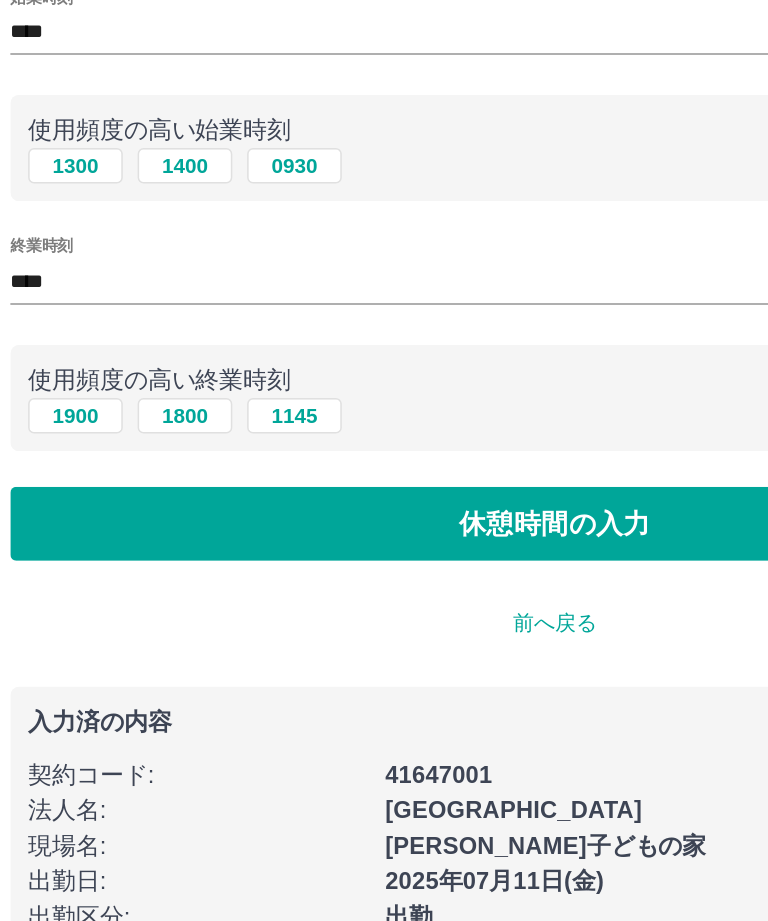 click on "1800" at bounding box center (134, 428) 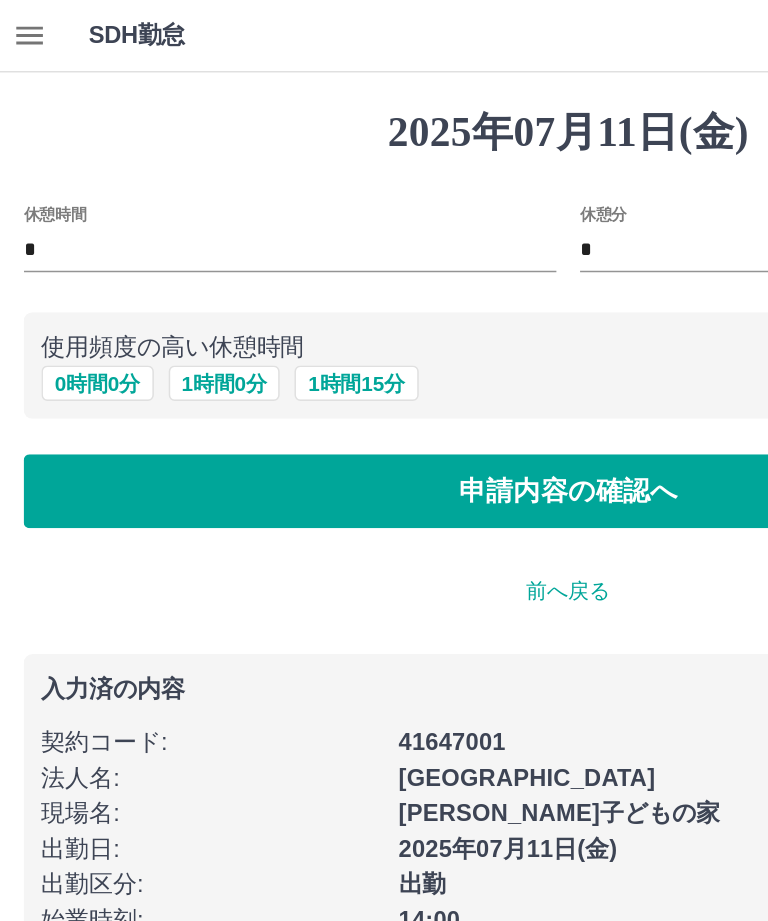 click on "0 時間 0 分" at bounding box center [66, 259] 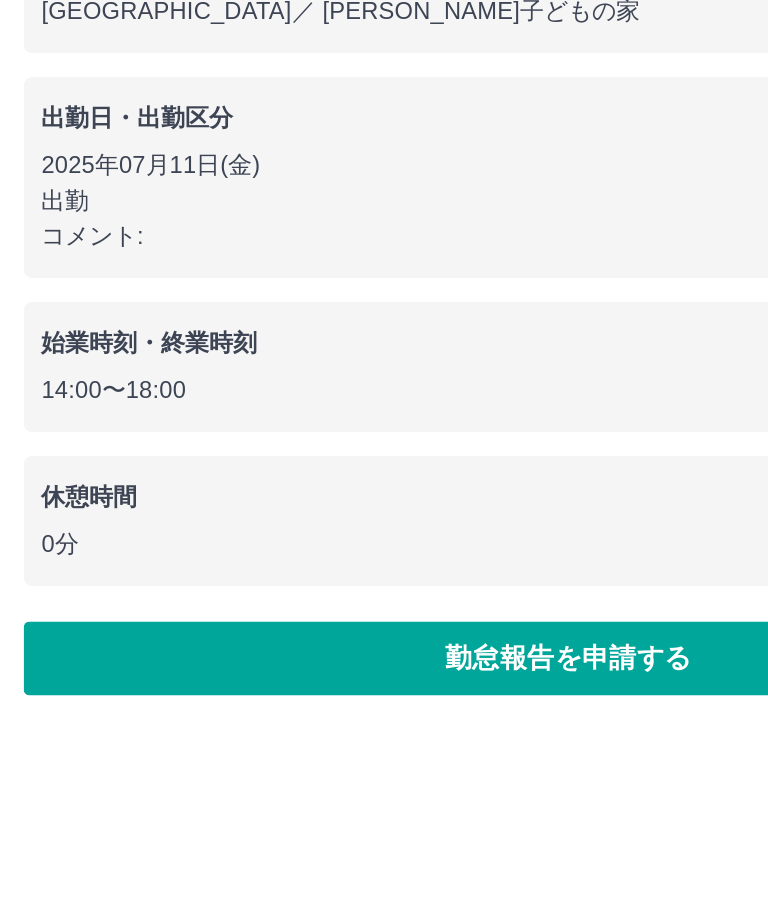 click on "勤怠報告を申請する" at bounding box center [384, 700] 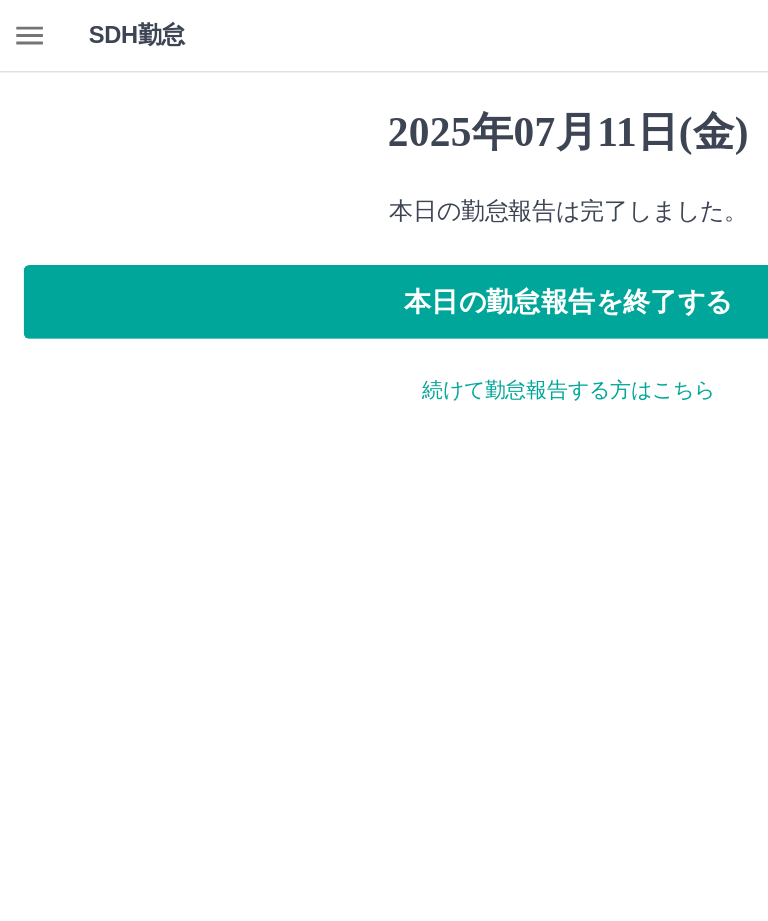 click on "続けて勤怠報告する方はこちら" at bounding box center (384, 263) 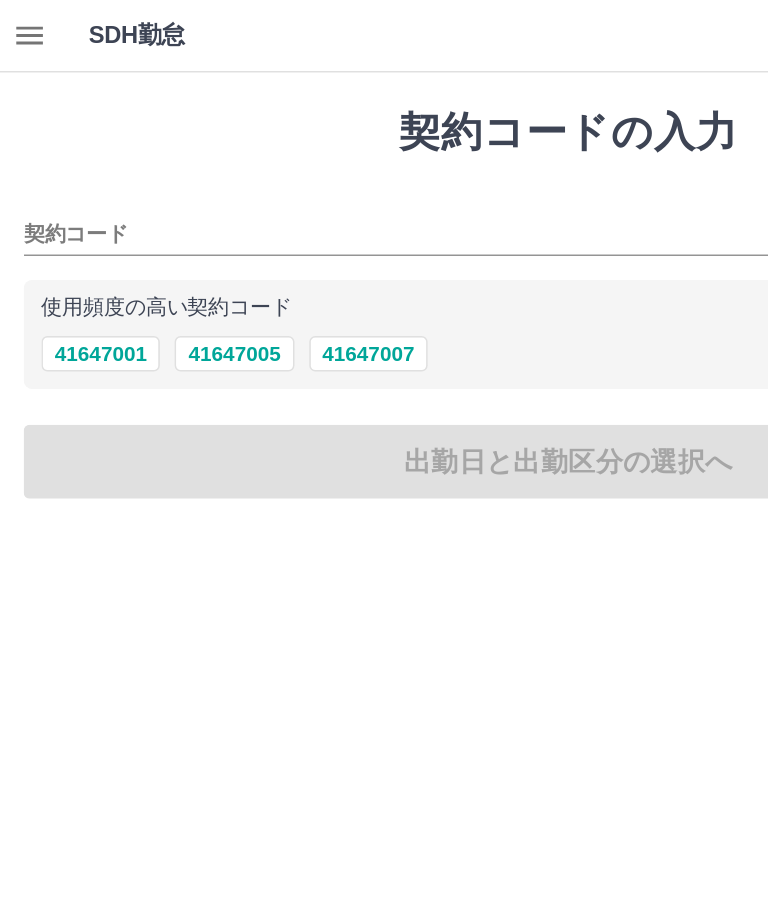 click on "41647001" at bounding box center [68, 239] 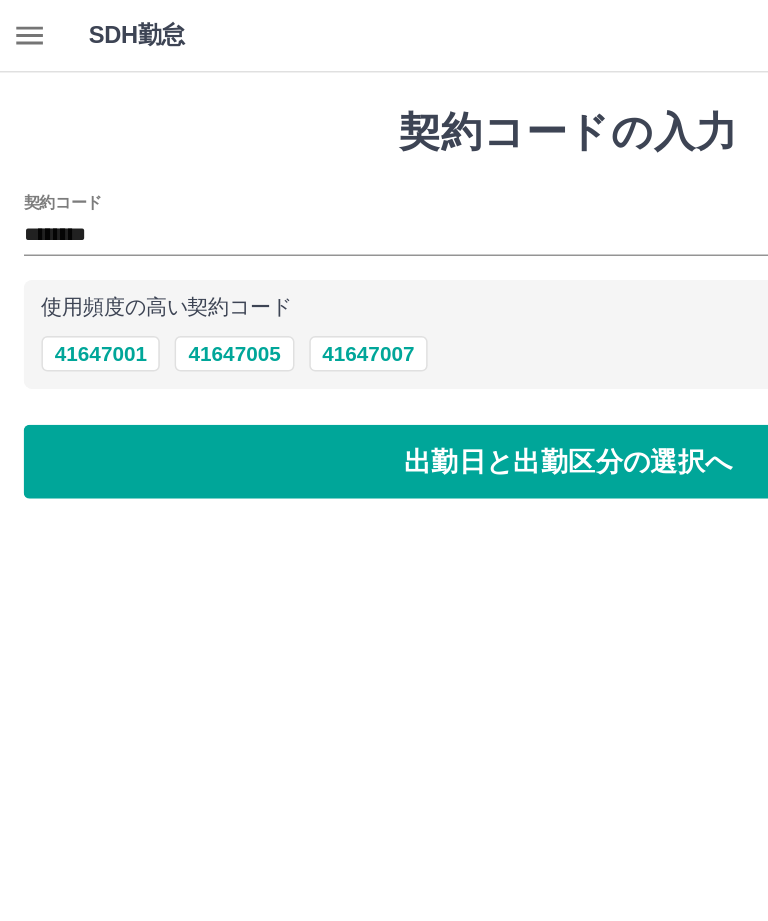 type on "********" 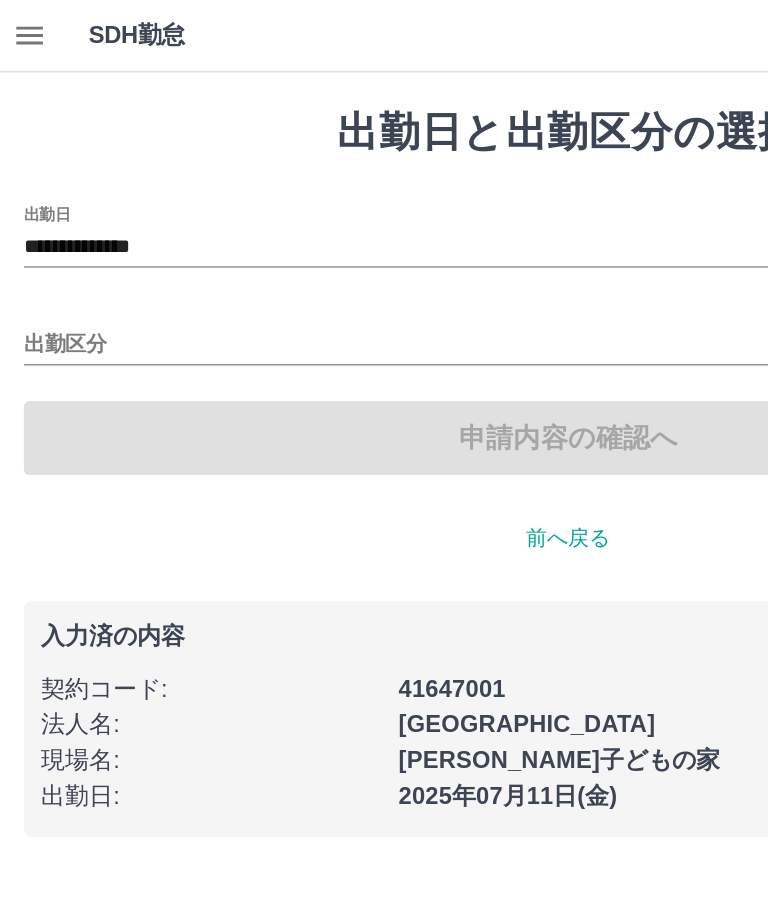 click on "**********" at bounding box center (384, 167) 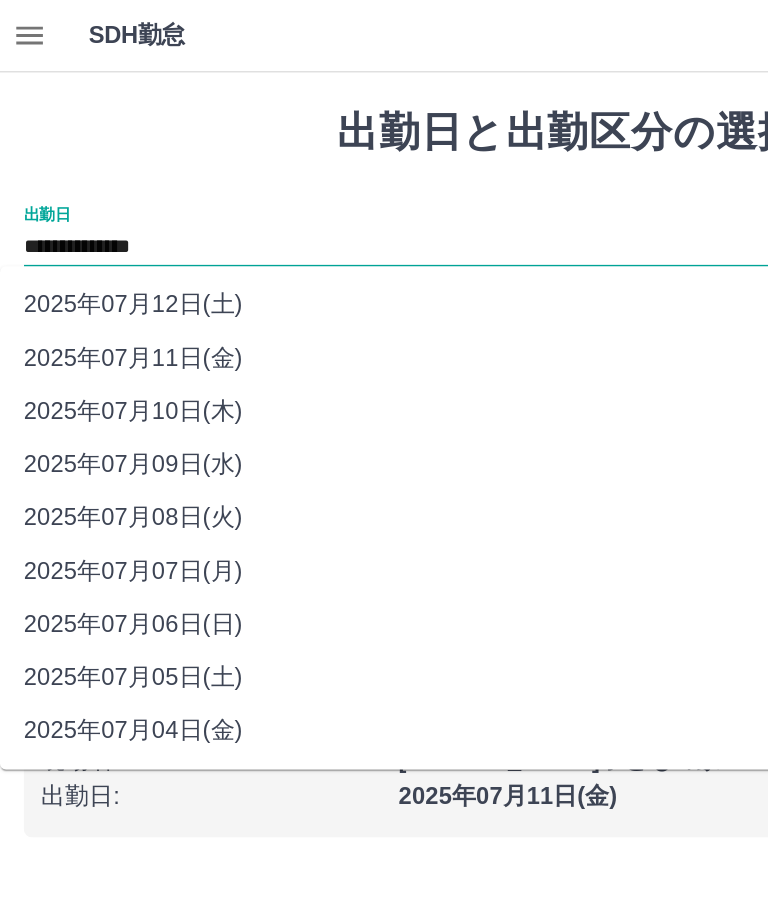 click on "2025年07月12日(土)" at bounding box center [368, 206] 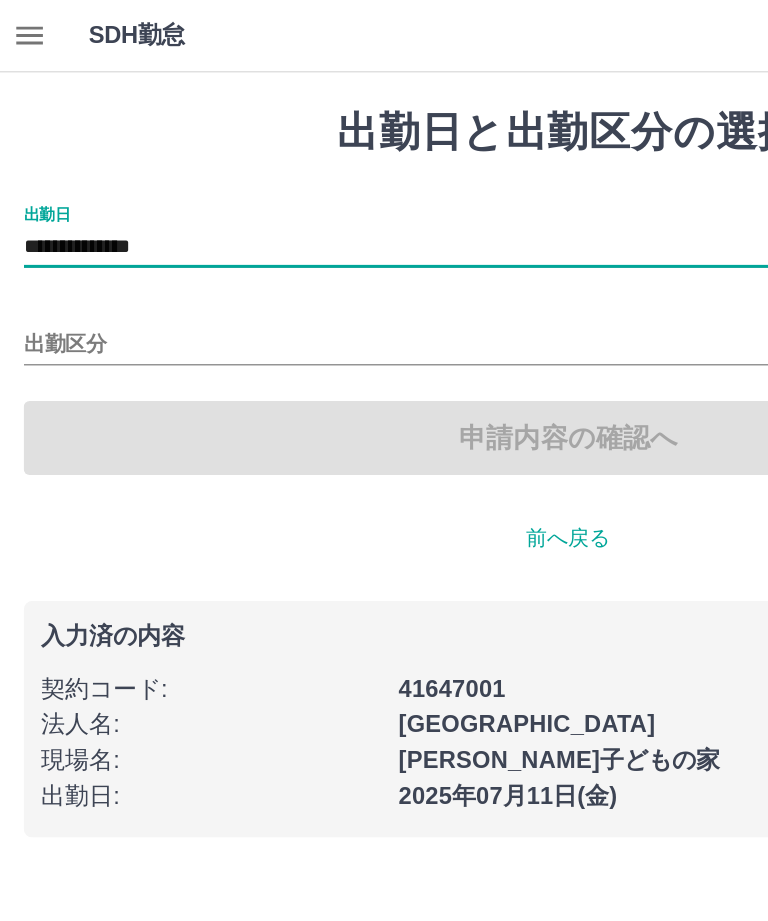 type on "**********" 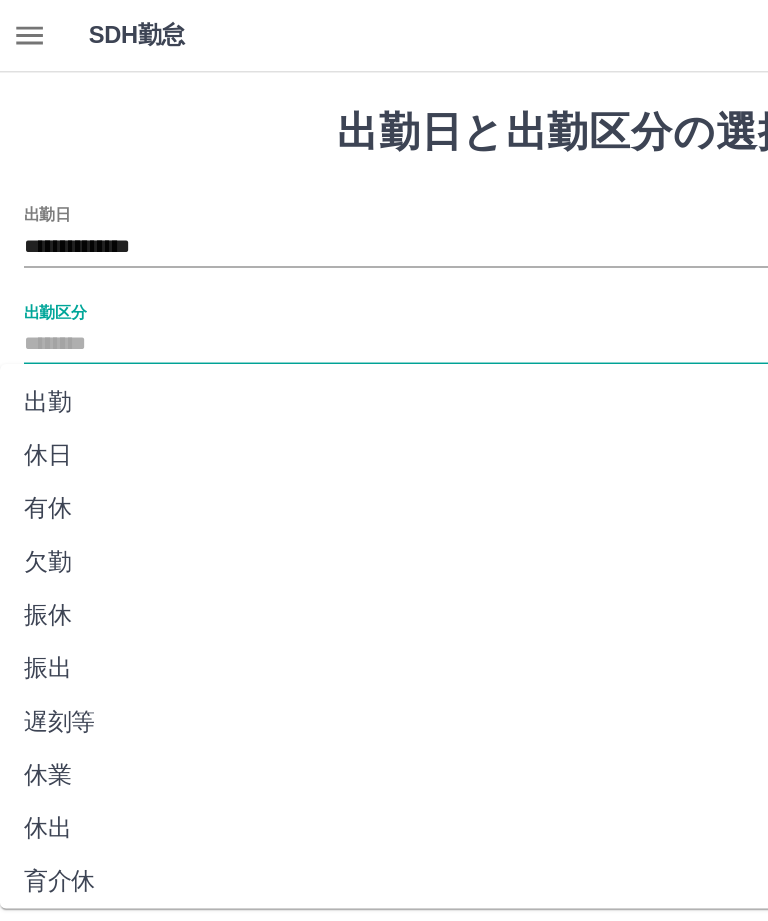 click on "休日" at bounding box center (368, 308) 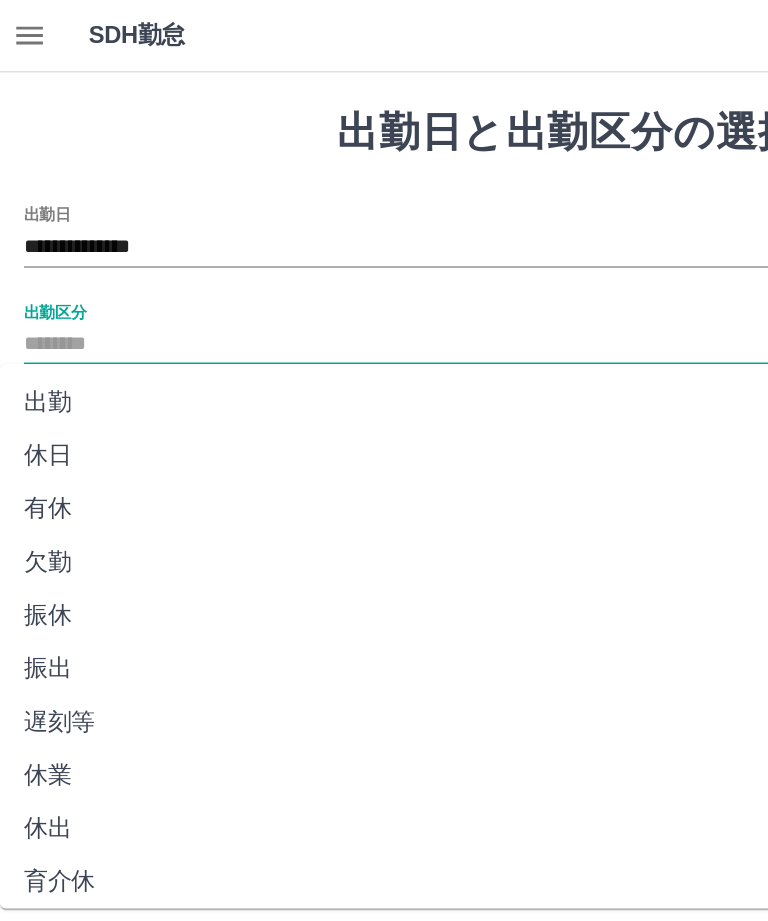 type on "**" 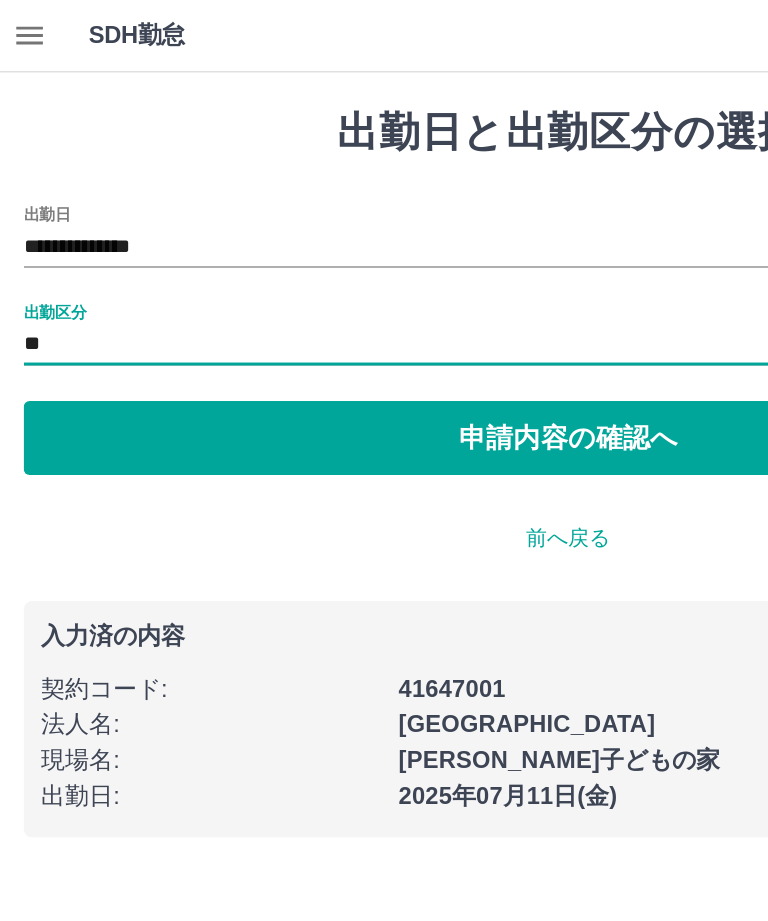click on "申請内容の確認へ" at bounding box center [384, 296] 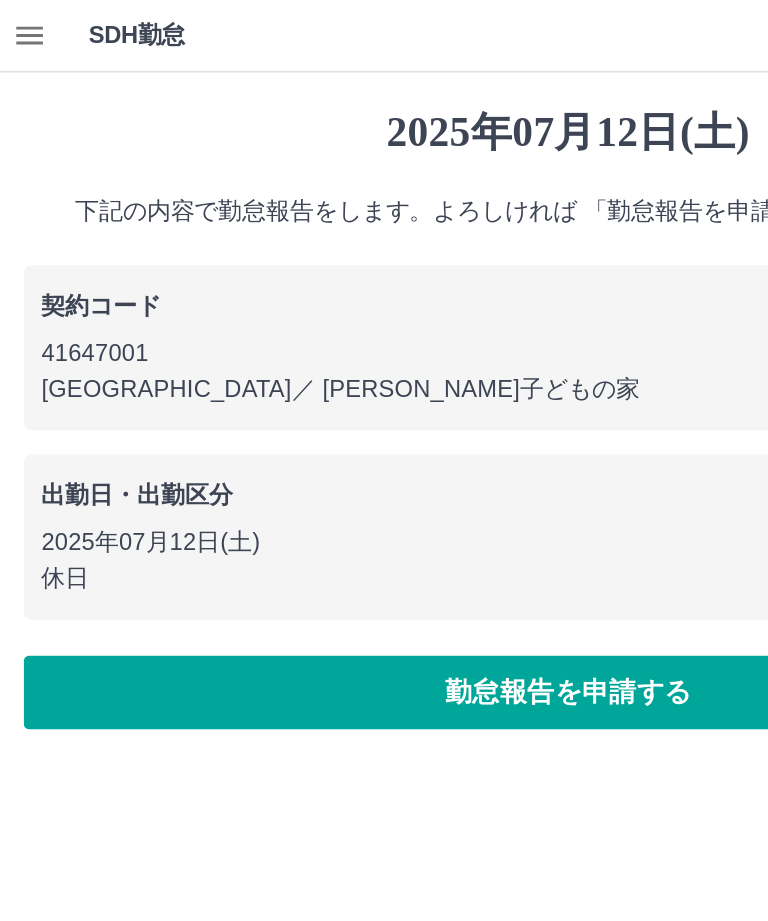 click on "勤怠報告を申請する" at bounding box center (384, 468) 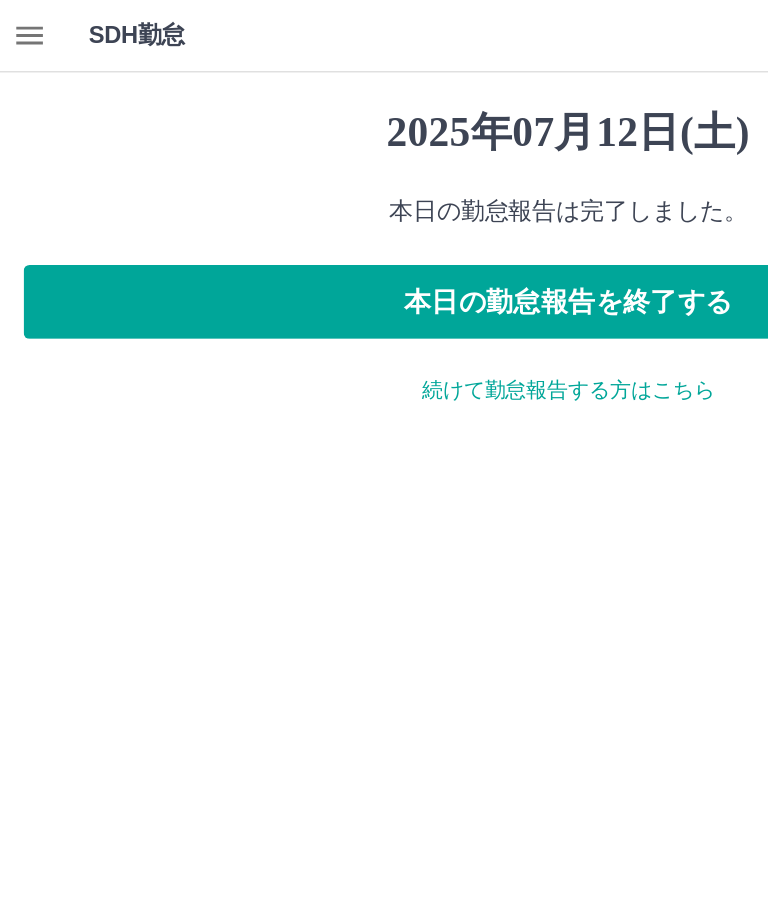 click 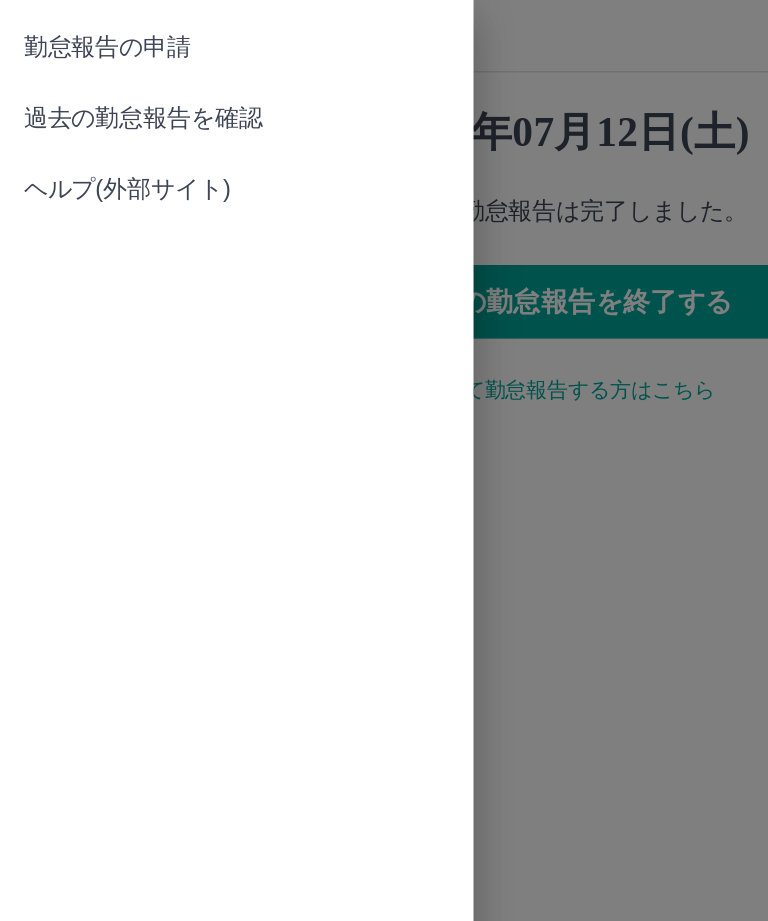 click on "過去の勤怠報告を確認" at bounding box center [160, 80] 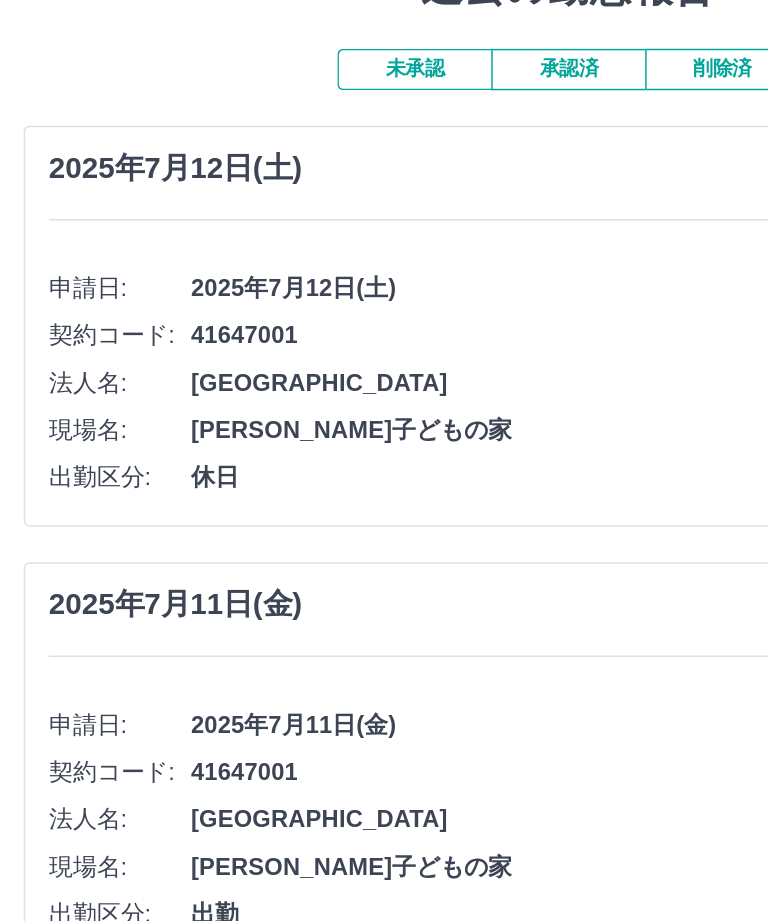 scroll, scrollTop: 98, scrollLeft: 0, axis: vertical 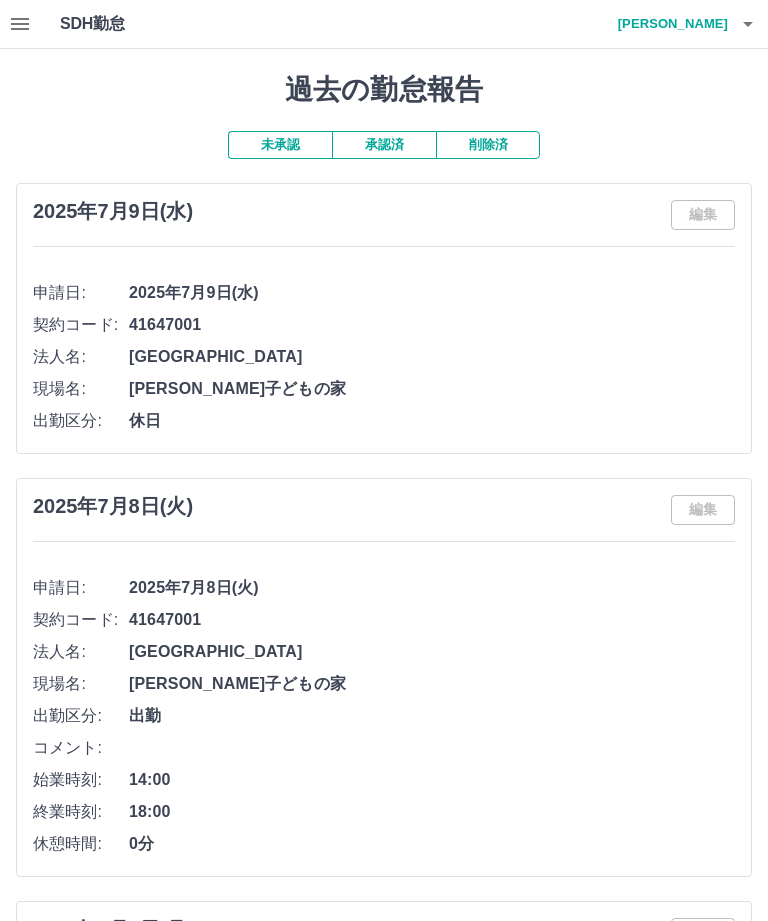 click on "鈴木　一江" at bounding box center (668, 24) 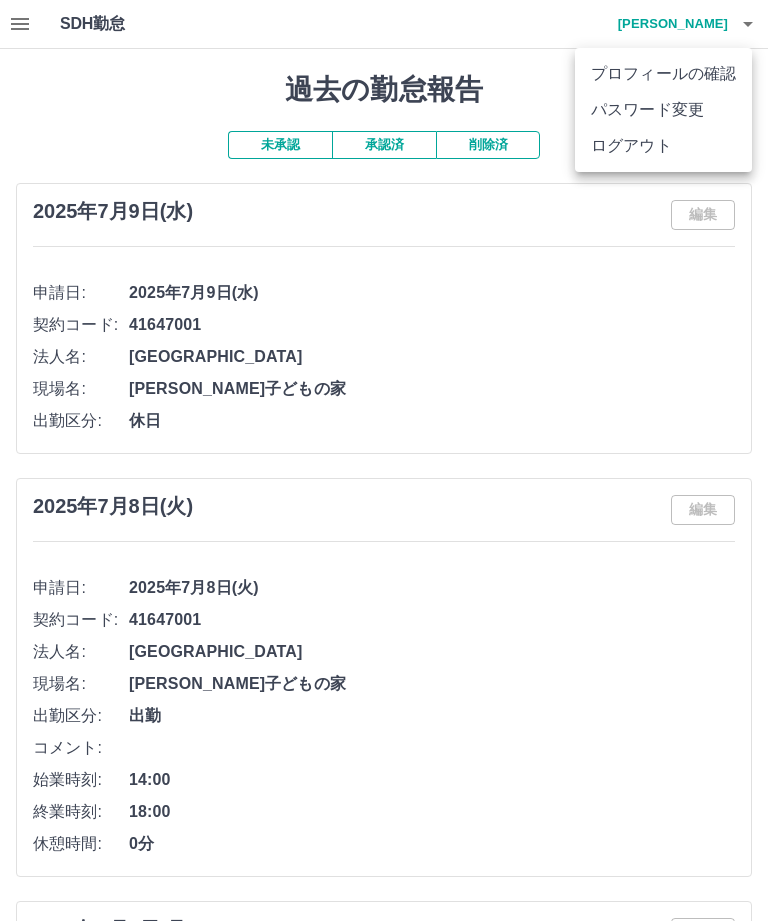 click on "ログアウト" at bounding box center (663, 146) 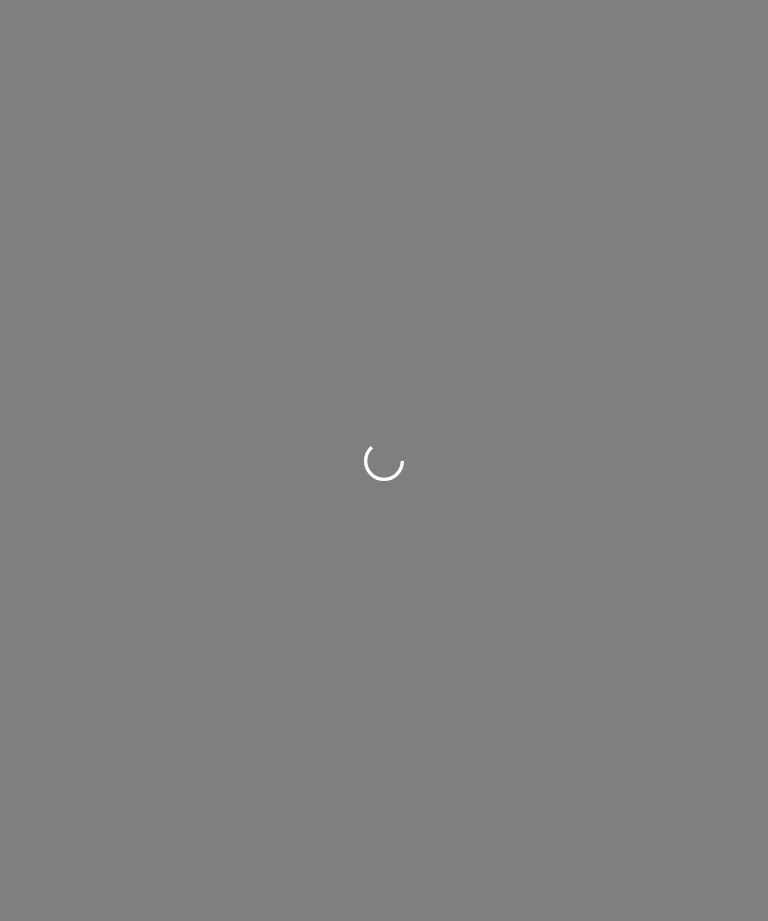 scroll, scrollTop: 0, scrollLeft: 0, axis: both 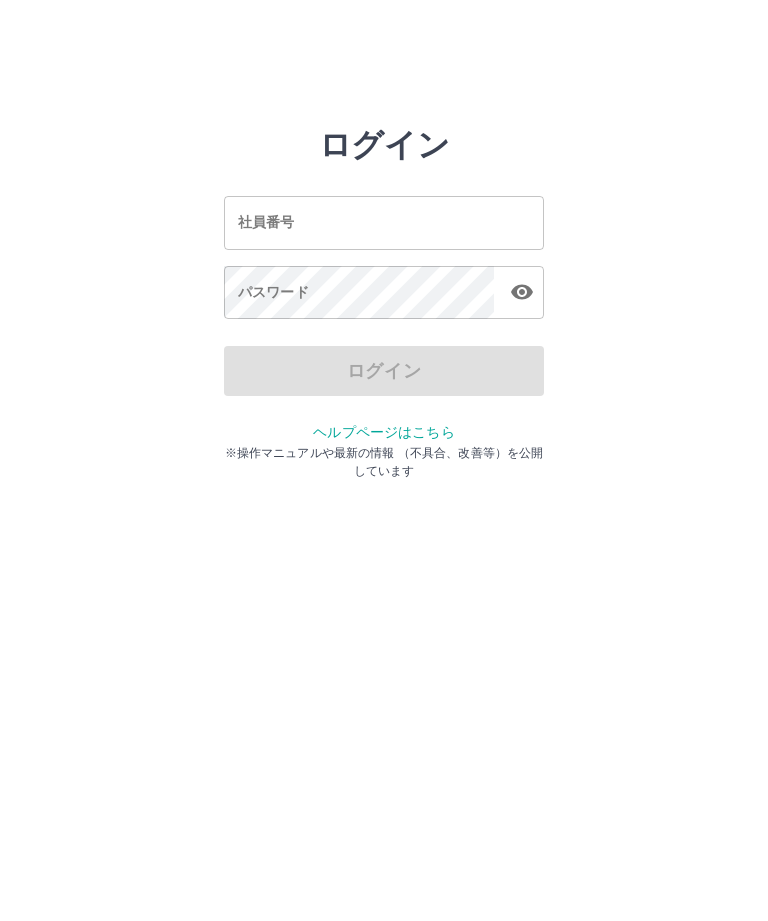 click on "社員番号" at bounding box center [384, 222] 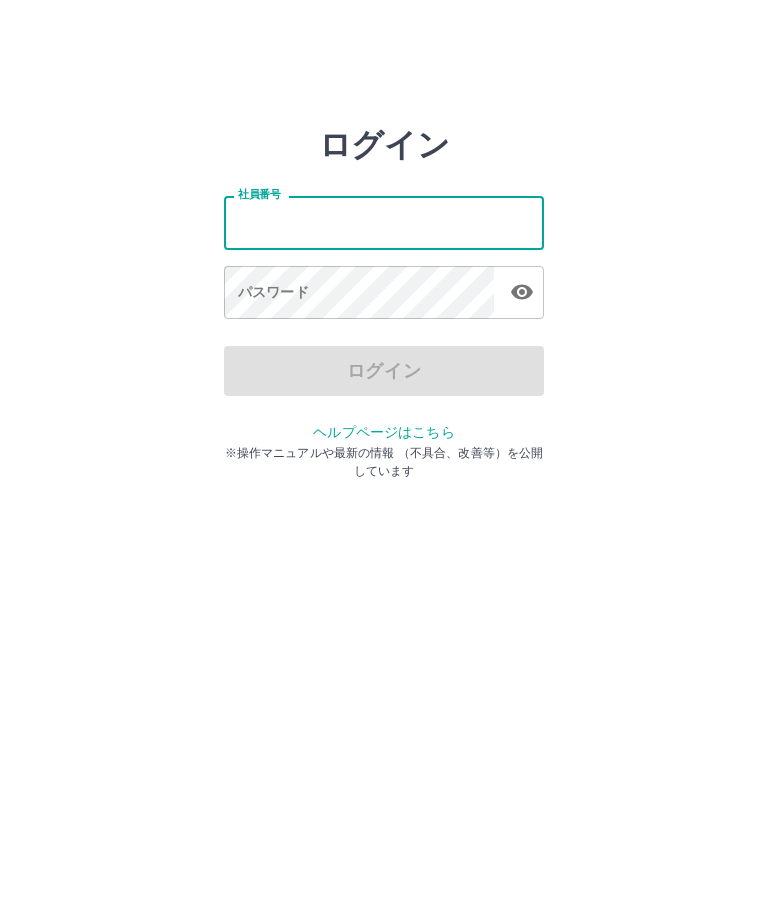 click on "社員番号" at bounding box center (384, 222) 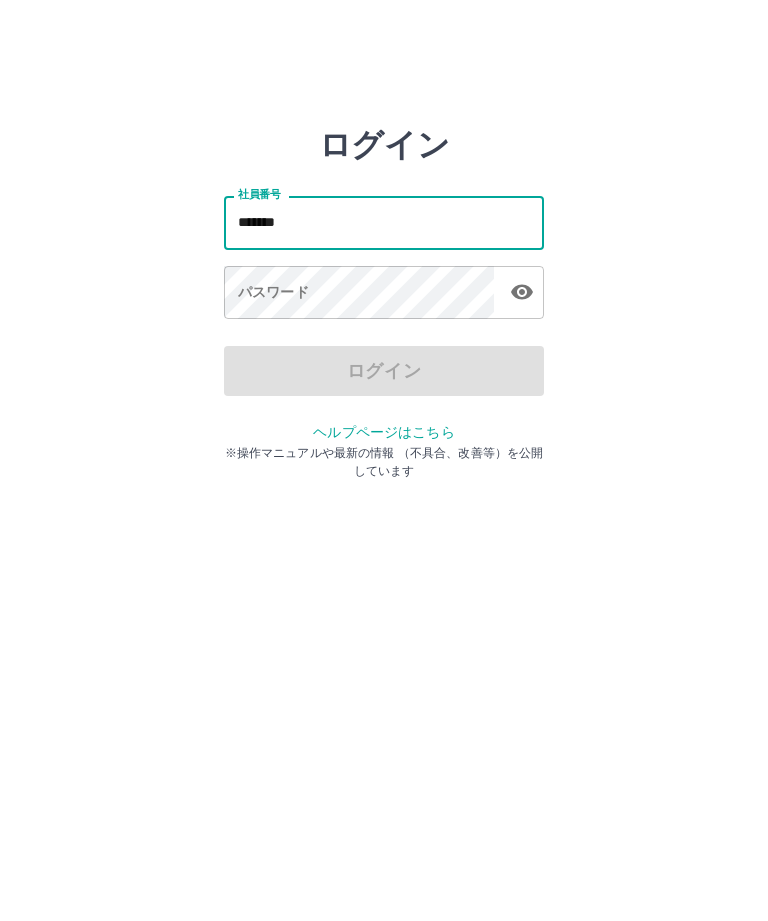 type on "*******" 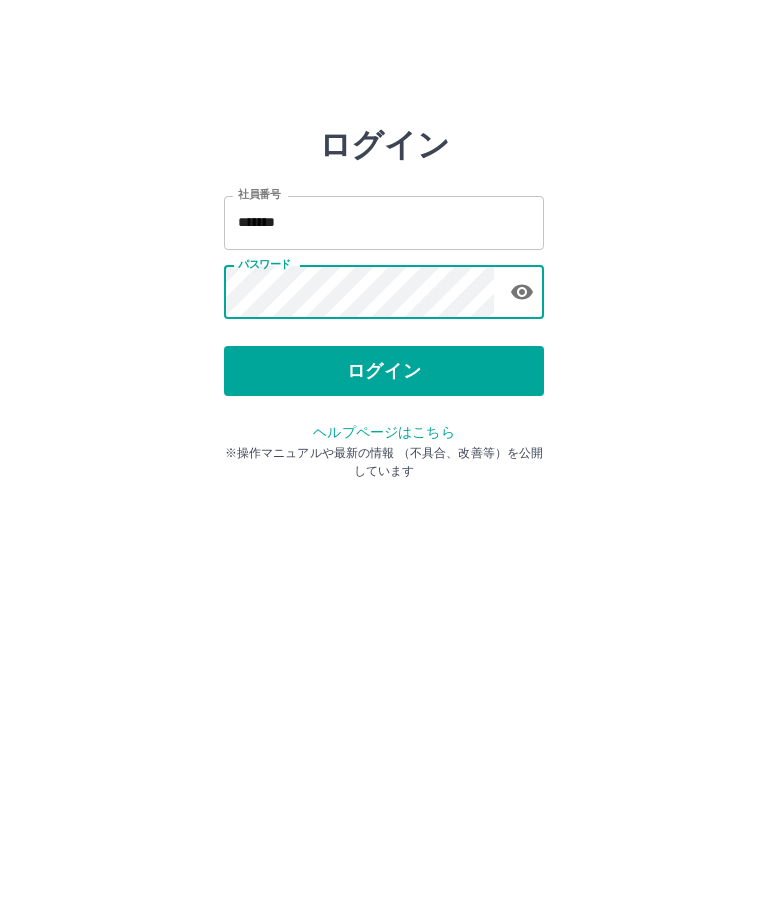 click on "ログイン" at bounding box center (384, 371) 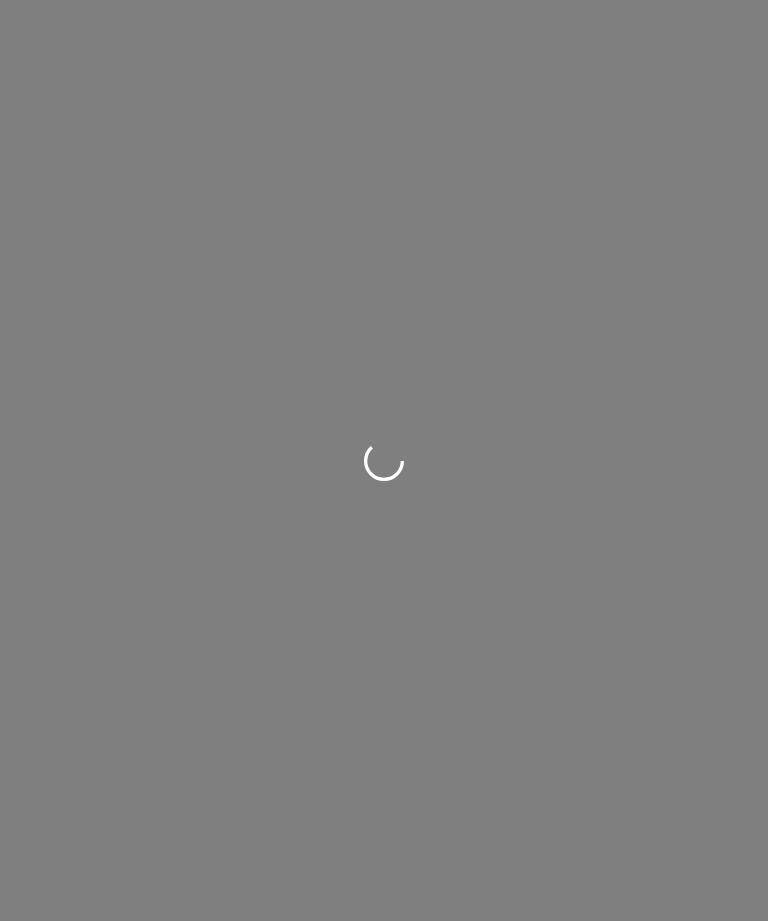 scroll, scrollTop: 0, scrollLeft: 0, axis: both 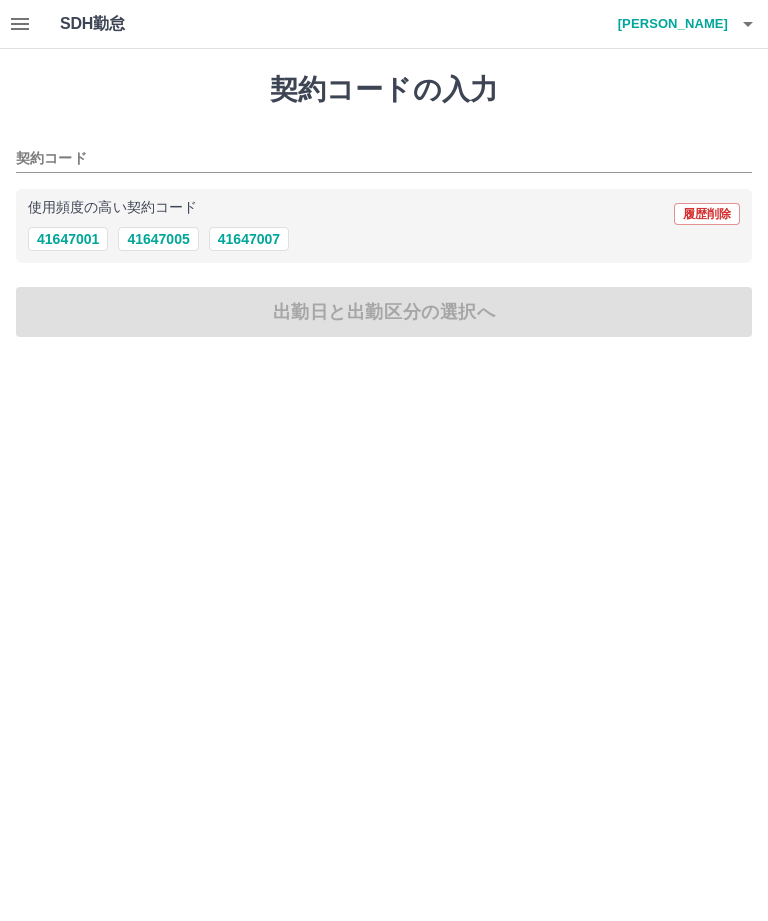 click on "41647001" at bounding box center (68, 239) 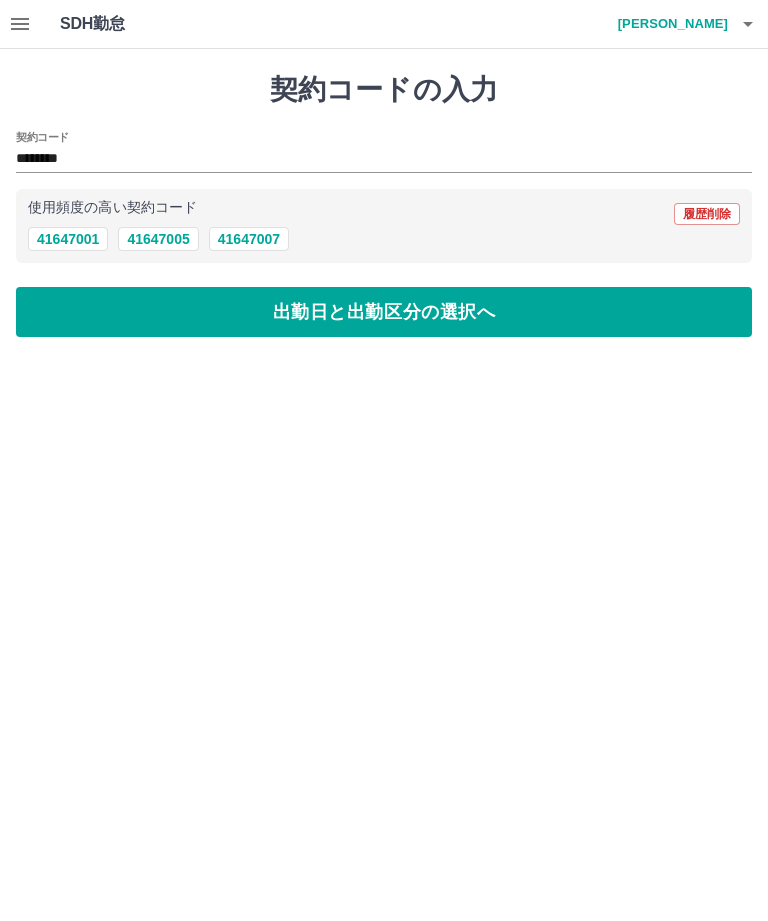 type on "********" 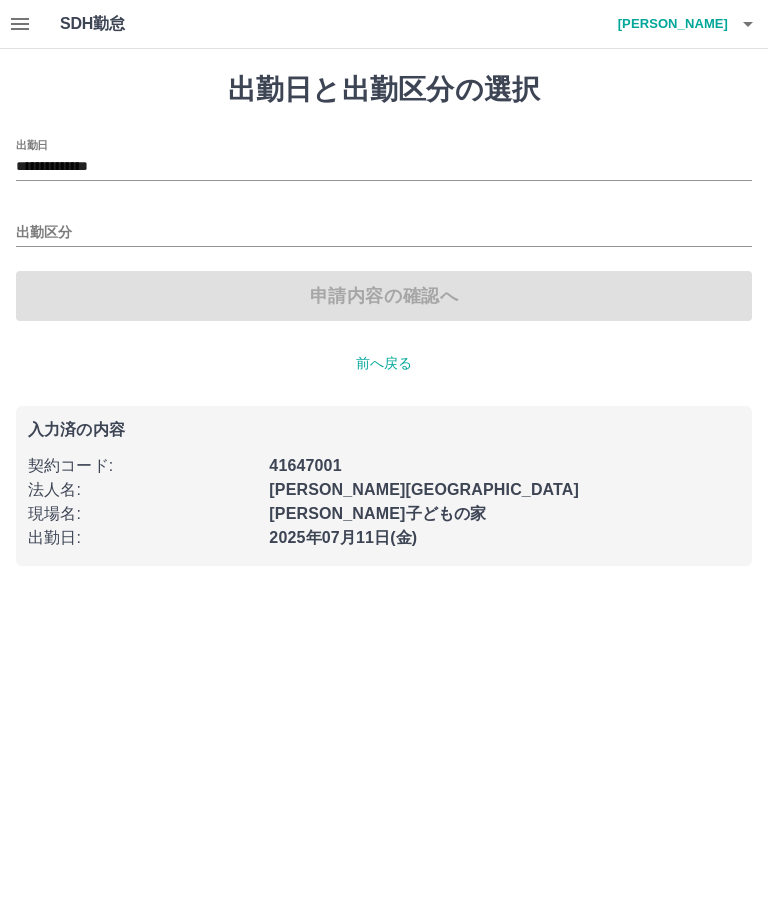 click on "出勤区分" at bounding box center (384, 233) 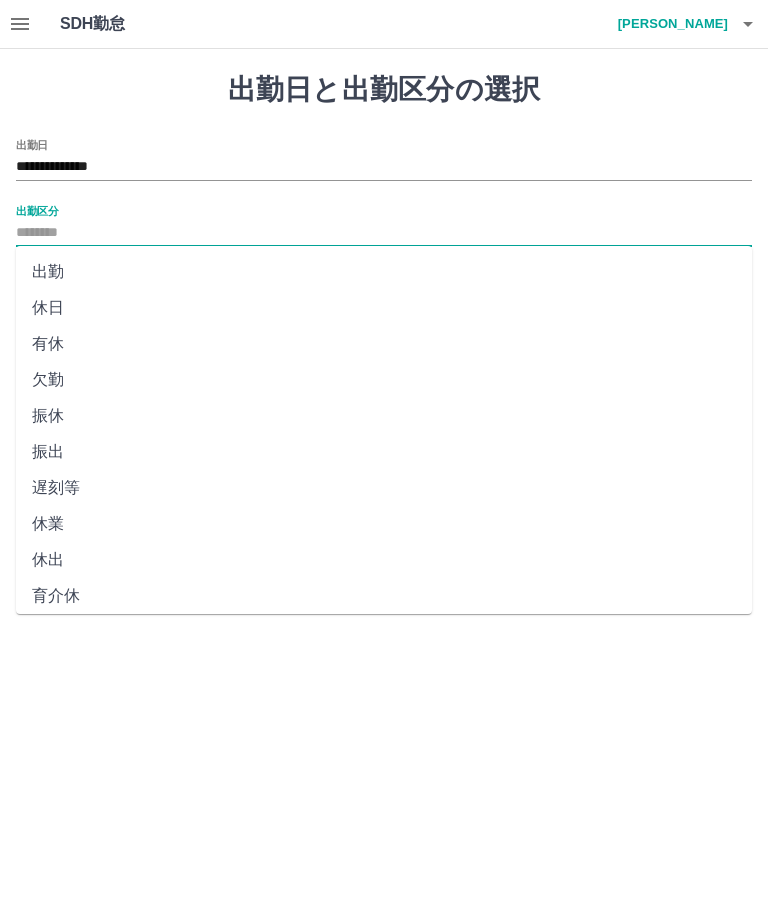 click on "出勤" at bounding box center (384, 272) 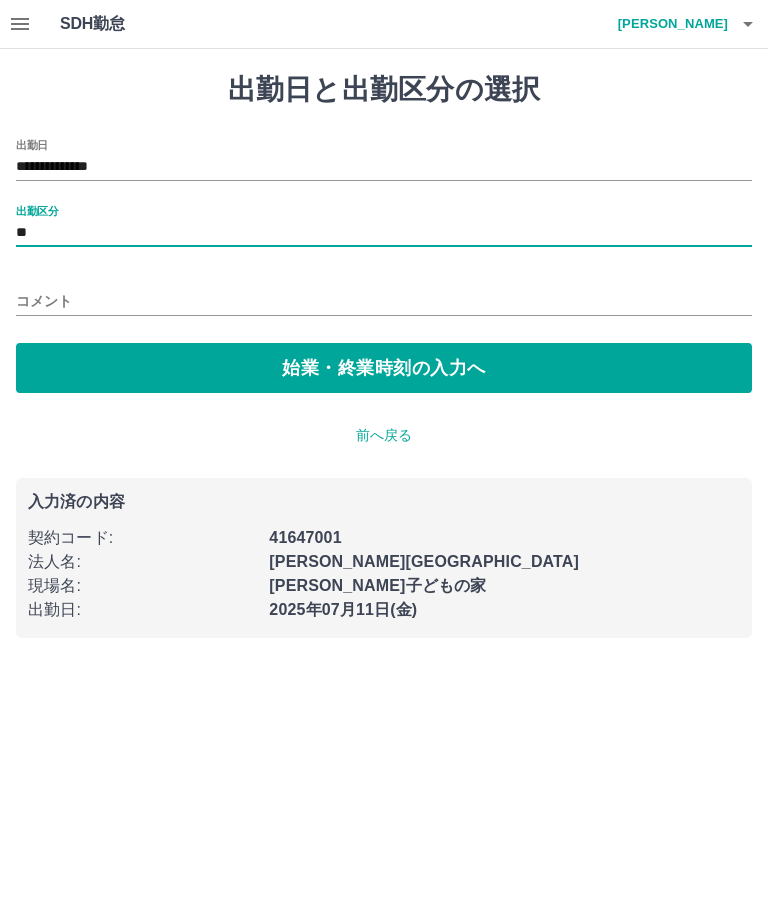 click on "始業・終業時刻の入力へ" at bounding box center (384, 368) 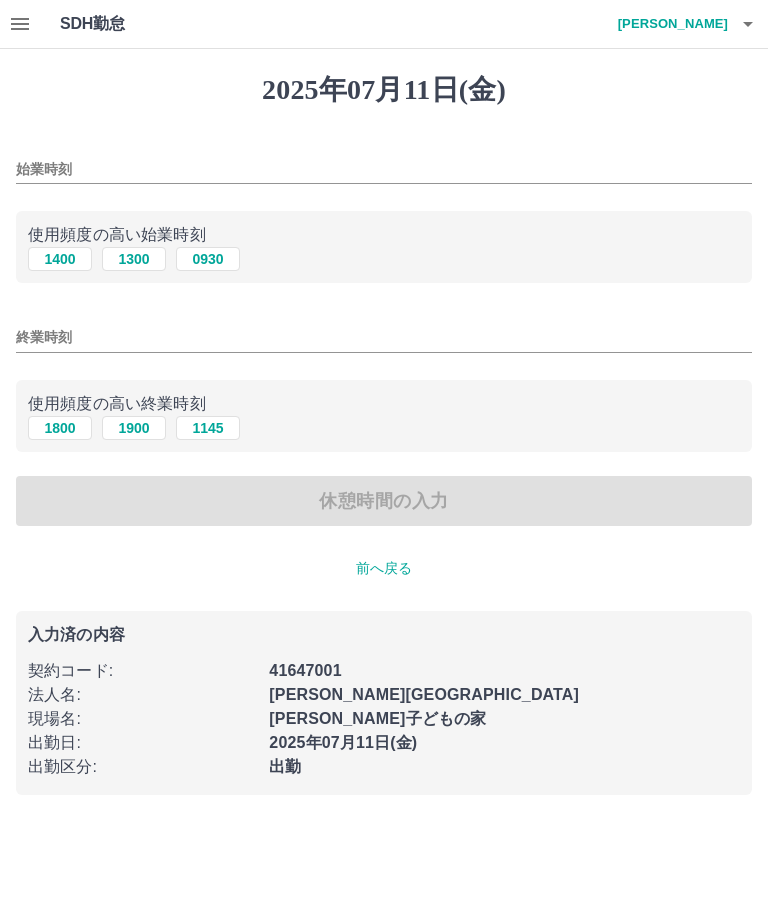 click on "1400" at bounding box center [60, 259] 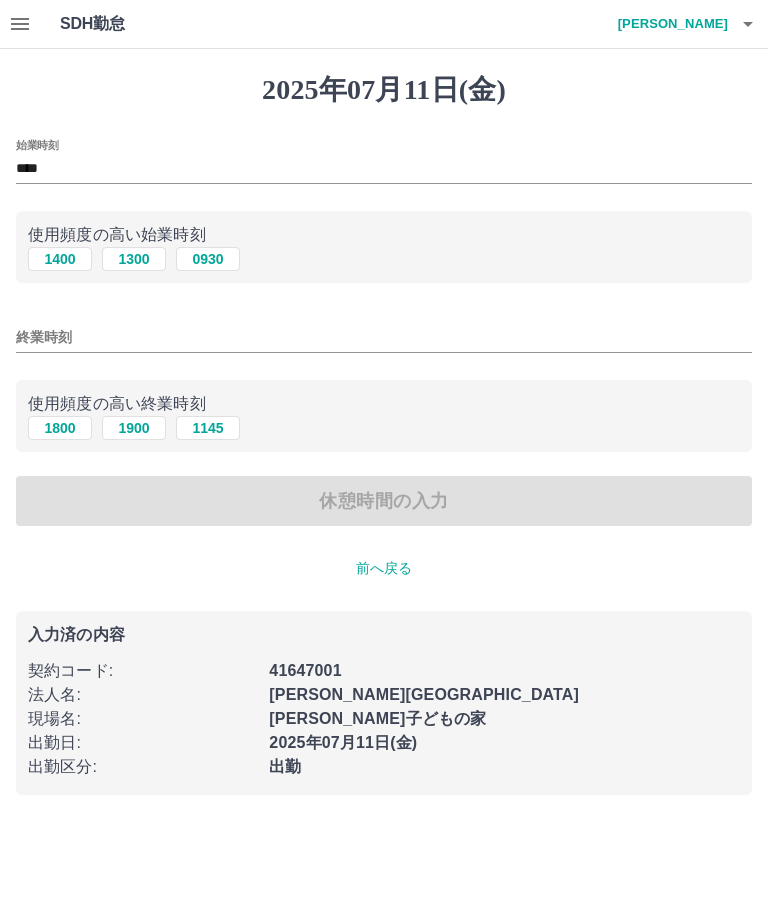 click on "1800" at bounding box center [60, 428] 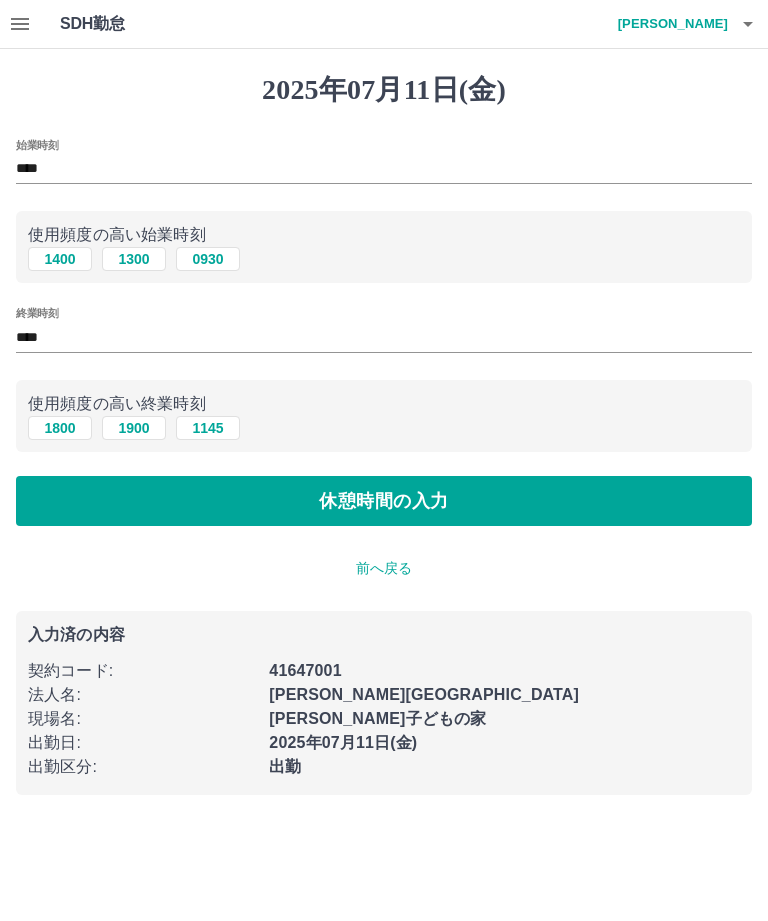 click on "休憩時間の入力" at bounding box center (384, 501) 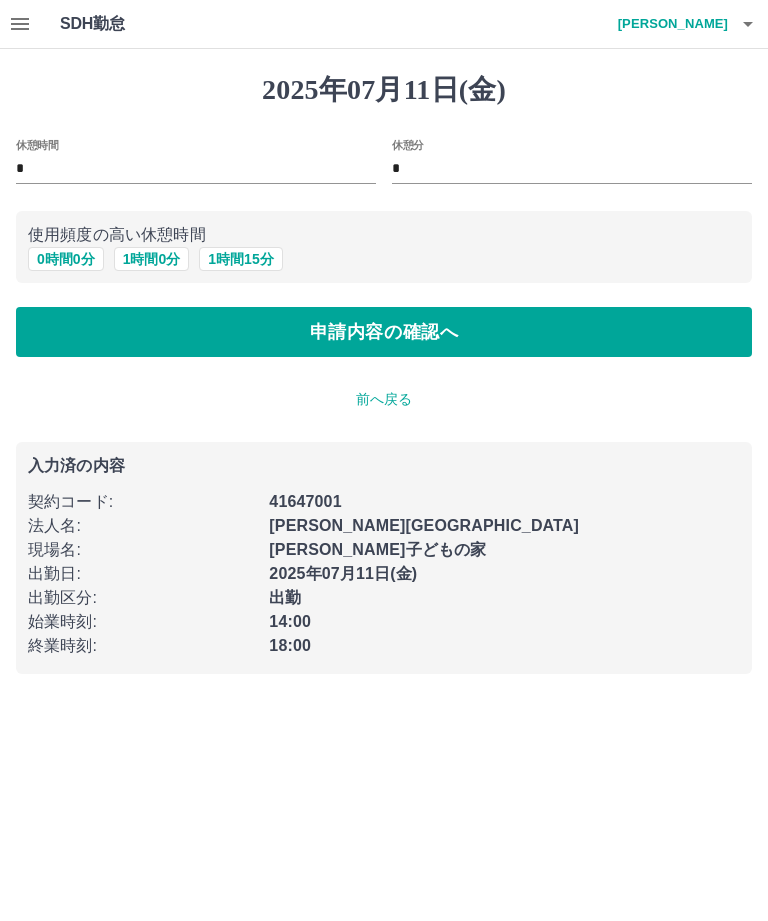 click on "申請内容の確認へ" at bounding box center [384, 332] 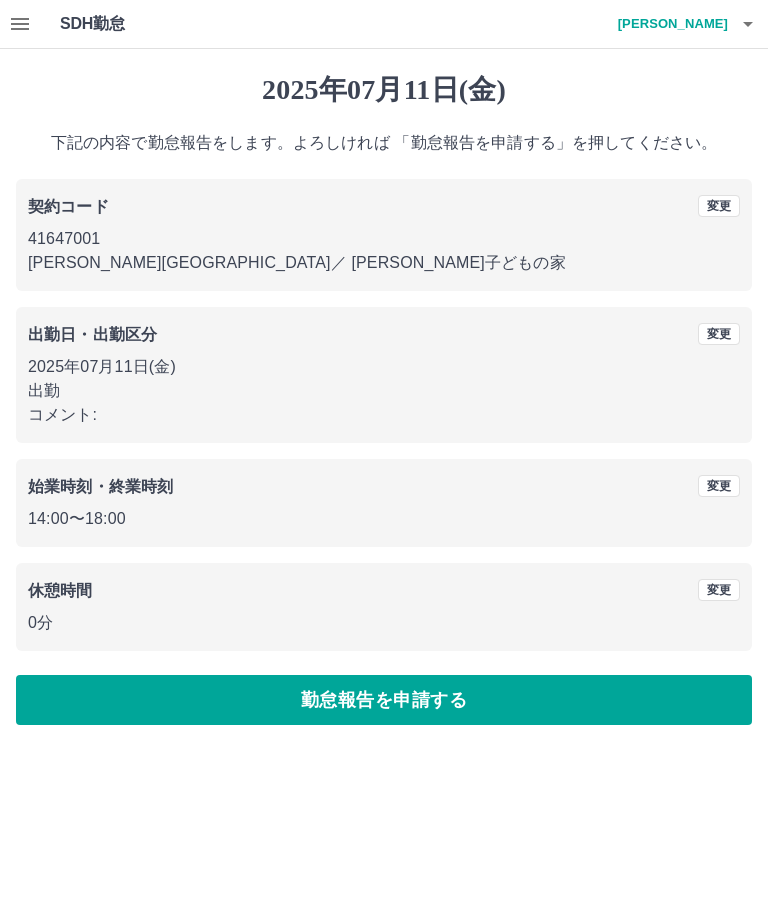 click on "勤怠報告を申請する" at bounding box center (384, 700) 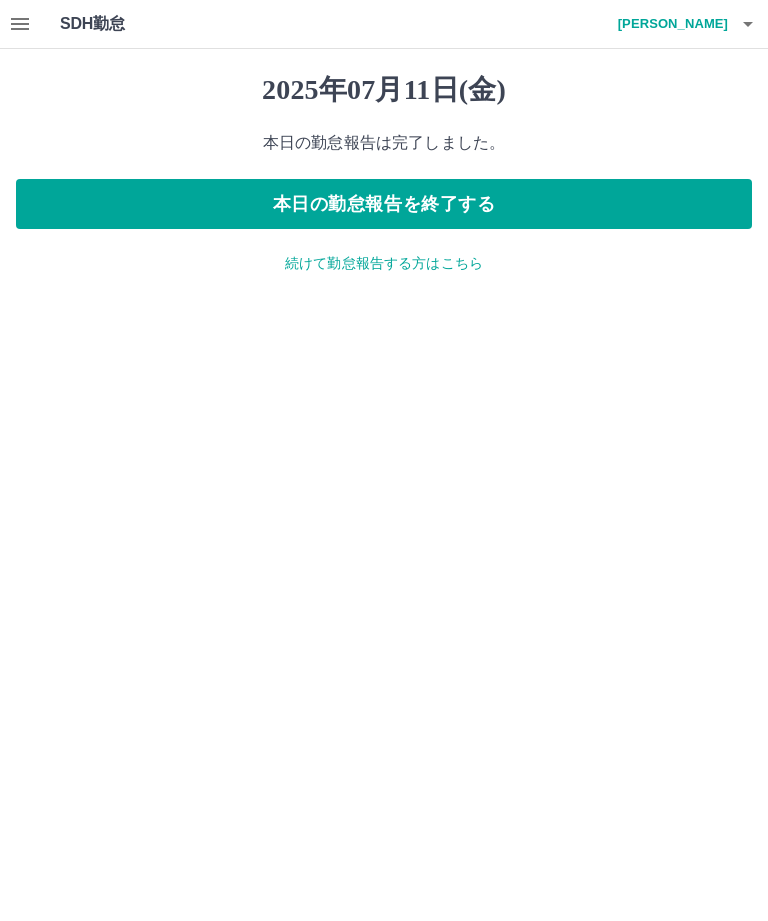 click on "続けて勤怠報告する方はこちら" at bounding box center [384, 263] 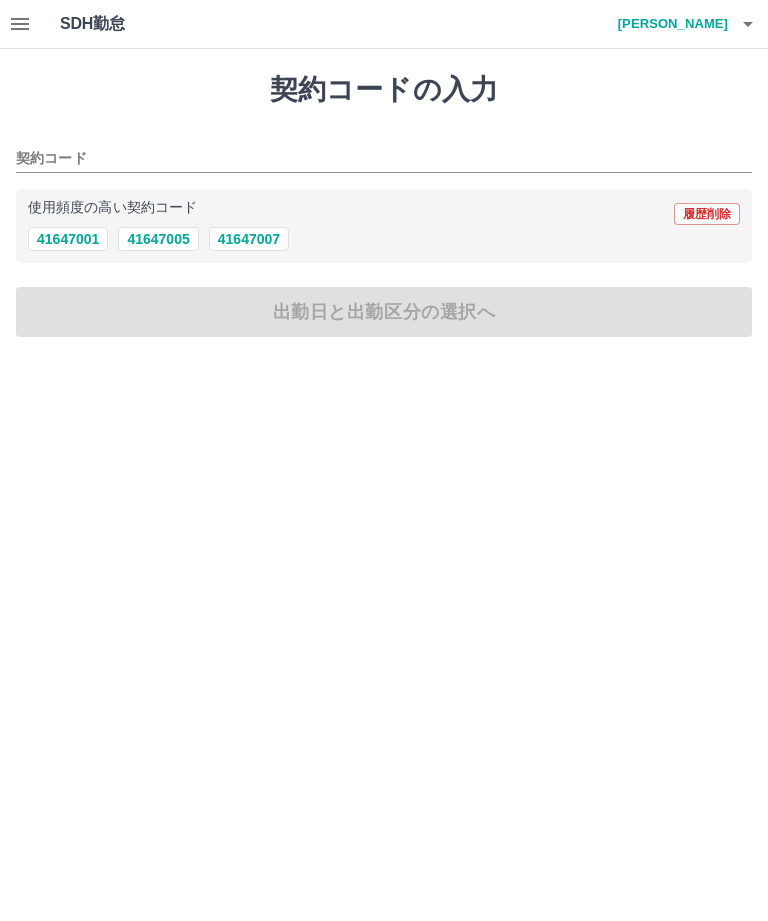 click on "41647001" at bounding box center [68, 239] 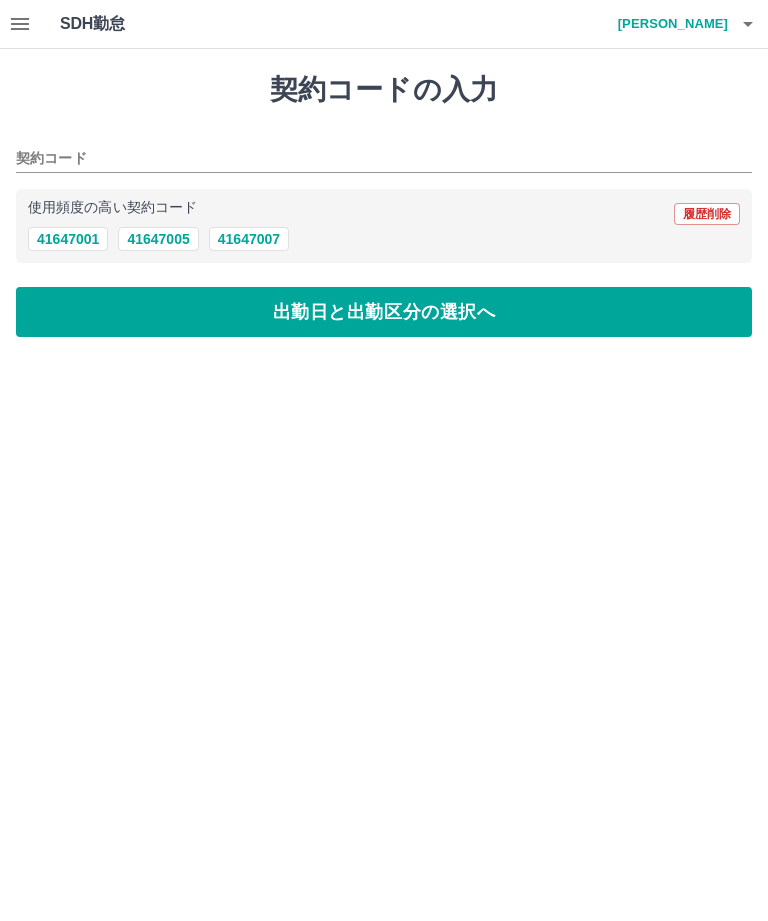 type on "********" 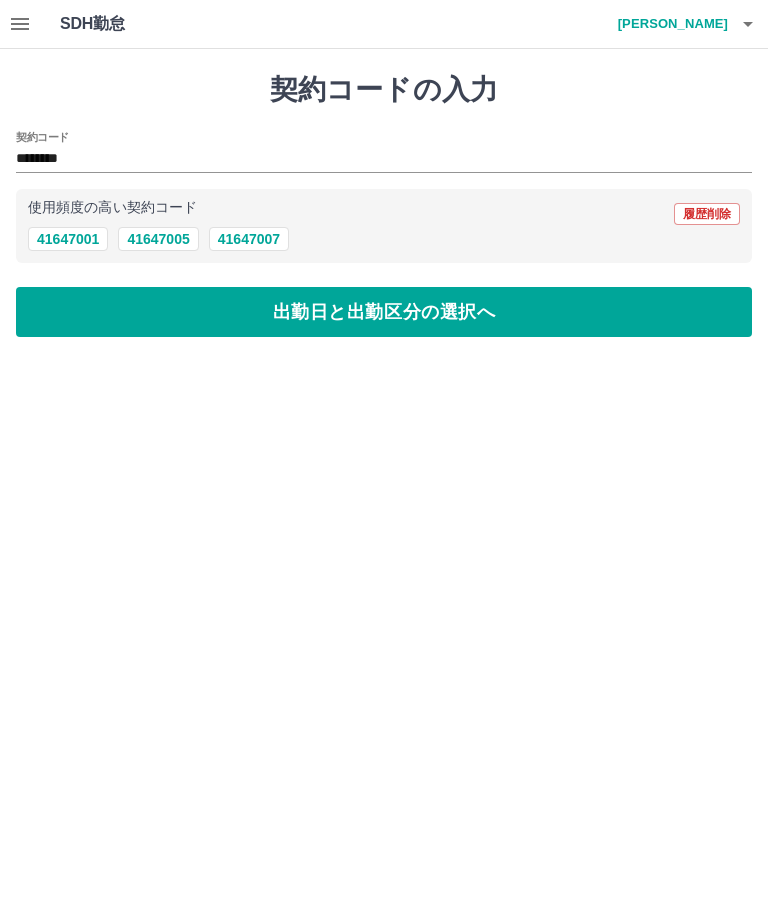 click on "出勤日と出勤区分の選択へ" at bounding box center (384, 312) 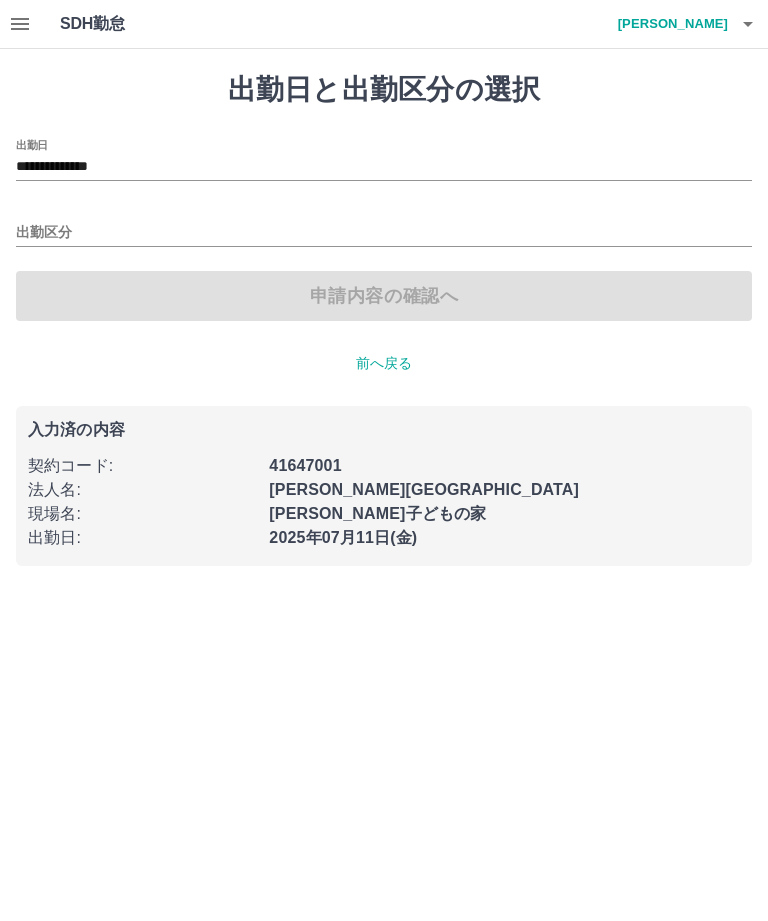 click on "**********" at bounding box center [384, 167] 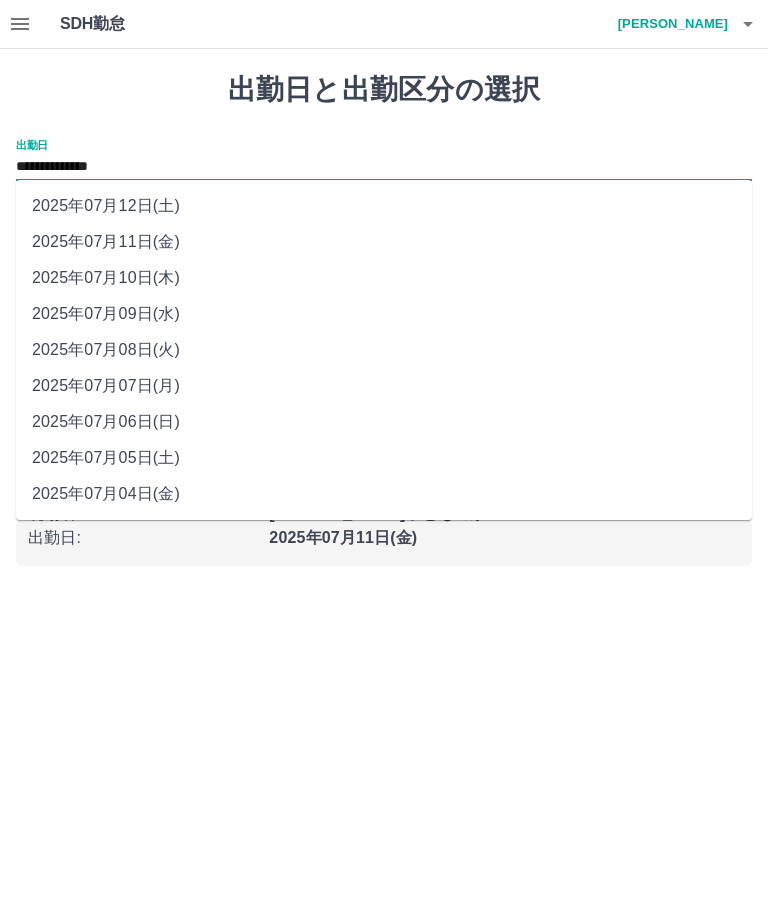 click on "**********" at bounding box center (384, 167) 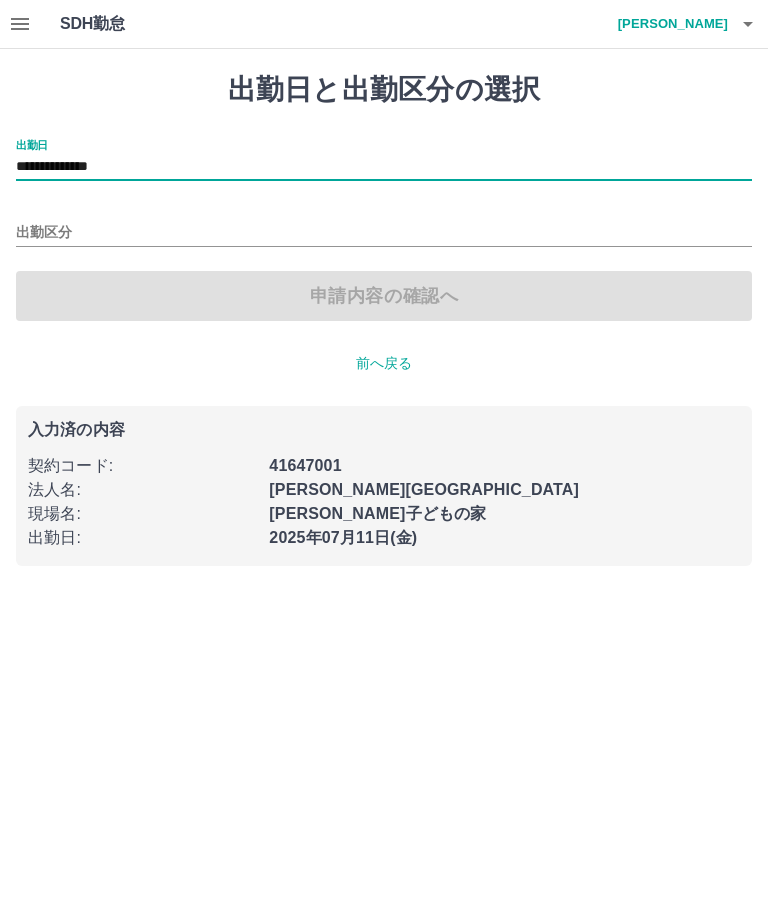 click on "出勤区分" at bounding box center [384, 233] 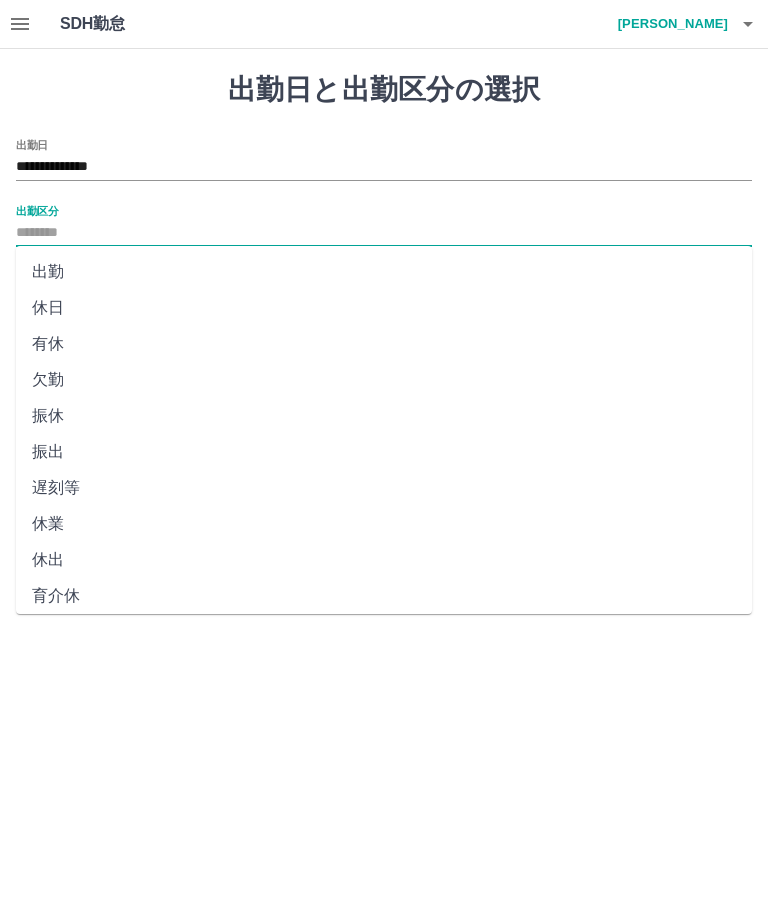click on "休日" at bounding box center (384, 308) 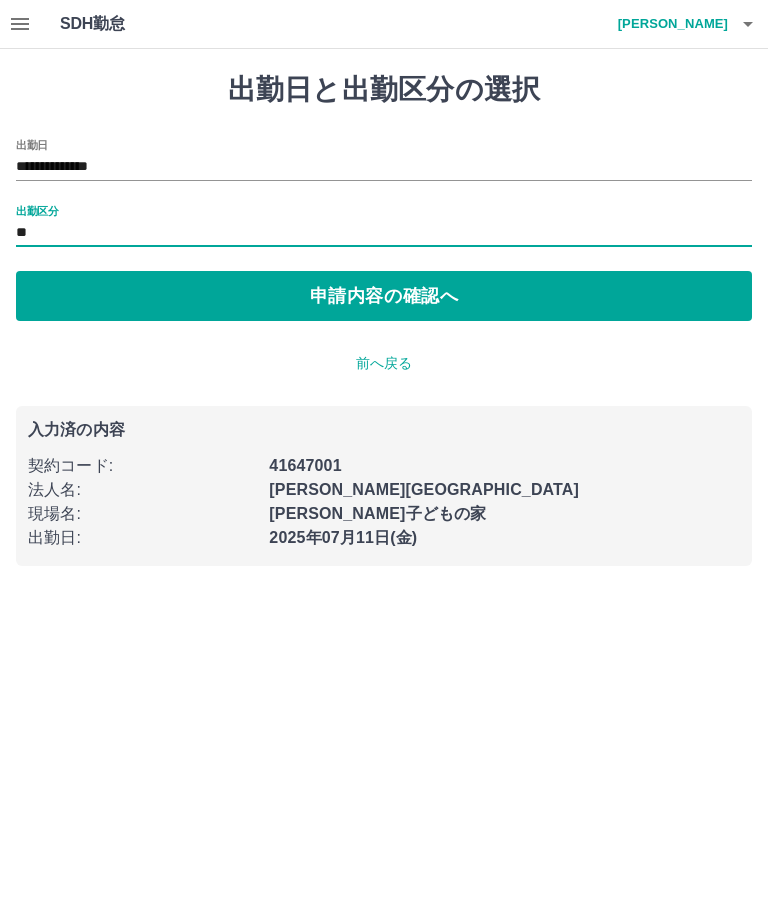 click on "申請内容の確認へ" at bounding box center (384, 296) 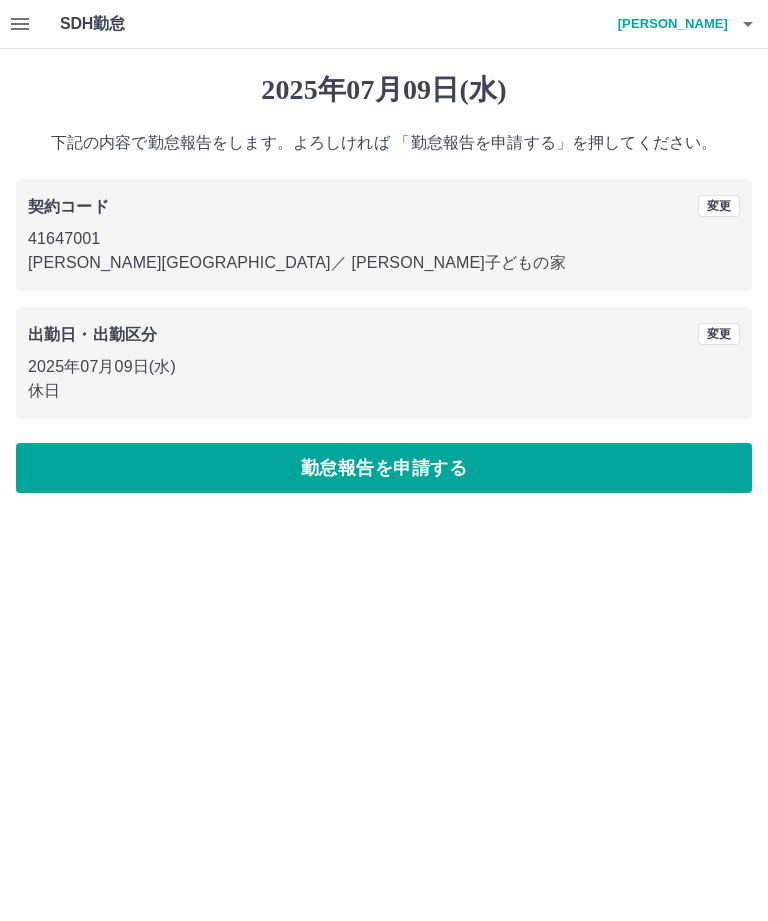 click on "勤怠報告を申請する" at bounding box center (384, 468) 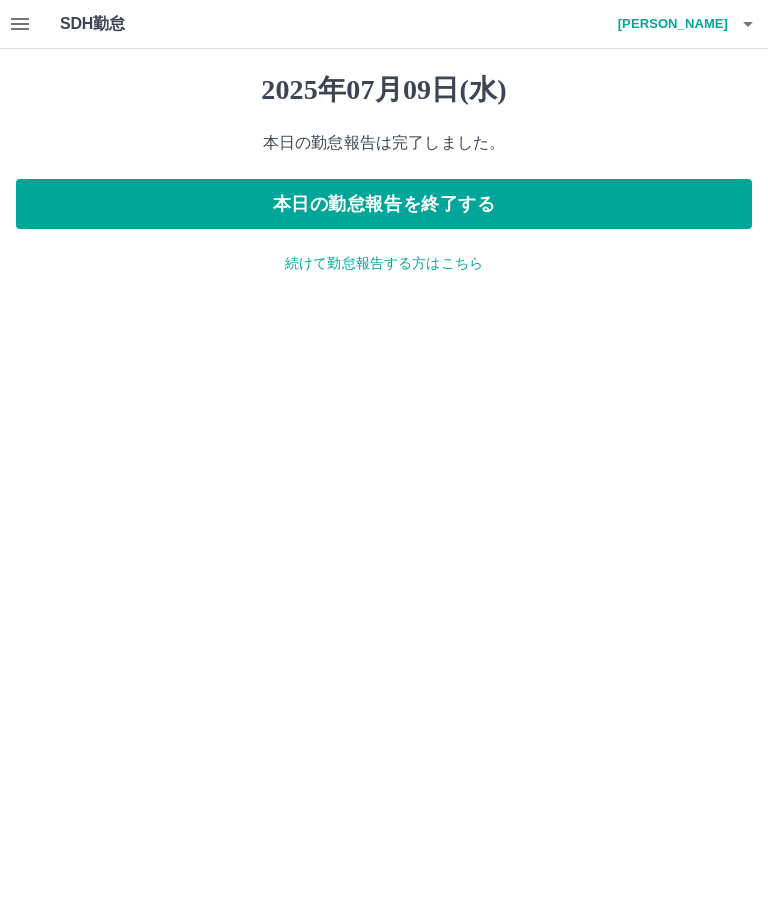 click on "続けて勤怠報告する方はこちら" at bounding box center [384, 263] 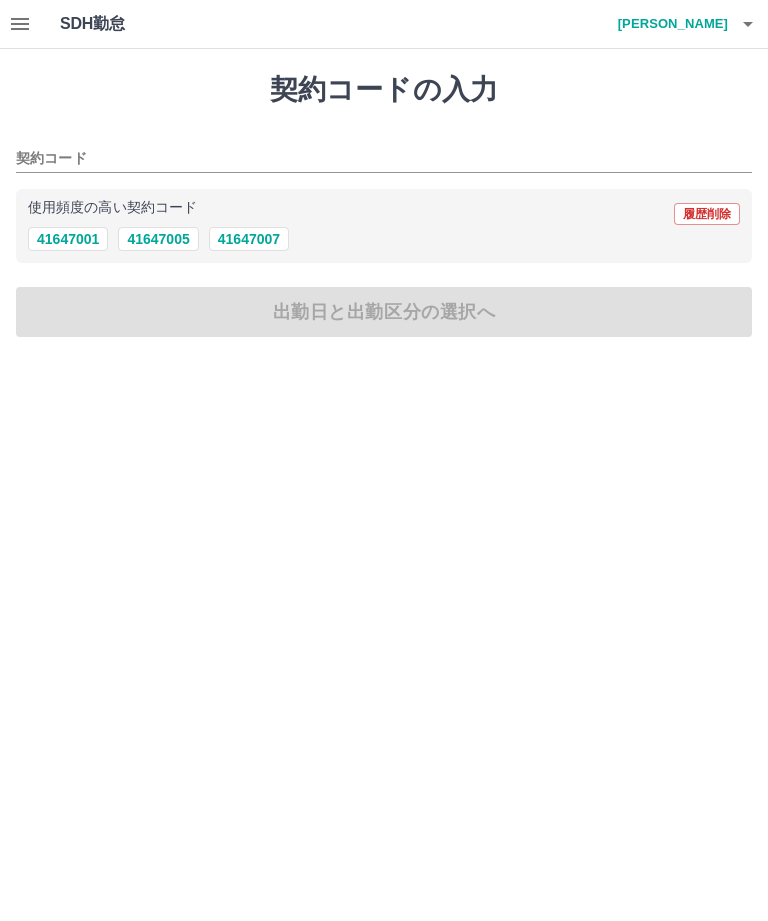 click on "41647001" at bounding box center [68, 239] 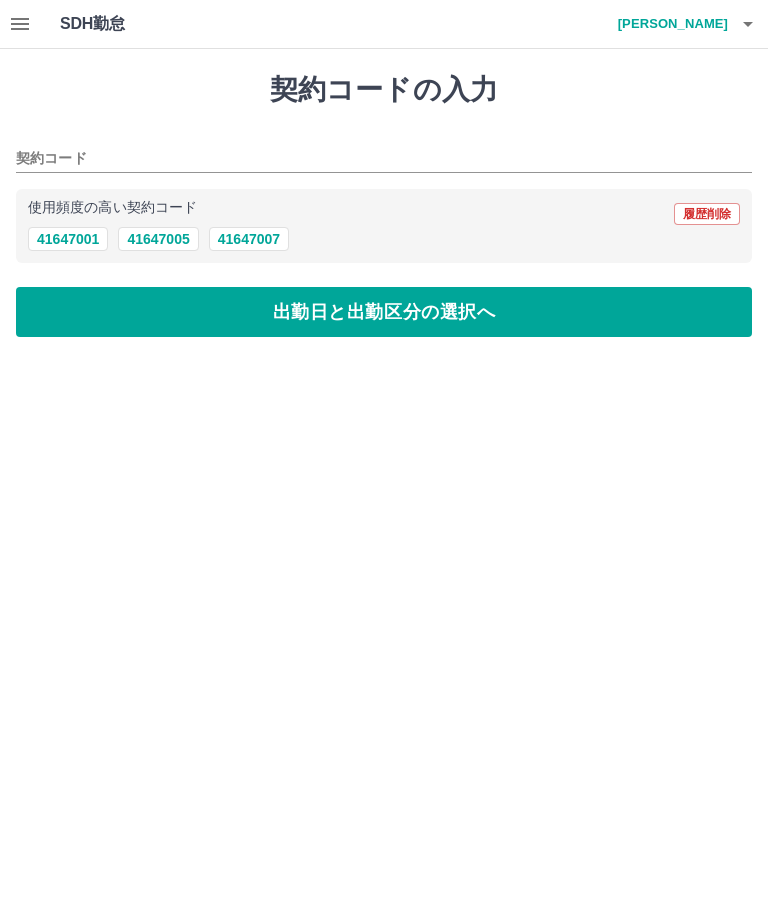 type on "********" 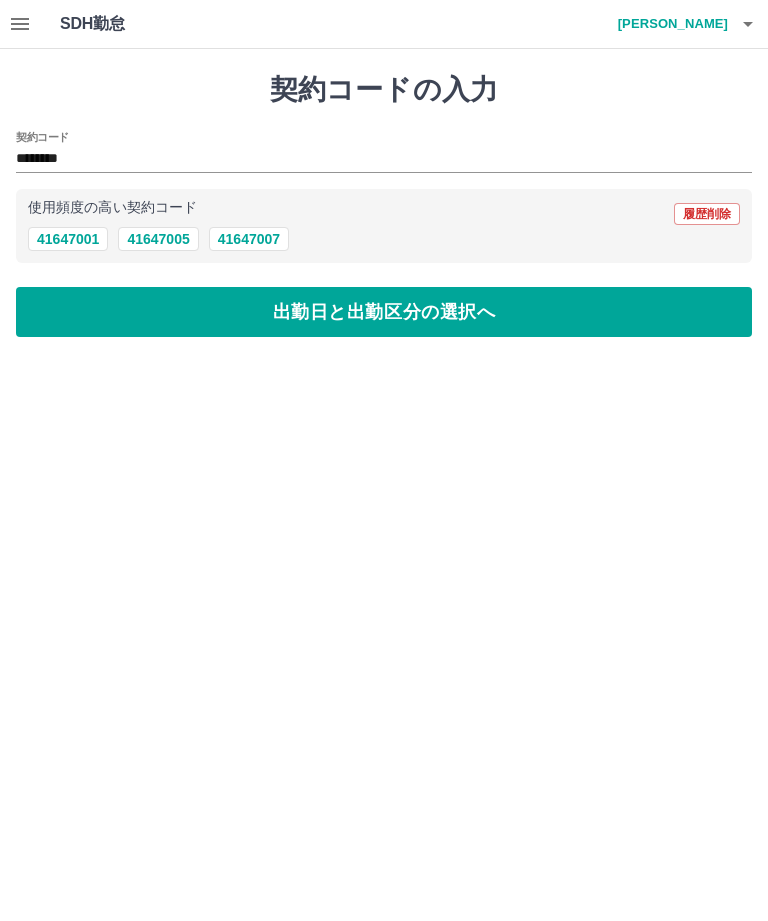 click on "出勤日と出勤区分の選択へ" at bounding box center (384, 312) 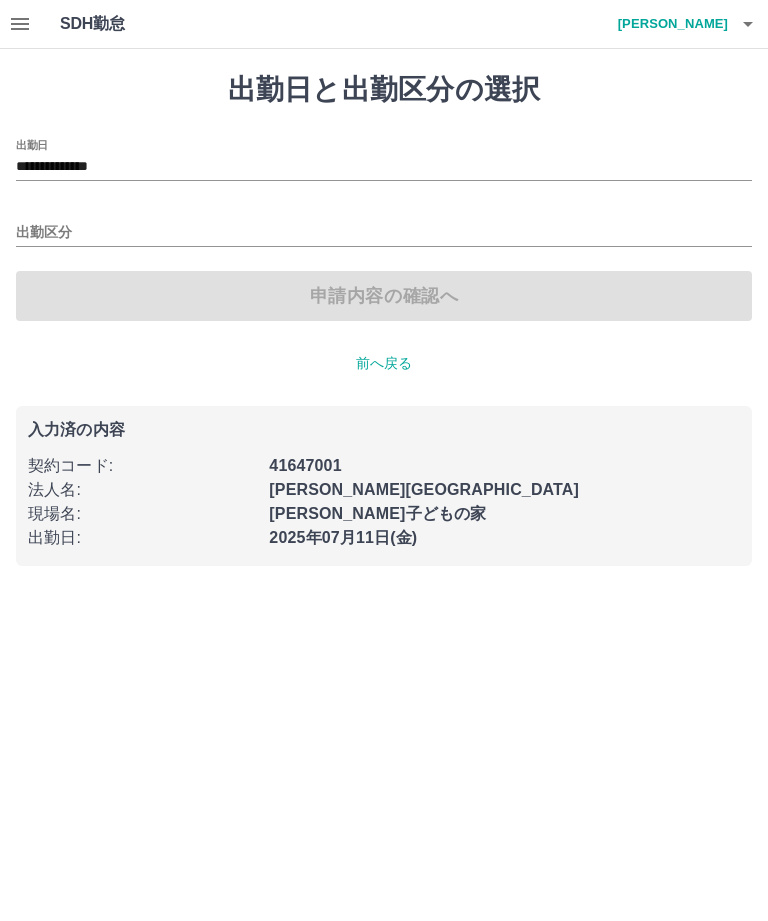 click on "**********" at bounding box center (384, 167) 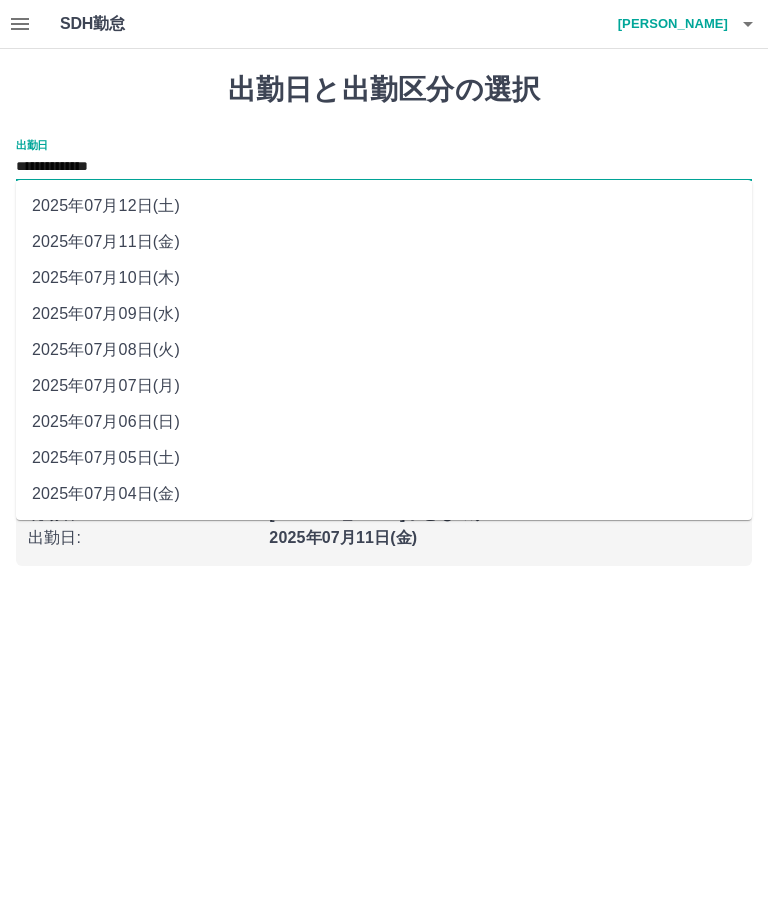 click on "**********" at bounding box center (384, 167) 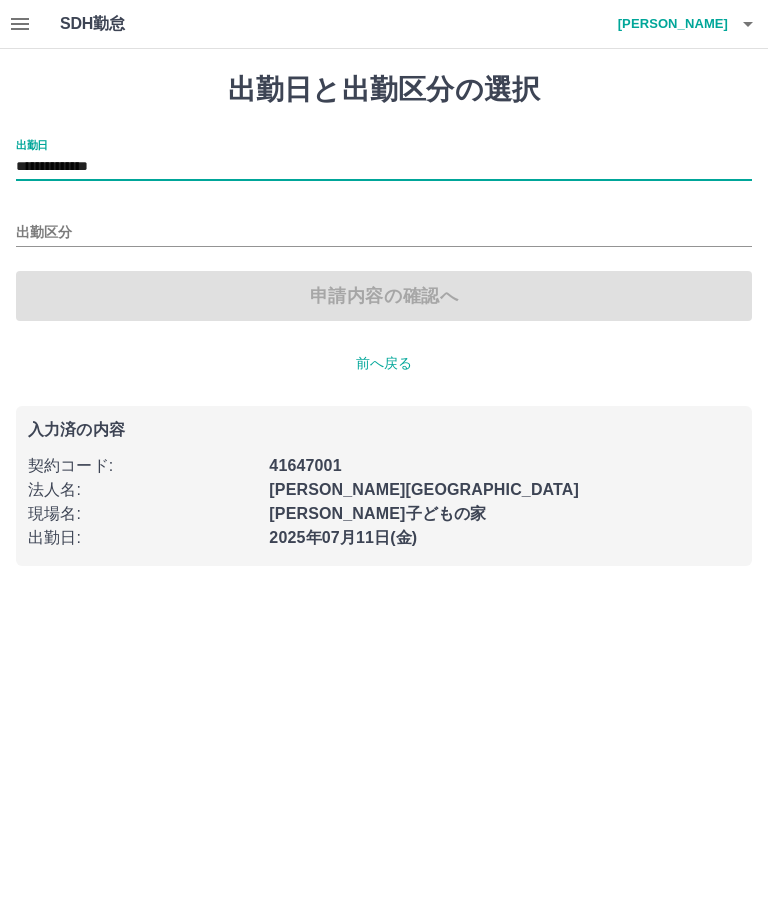 click on "出勤区分" at bounding box center [384, 233] 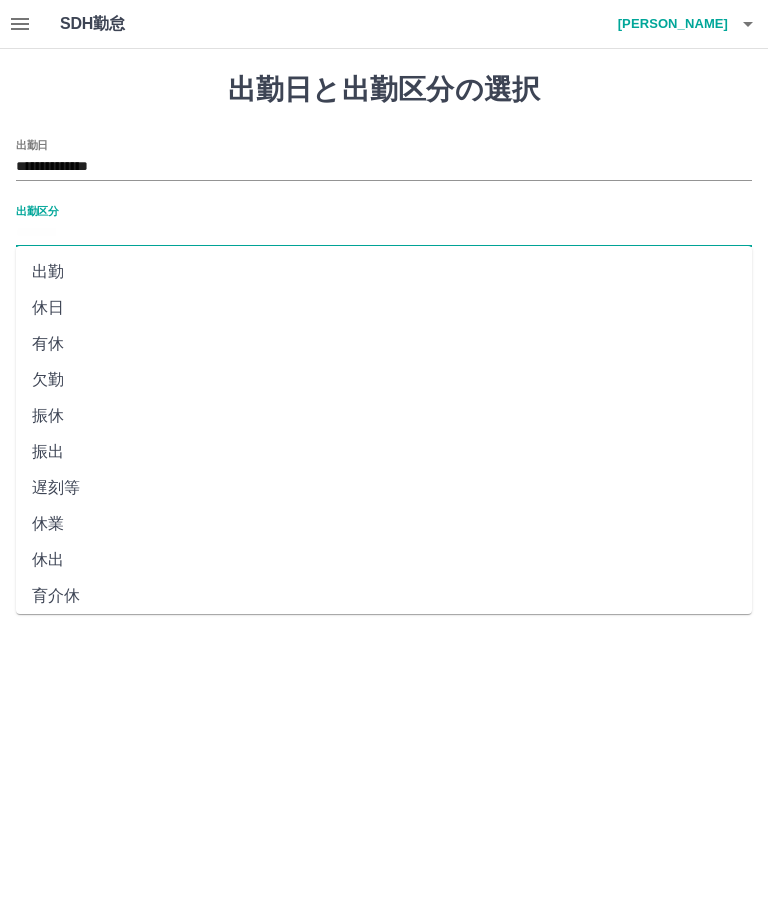 click on "出勤区分" at bounding box center [384, 233] 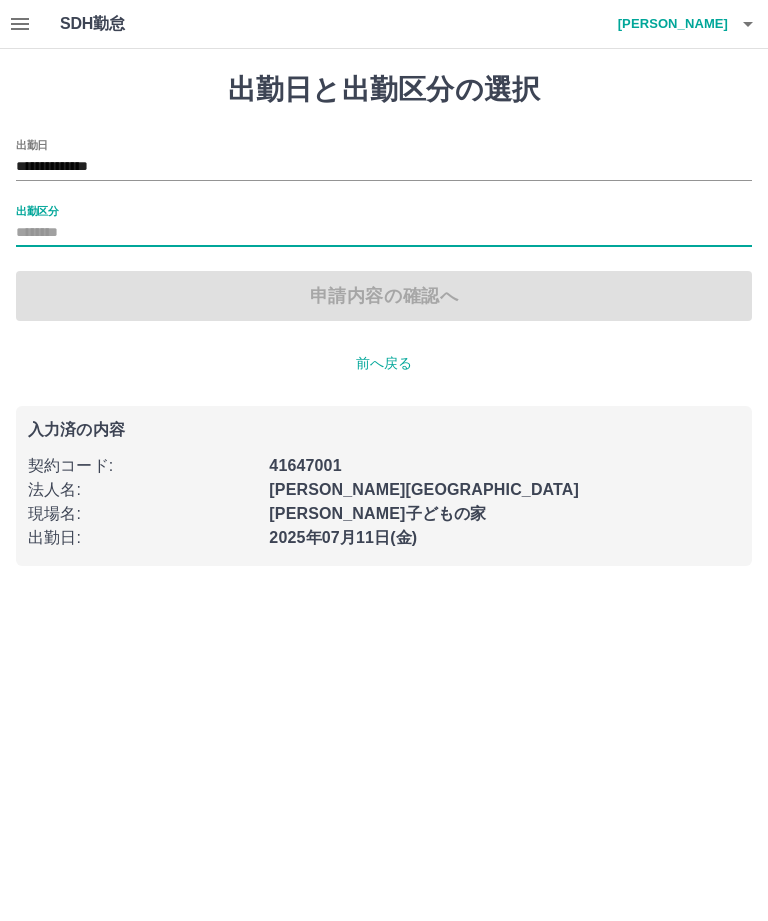 click on "出勤区分" at bounding box center (384, 233) 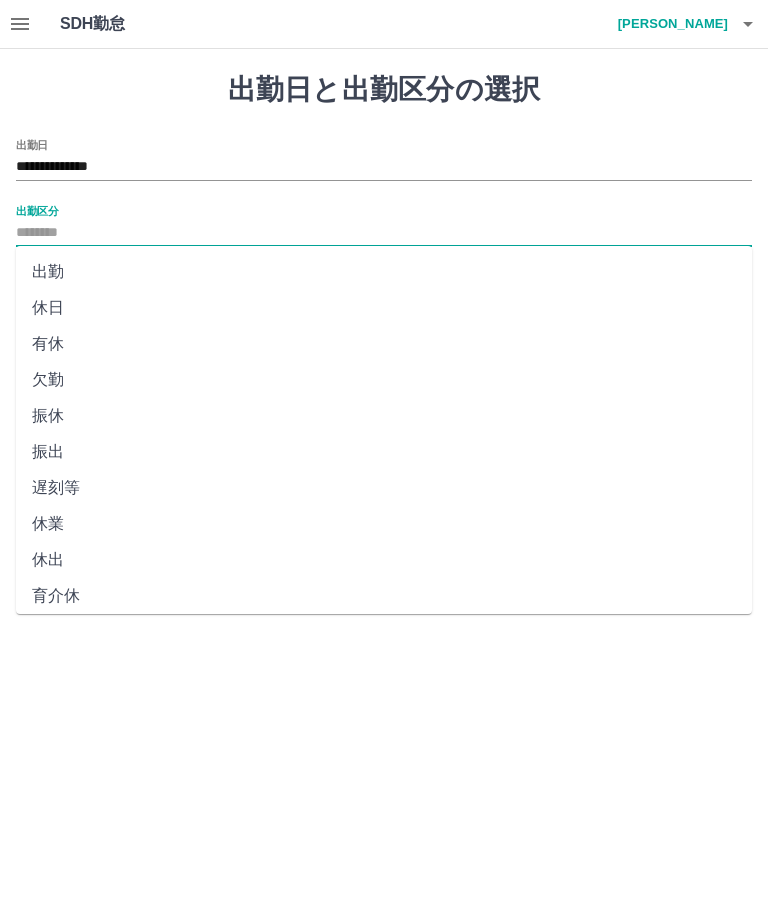 click on "休日" at bounding box center [384, 308] 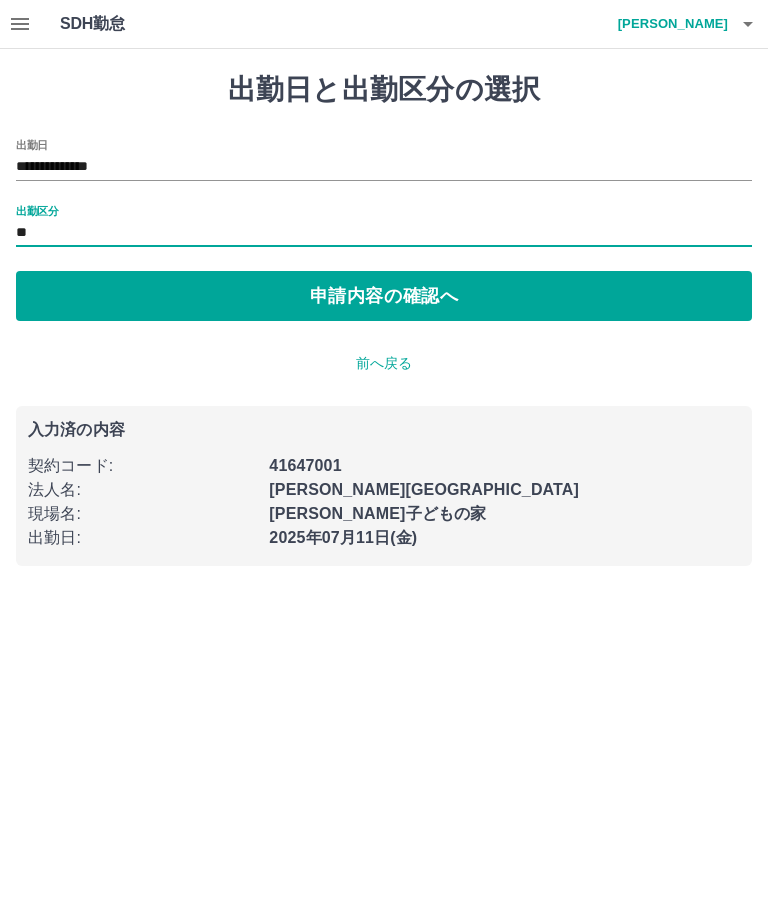 type on "**" 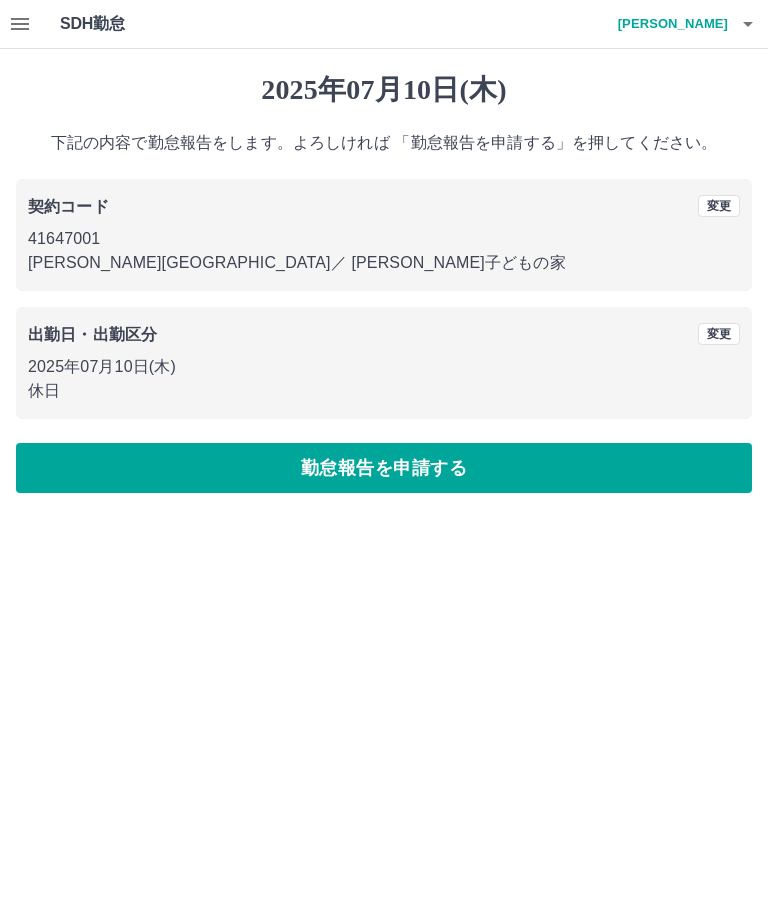 click on "勤怠報告を申請する" at bounding box center [384, 468] 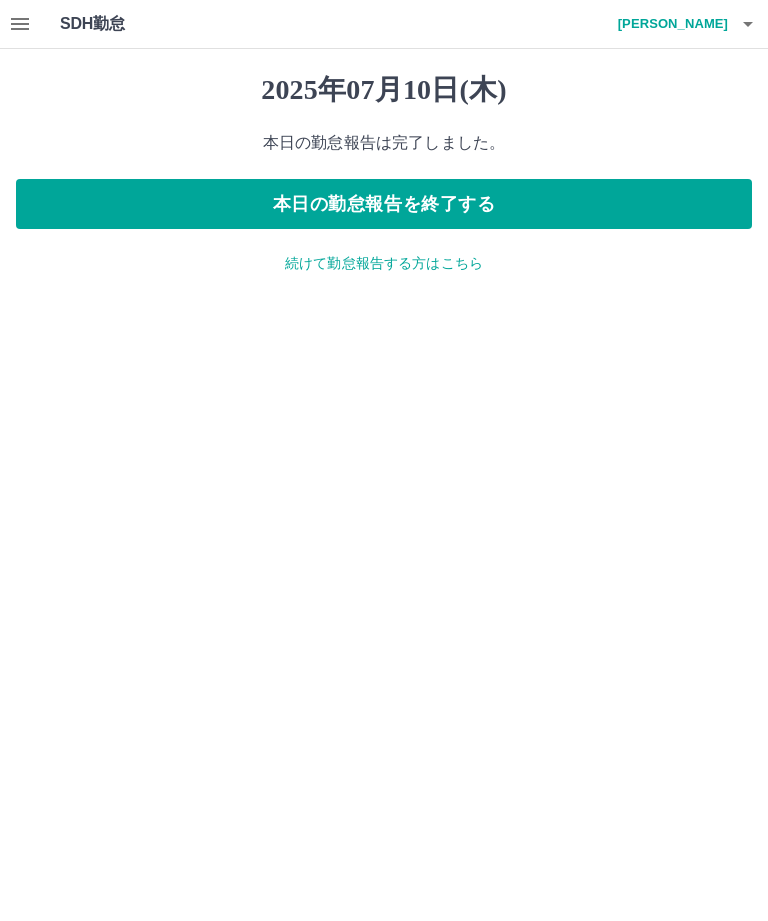 click on "続けて勤怠報告する方はこちら" at bounding box center [384, 263] 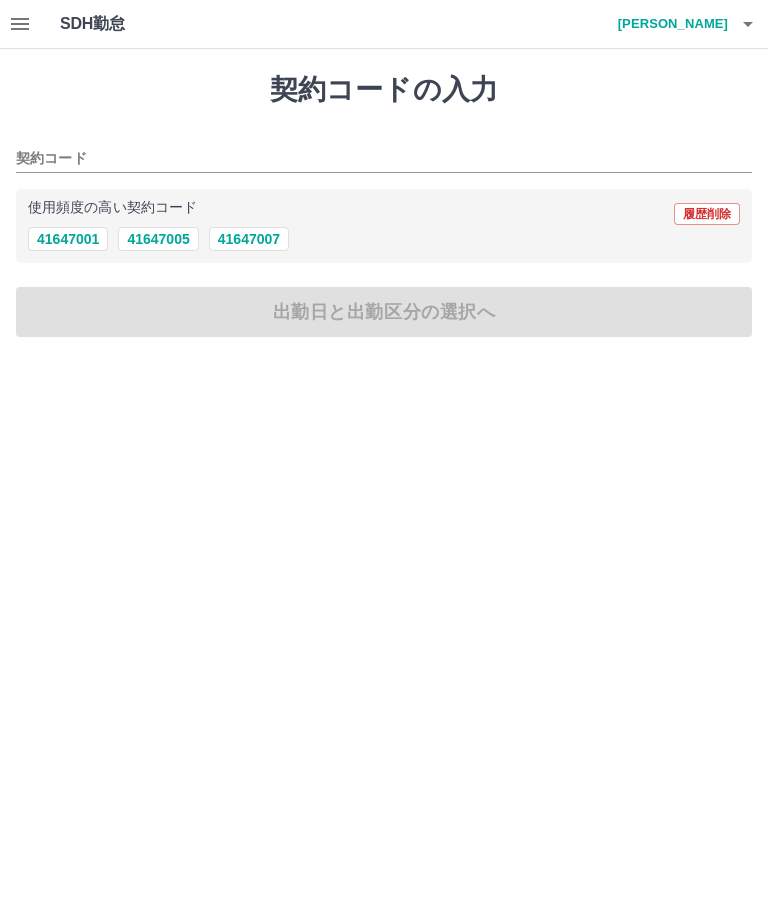 click on "41647001" at bounding box center [68, 239] 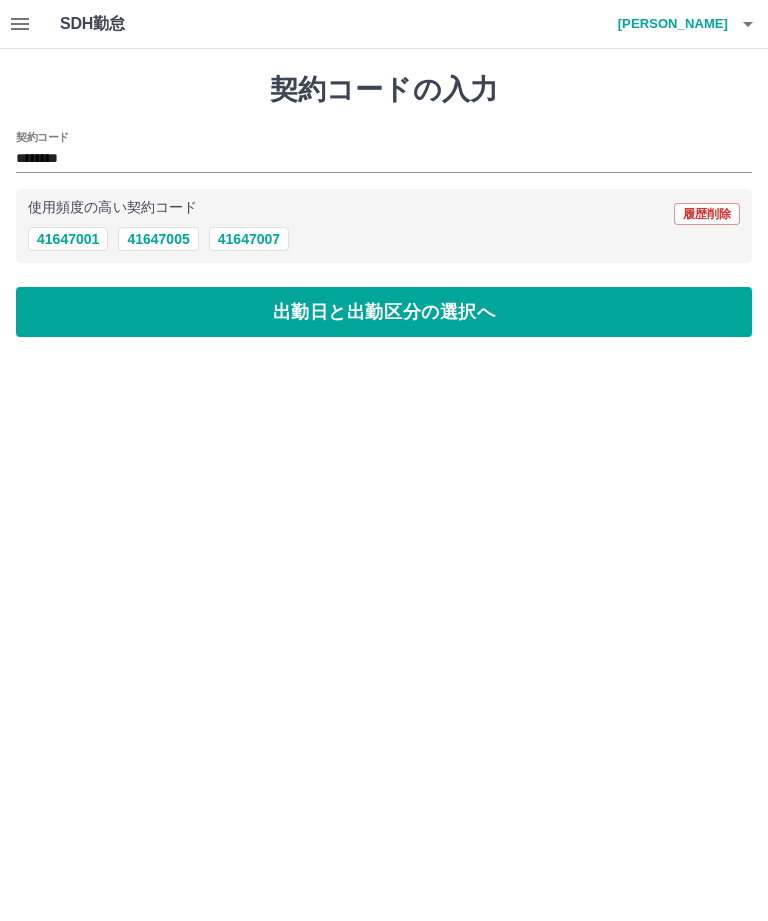 click on "出勤日と出勤区分の選択へ" at bounding box center (384, 312) 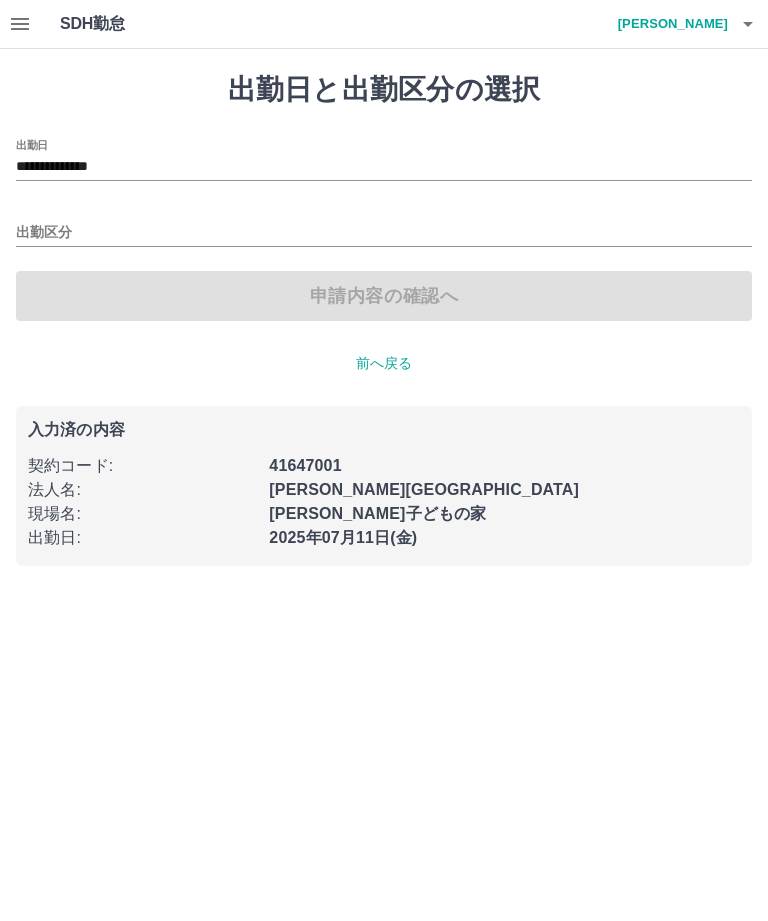 click on "**********" at bounding box center (384, 167) 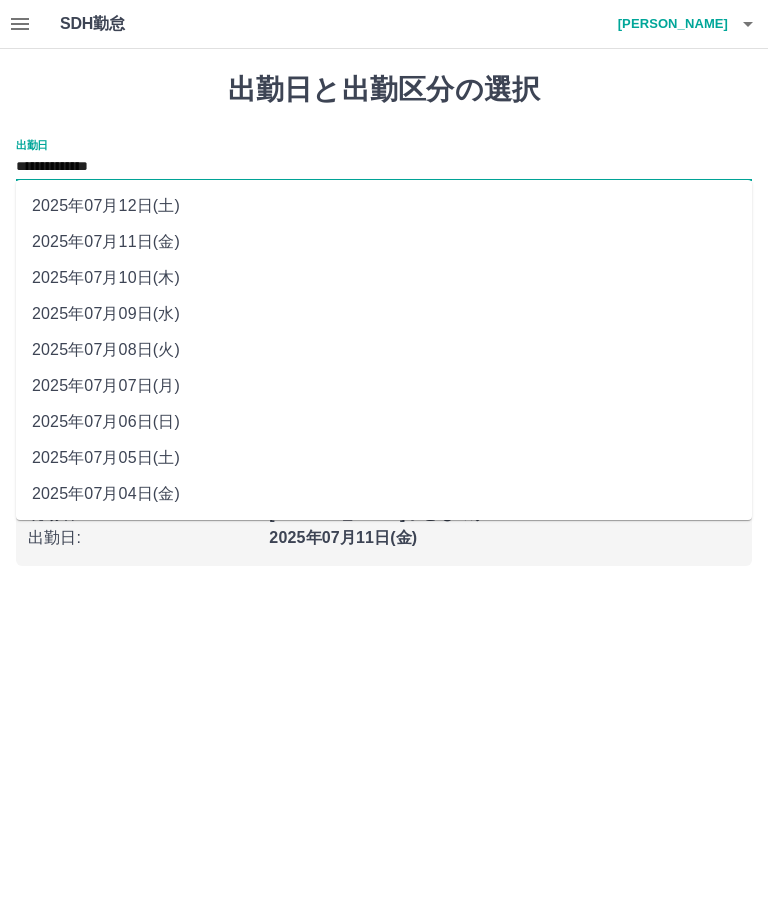 click on "**********" at bounding box center [384, 167] 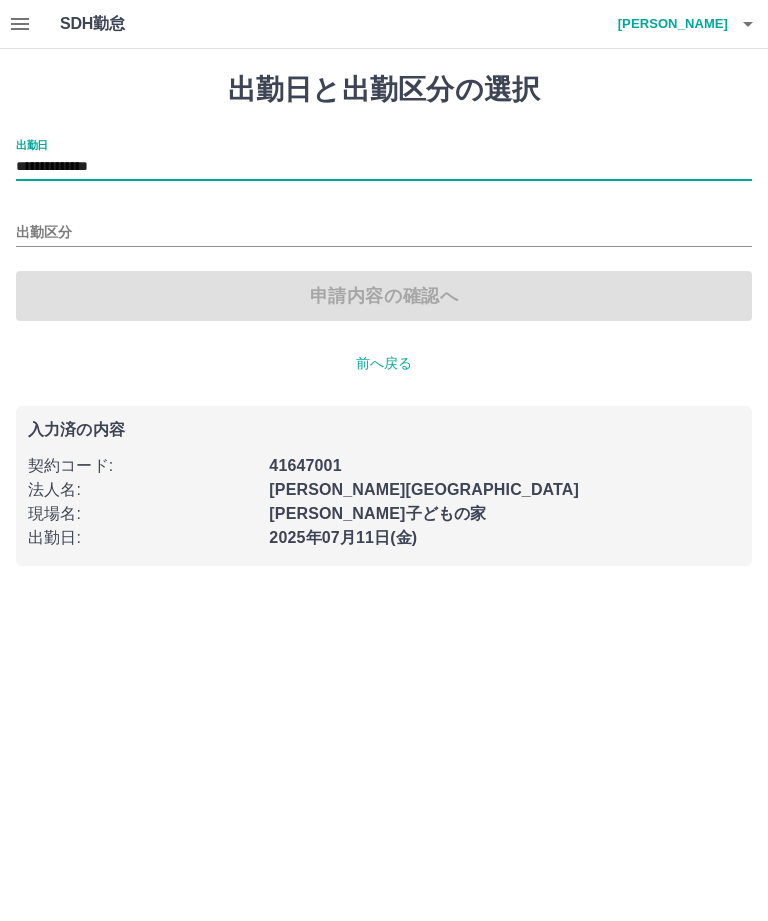 click on "出勤区分" at bounding box center (384, 233) 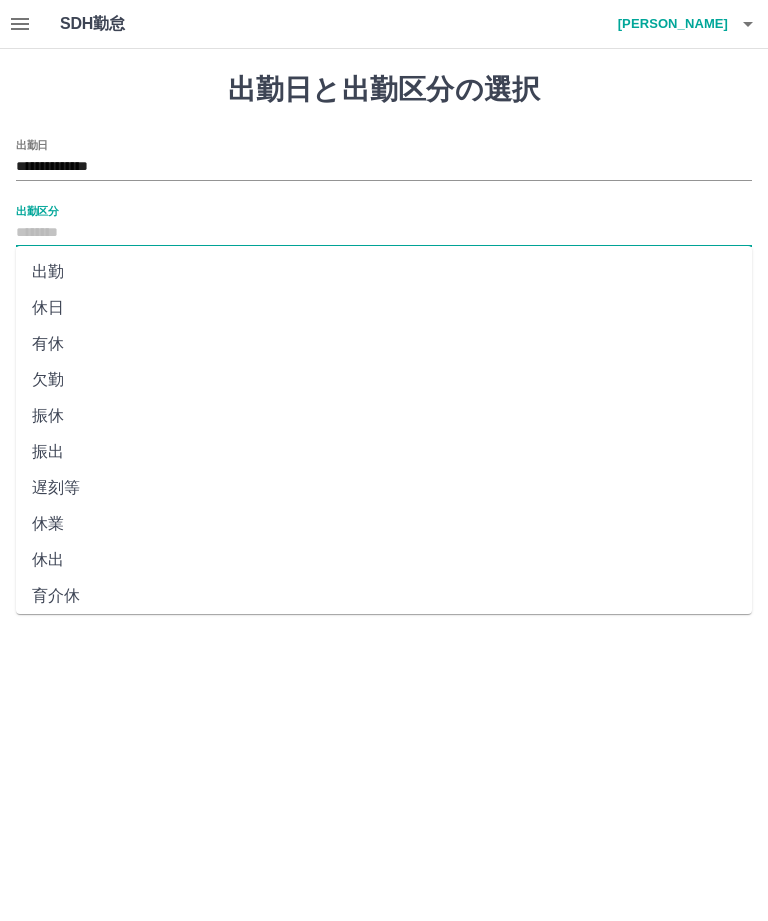 click on "休日" at bounding box center [384, 308] 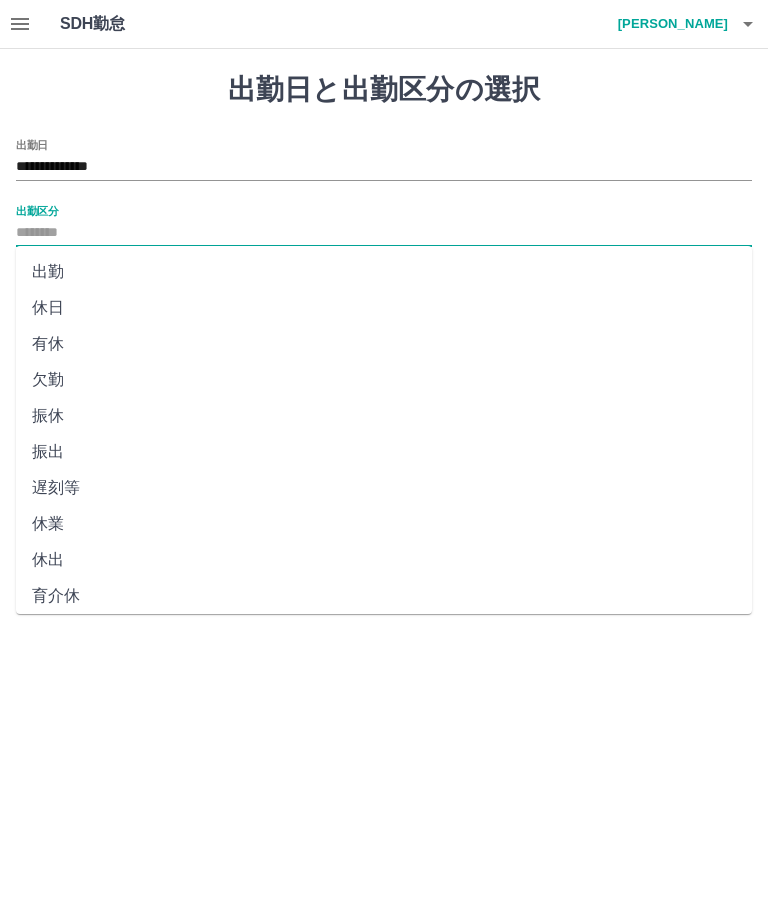 type on "**" 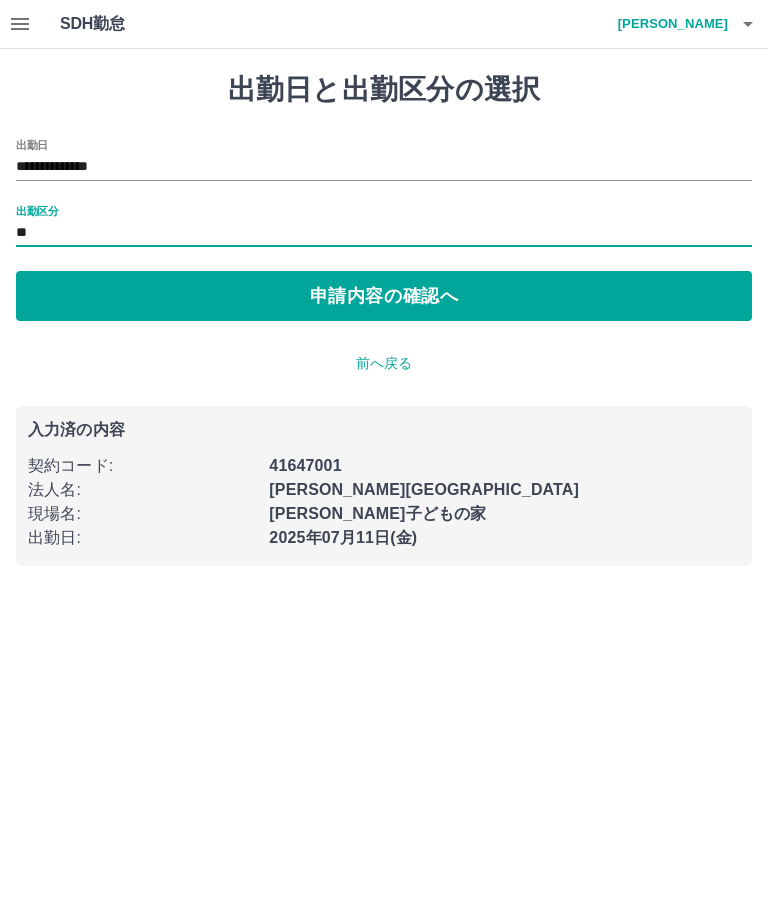 click on "申請内容の確認へ" at bounding box center (384, 296) 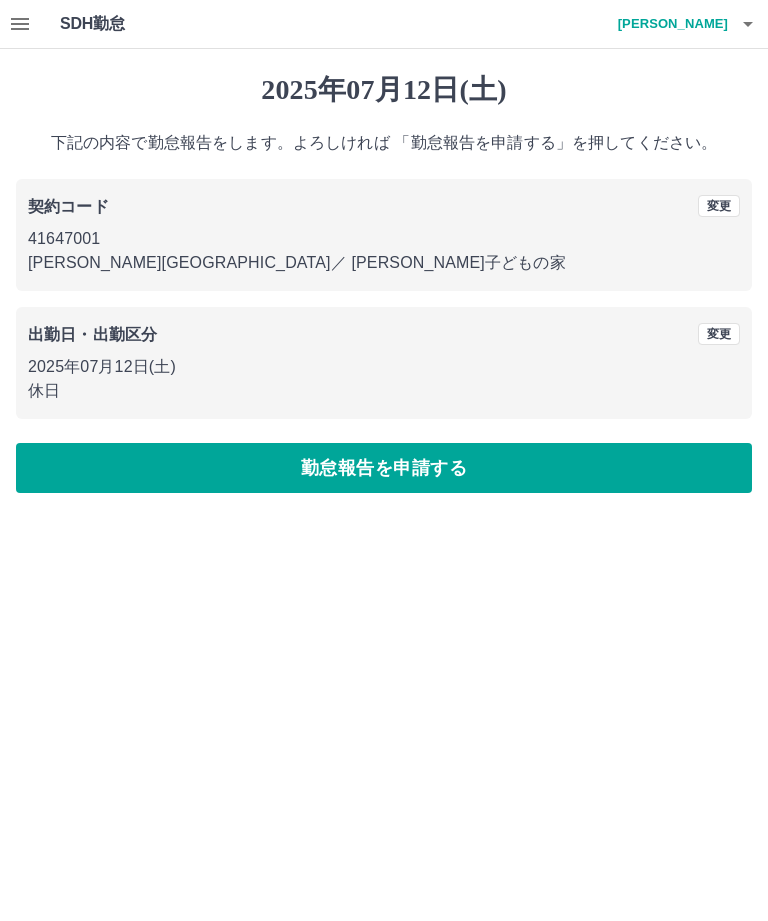 click on "勤怠報告を申請する" at bounding box center [384, 468] 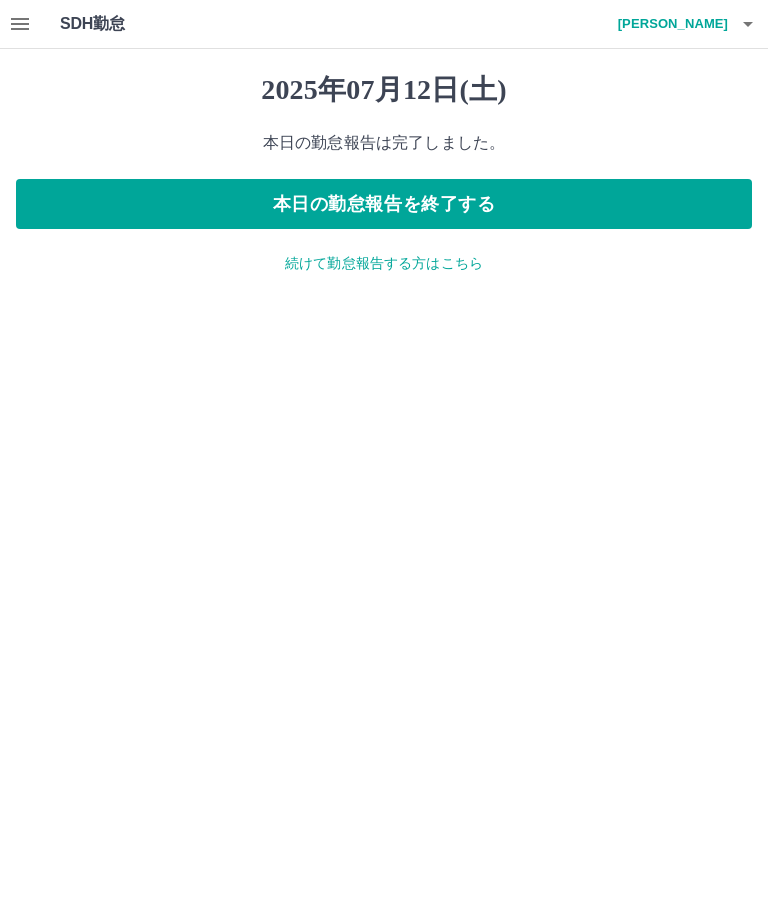 click on "本日の勤怠報告を終了する" at bounding box center (384, 204) 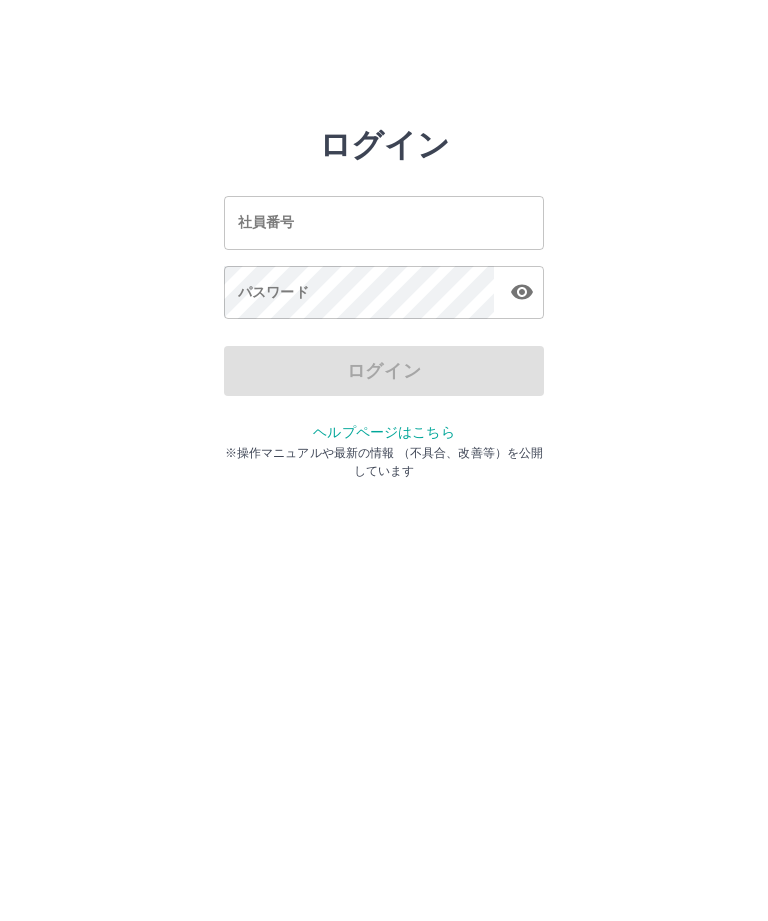 scroll, scrollTop: 0, scrollLeft: 0, axis: both 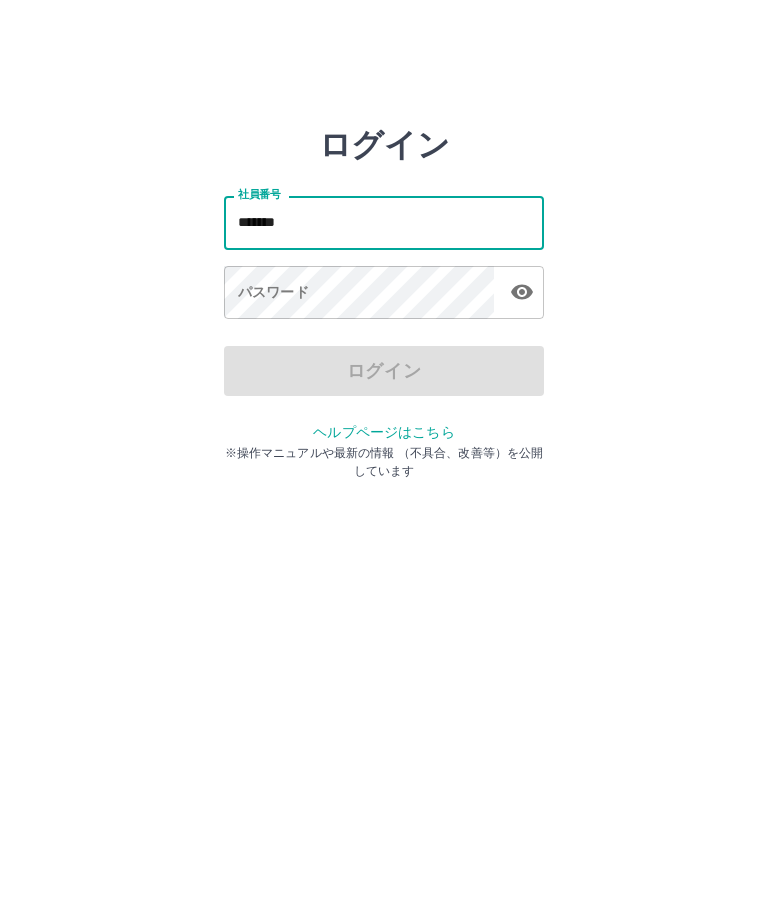 type on "*******" 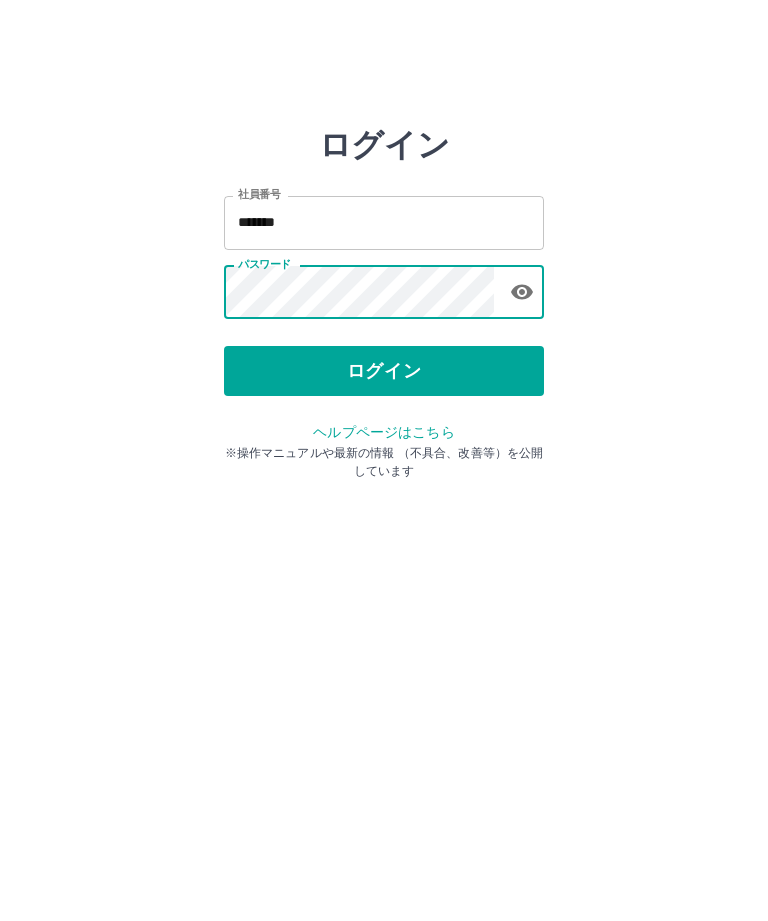click on "ログイン" at bounding box center [384, 371] 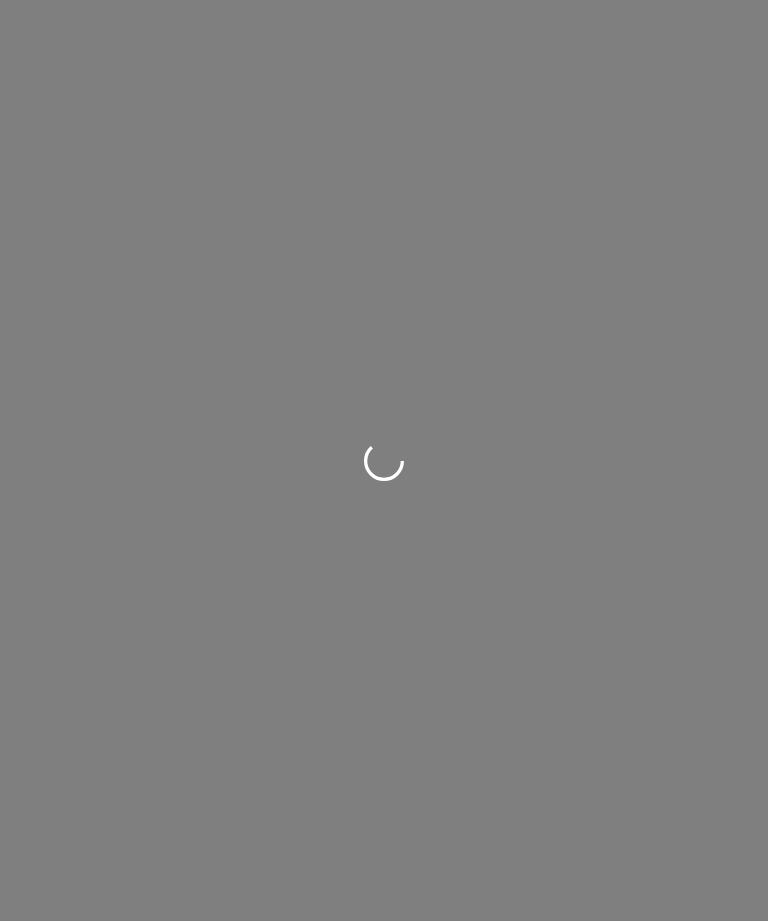scroll, scrollTop: 0, scrollLeft: 0, axis: both 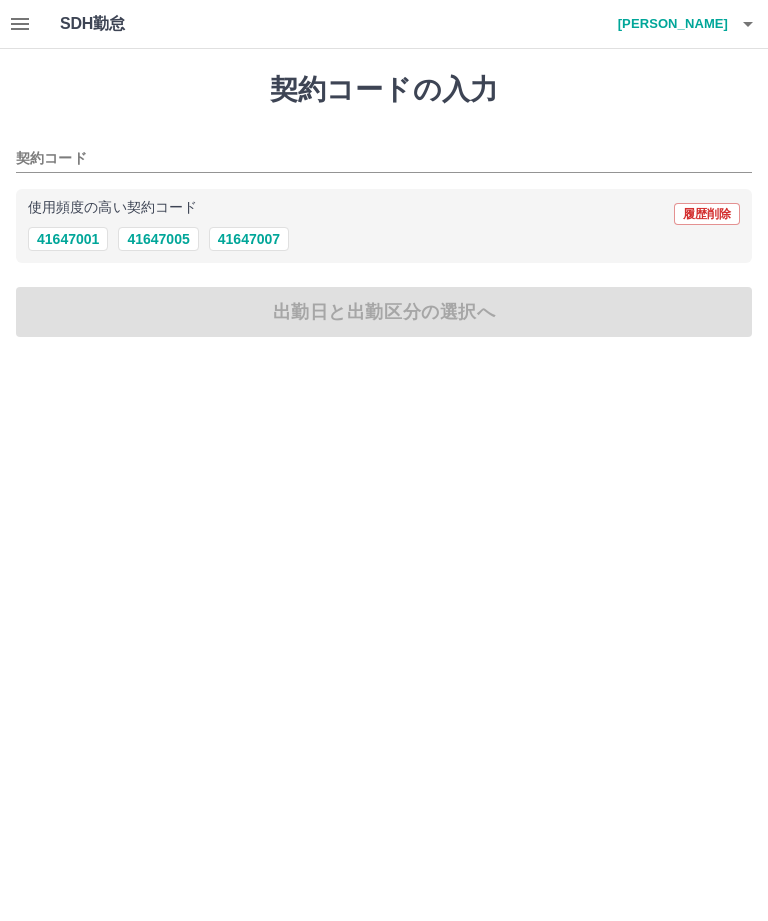 click on "41647001" at bounding box center [68, 239] 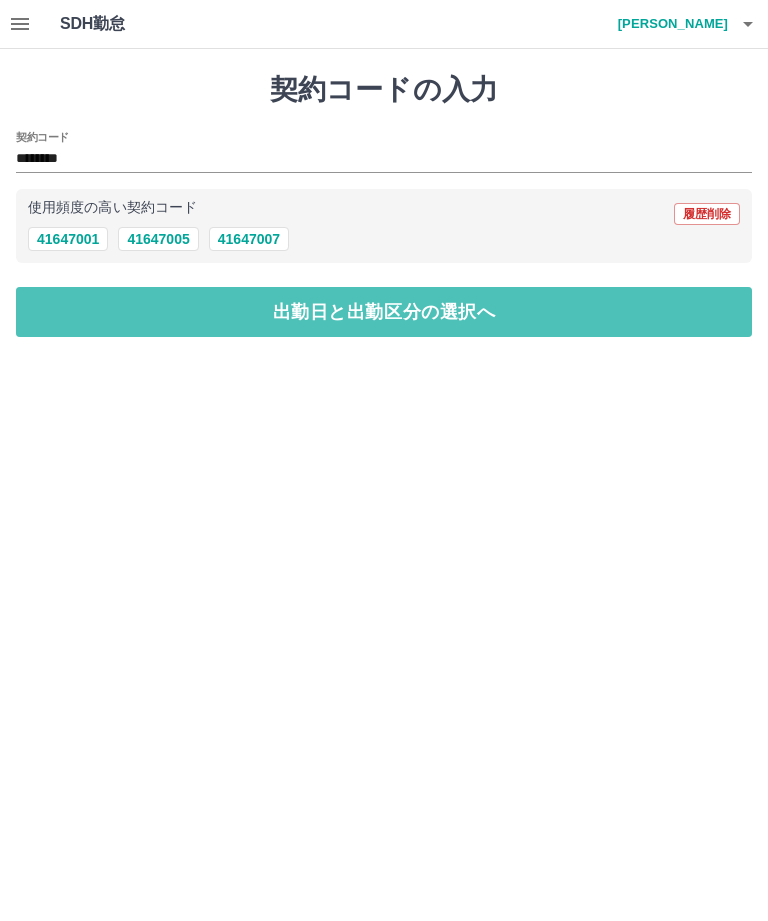 click on "出勤日と出勤区分の選択へ" at bounding box center (384, 312) 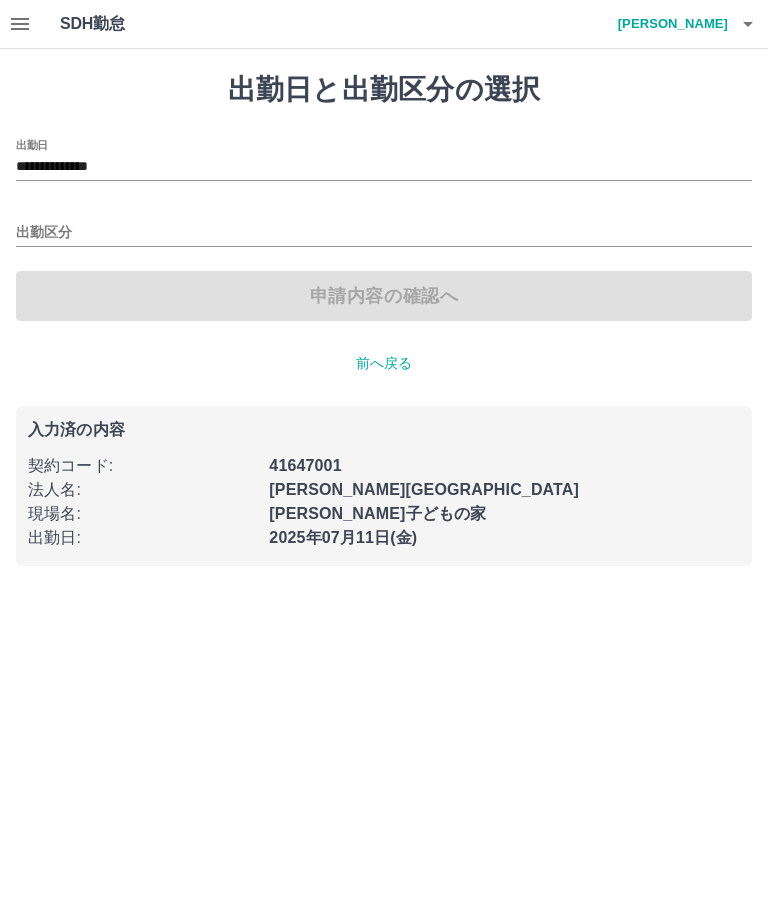 click on "出勤区分" at bounding box center [384, 226] 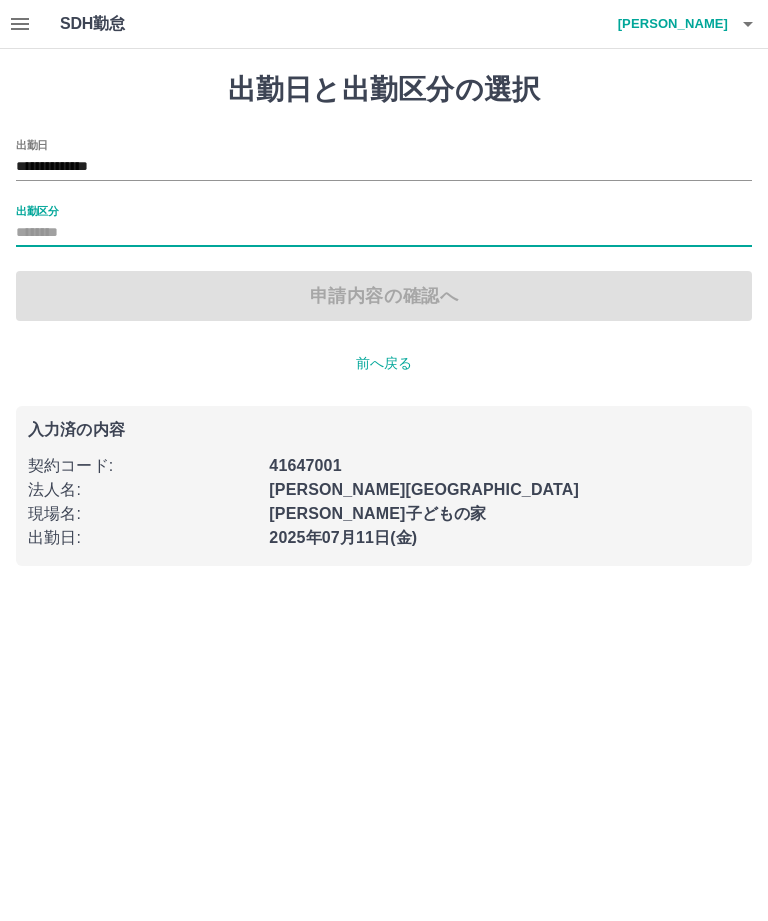click on "出勤区分" at bounding box center [384, 233] 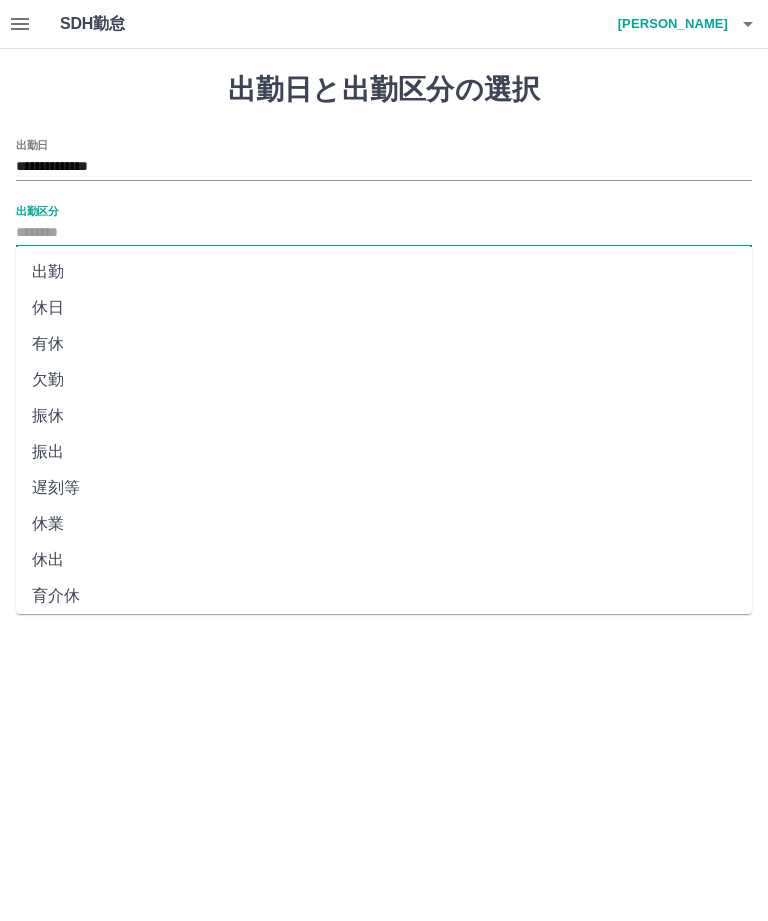 click on "出勤" at bounding box center [384, 272] 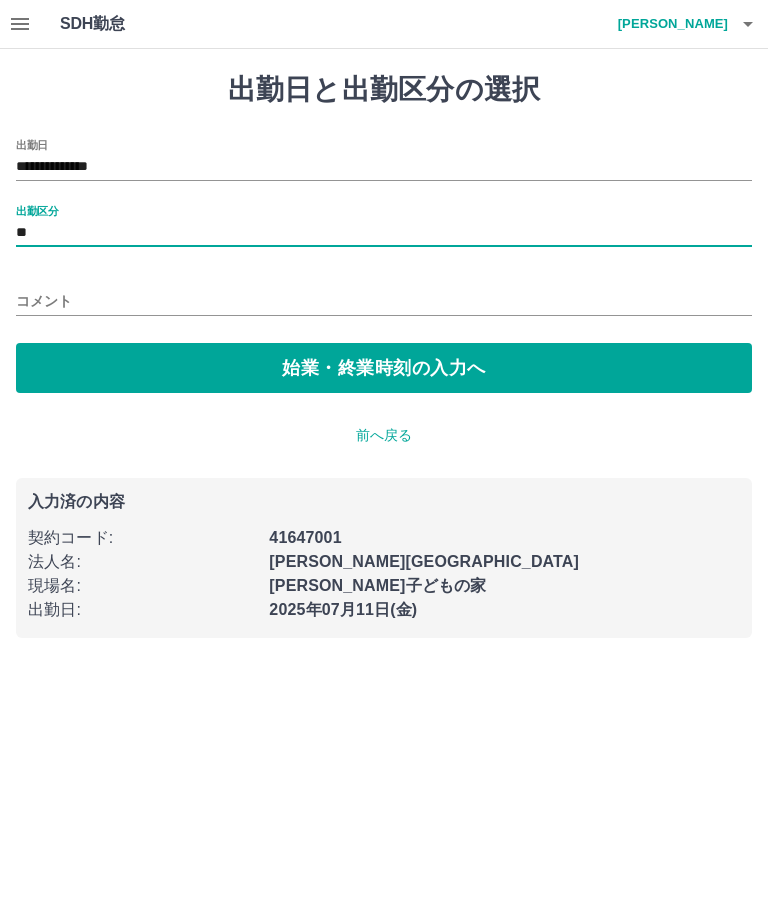 click on "始業・終業時刻の入力へ" at bounding box center [384, 368] 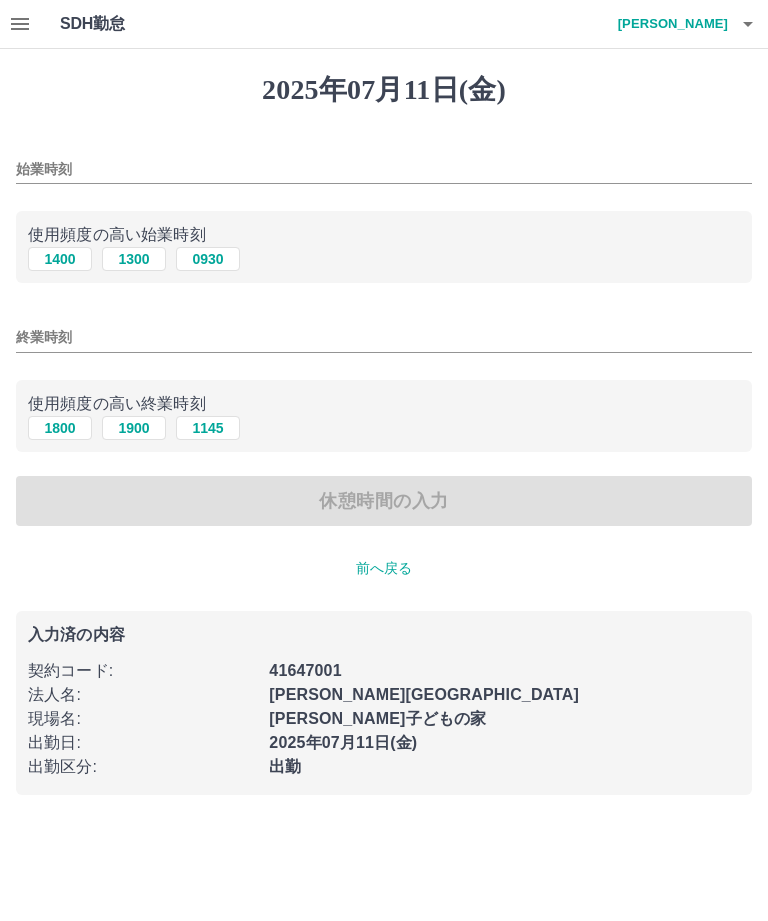 click on "1300" at bounding box center [134, 259] 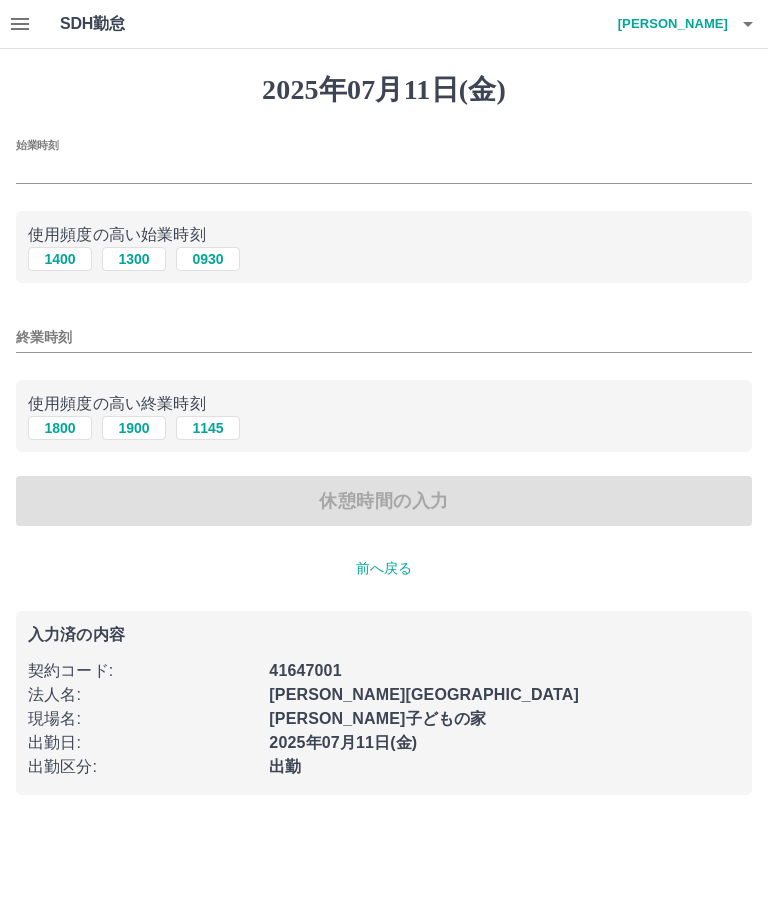 type on "****" 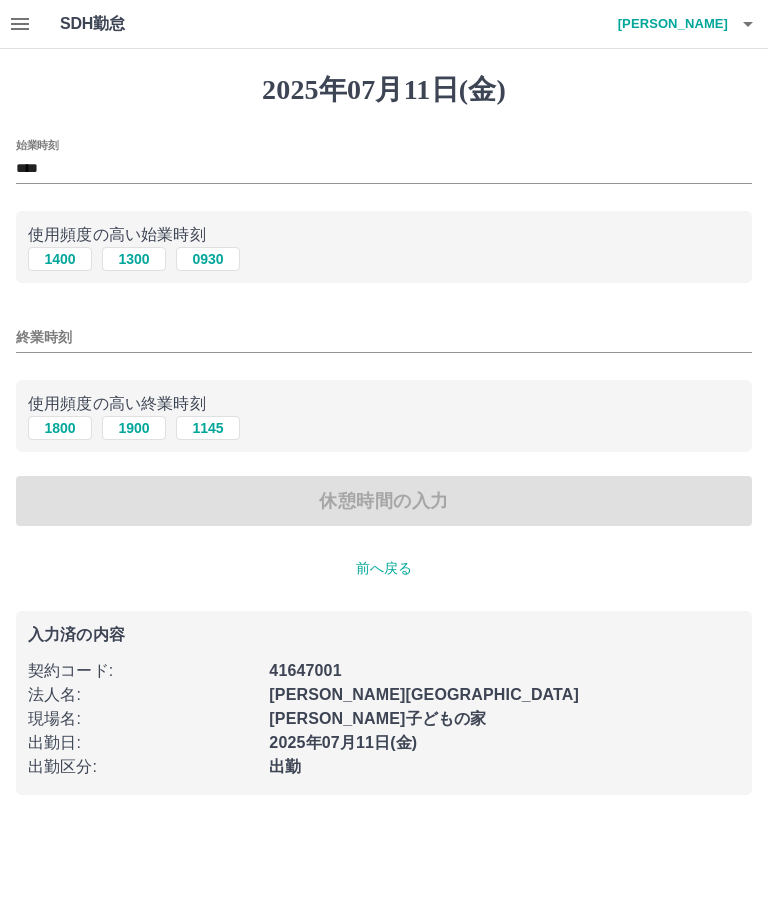 click on "1800" at bounding box center (60, 428) 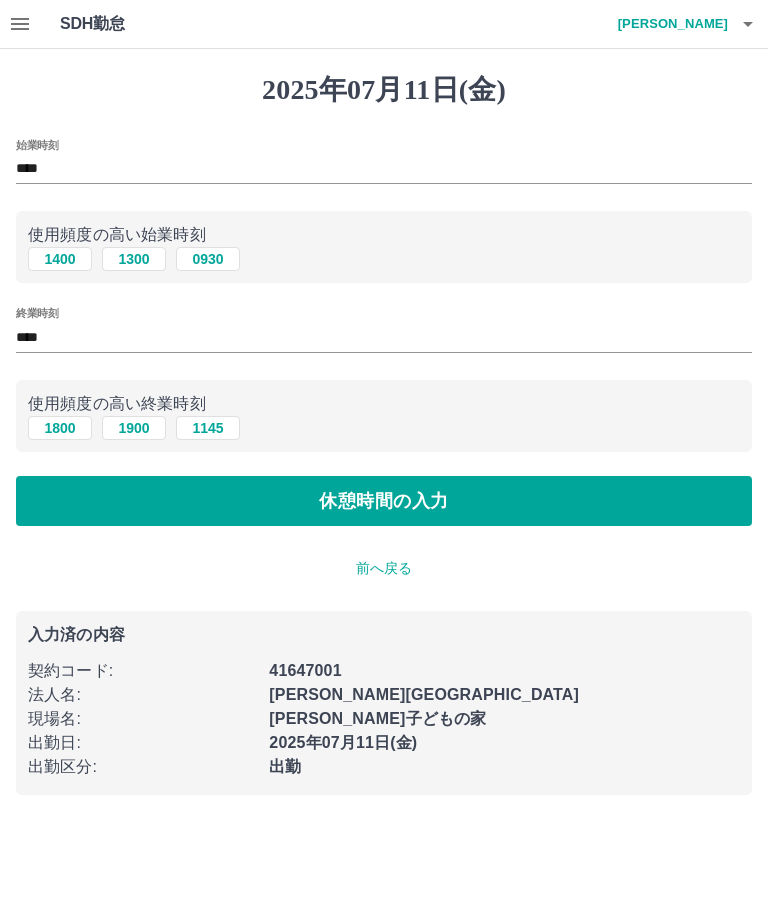 click on "休憩時間の入力" at bounding box center [384, 501] 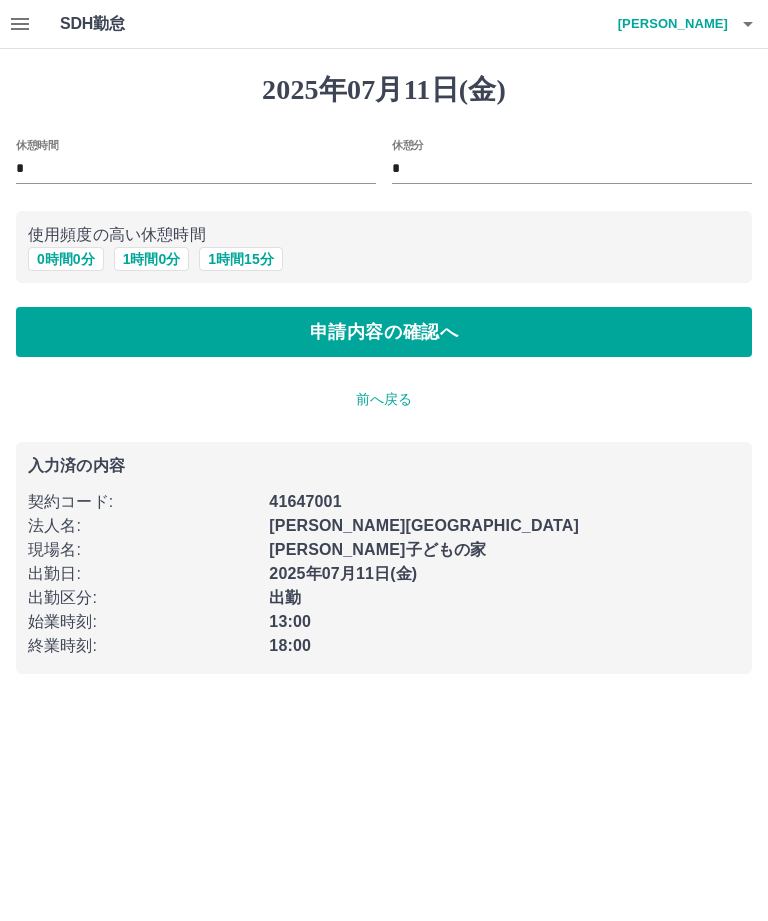 click on "申請内容の確認へ" at bounding box center [384, 332] 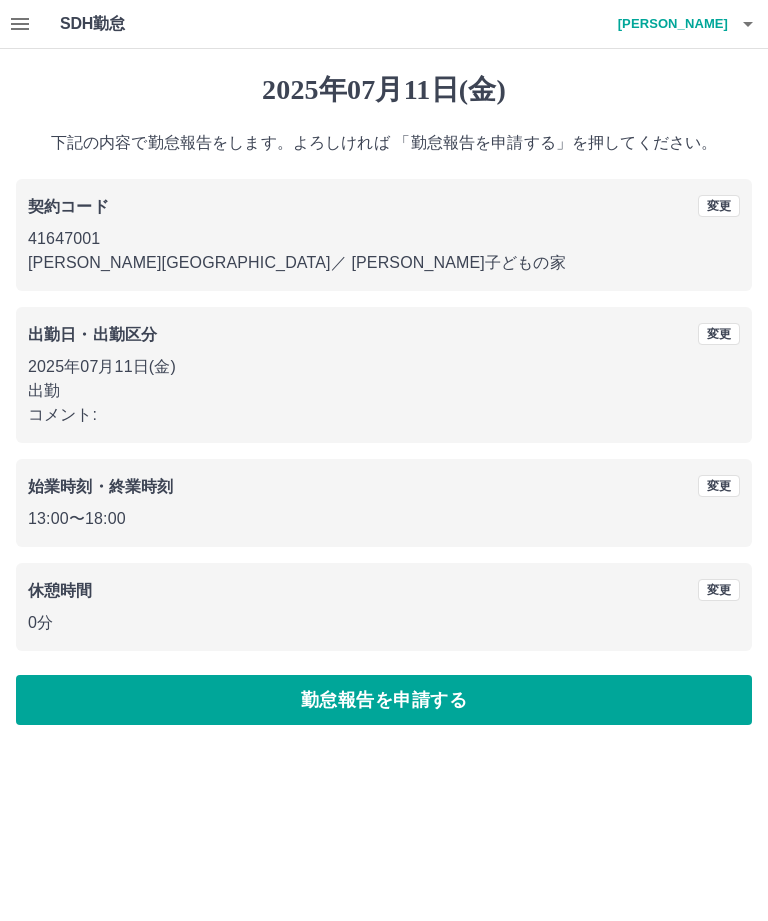 click on "勤怠報告を申請する" at bounding box center [384, 700] 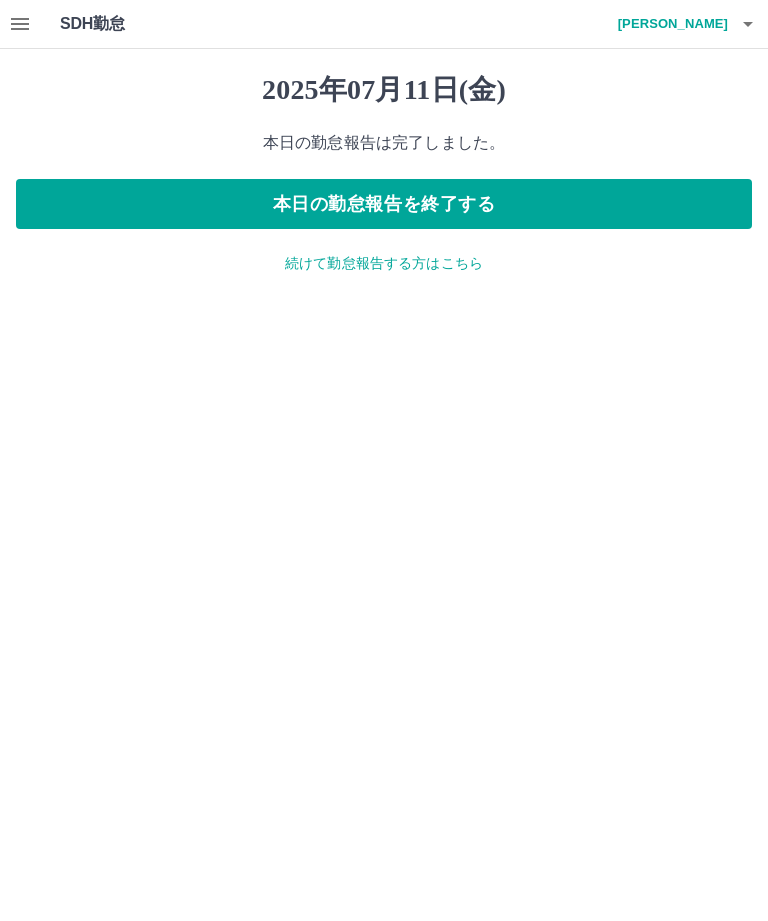 click on "続けて勤怠報告する方はこちら" at bounding box center (384, 263) 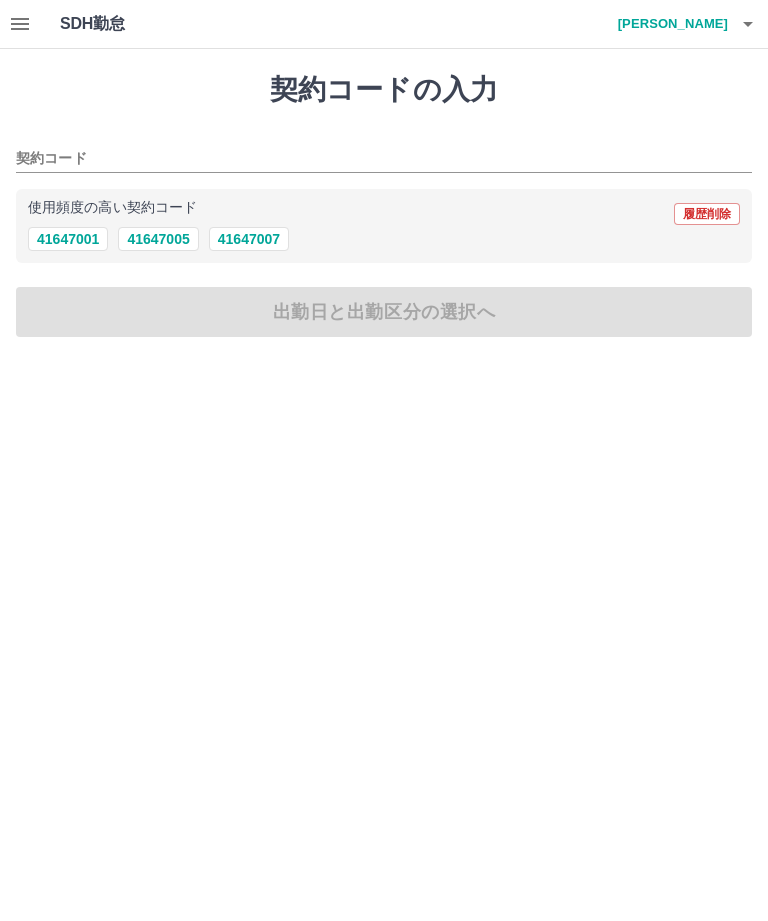 click on "41647001" at bounding box center [68, 239] 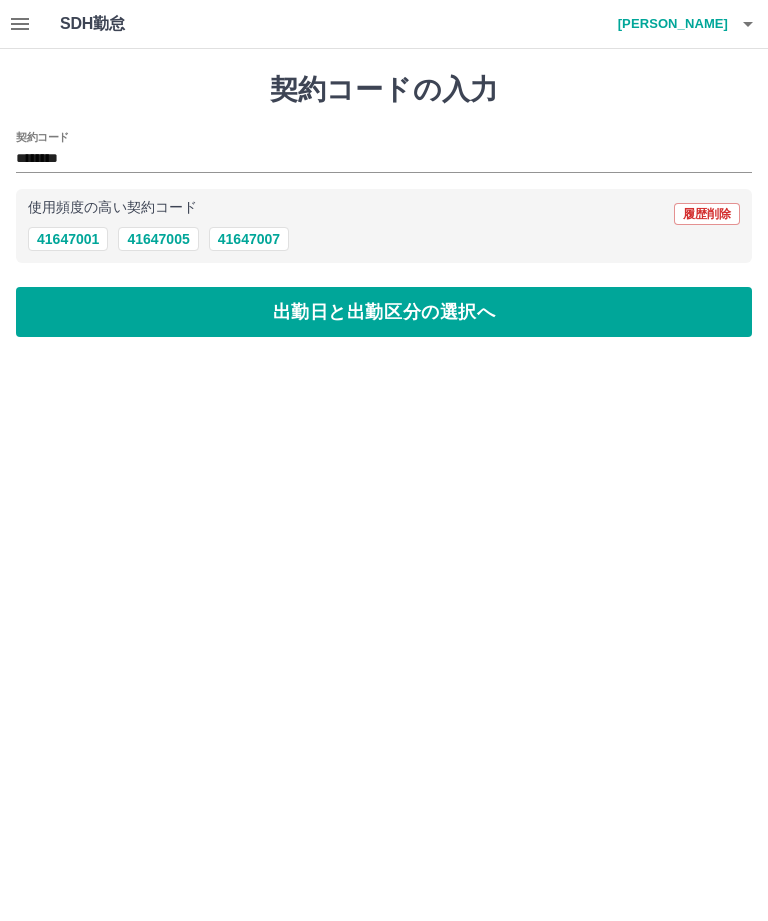 type on "********" 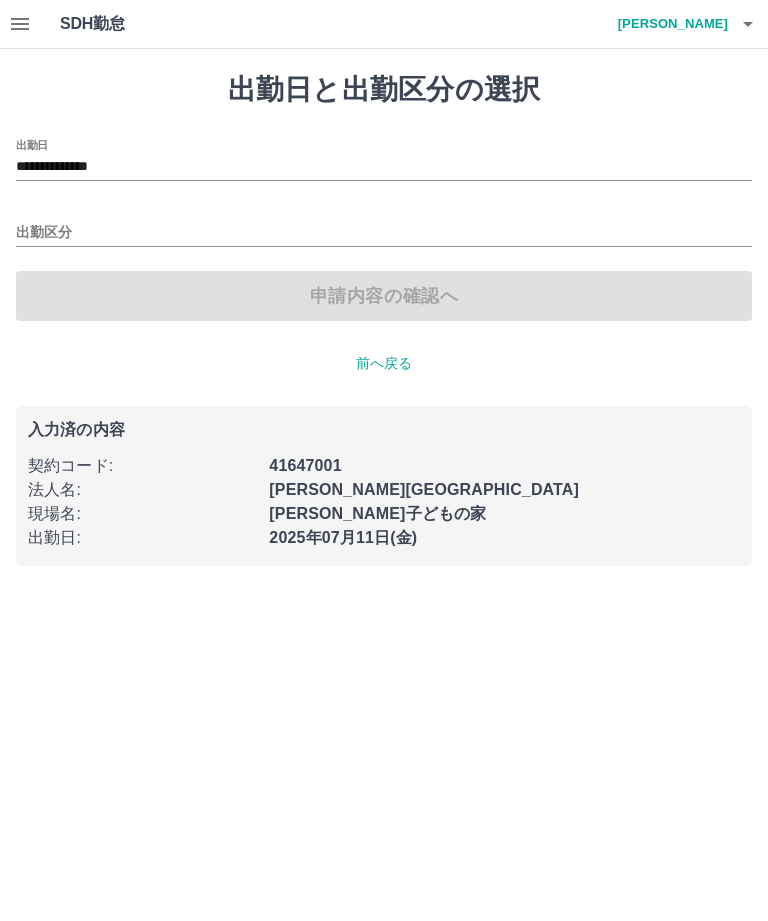 click on "**********" at bounding box center (384, 167) 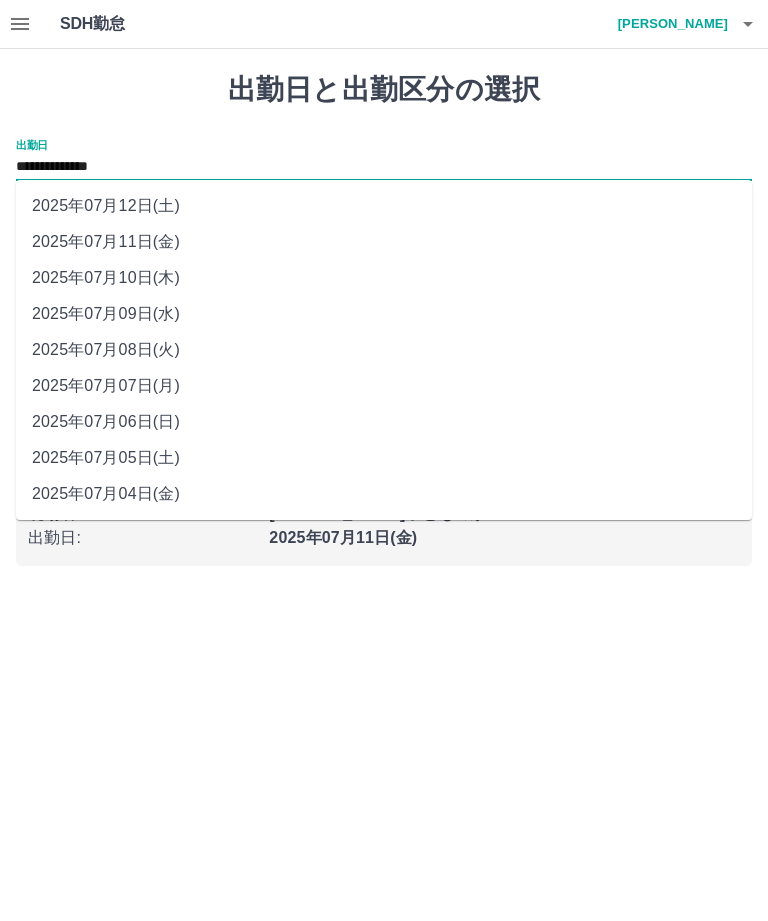 click on "2025年07月10日(木)" at bounding box center [384, 278] 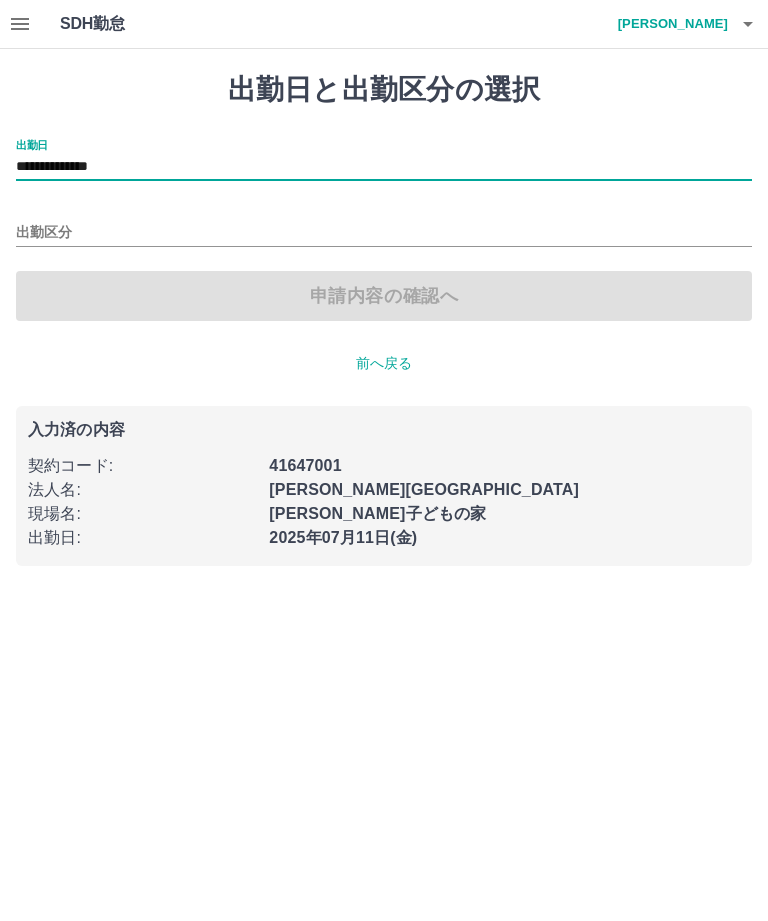 click on "申請内容の確認へ" at bounding box center (384, 296) 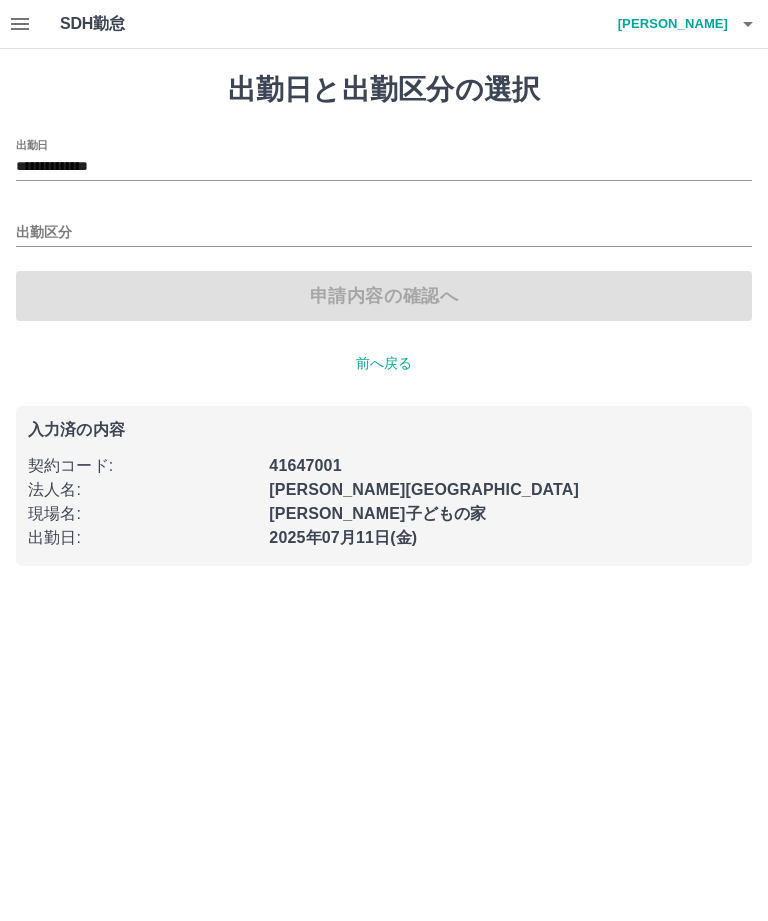 click on "出勤区分" at bounding box center (384, 233) 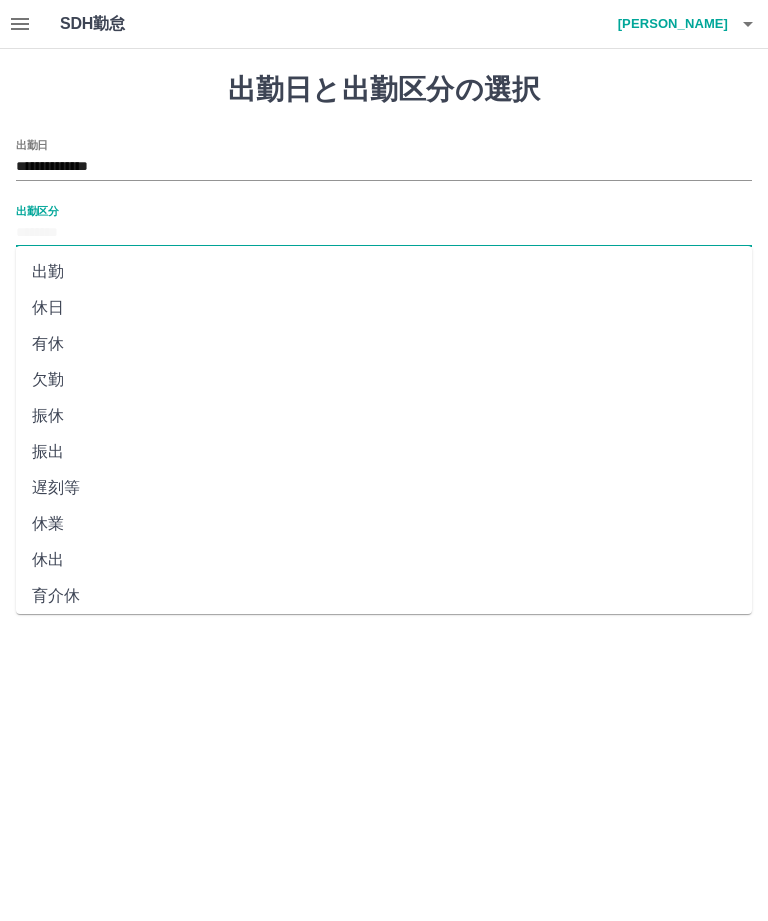 click on "休日" at bounding box center [384, 308] 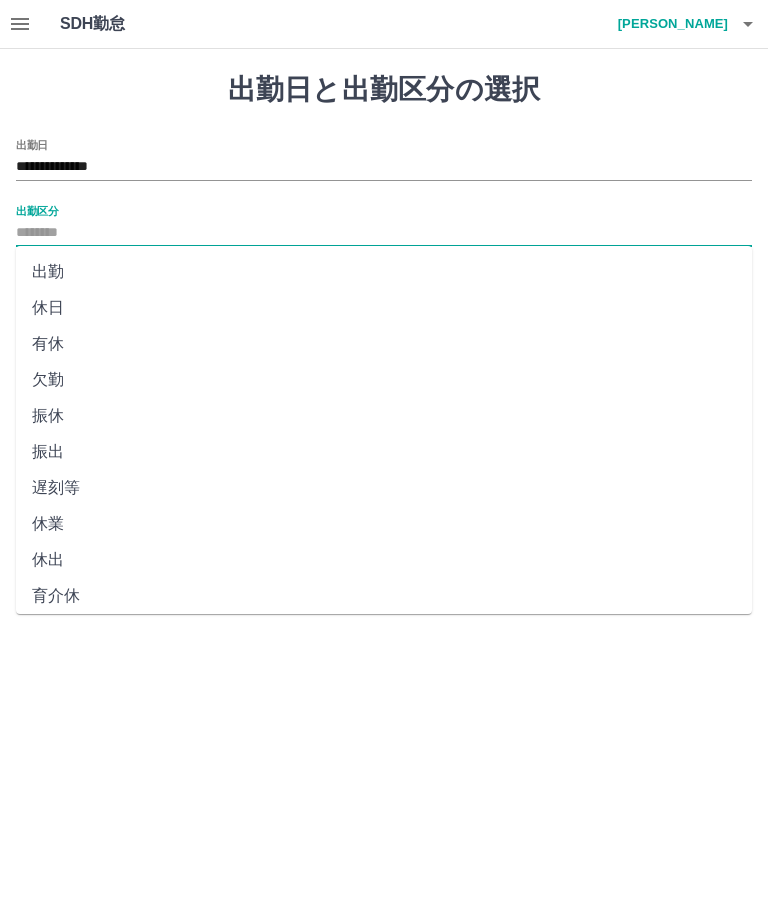 type on "**" 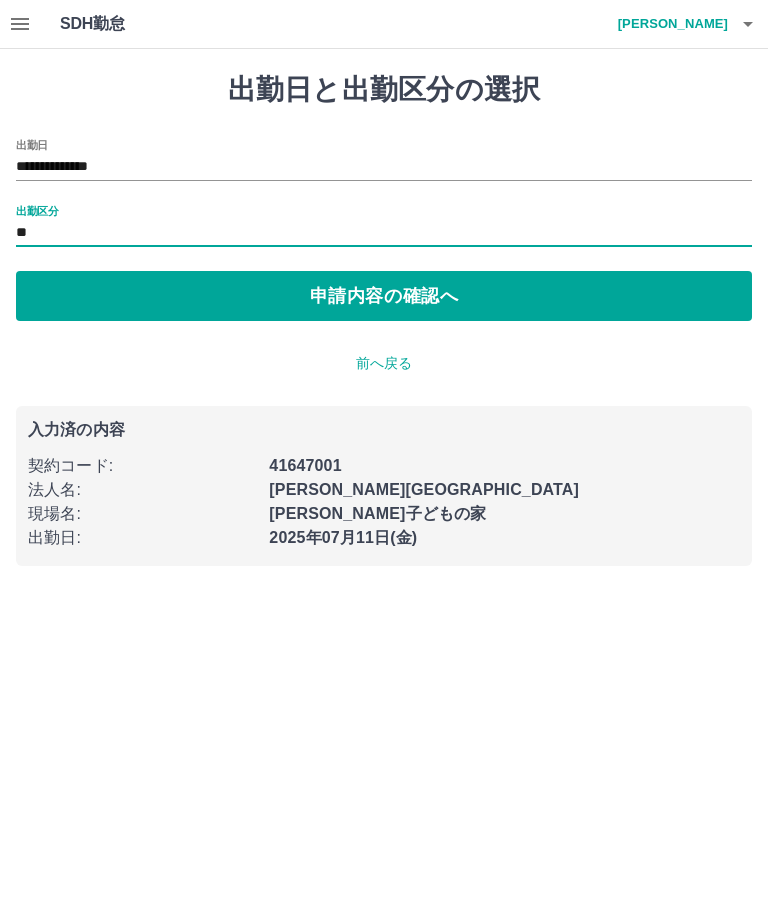 click on "申請内容の確認へ" at bounding box center (384, 296) 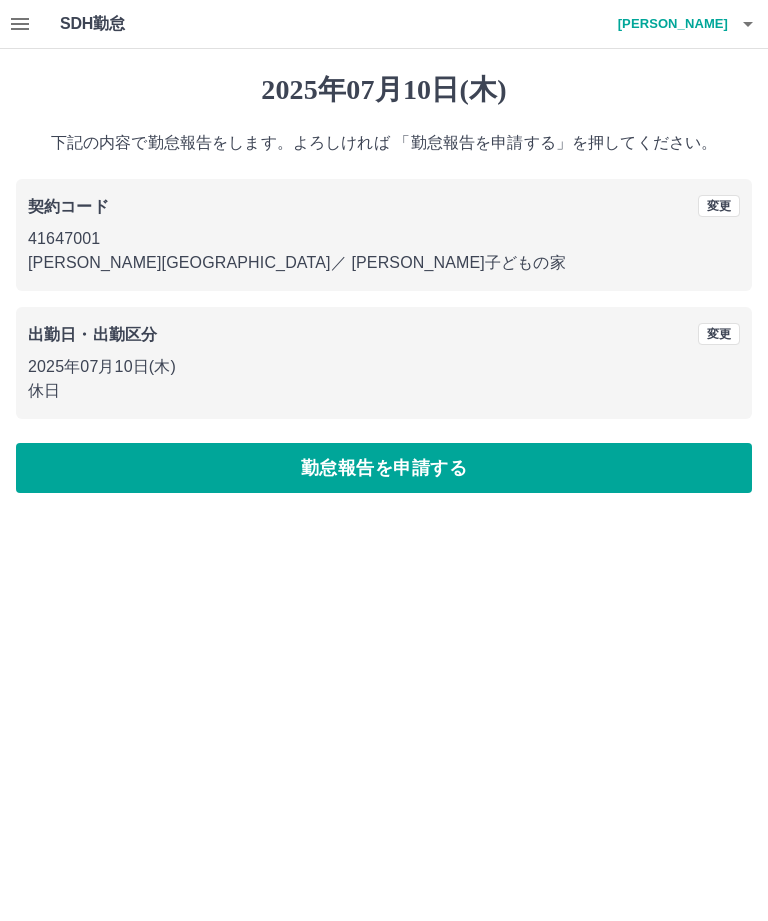 click on "勤怠報告を申請する" at bounding box center (384, 468) 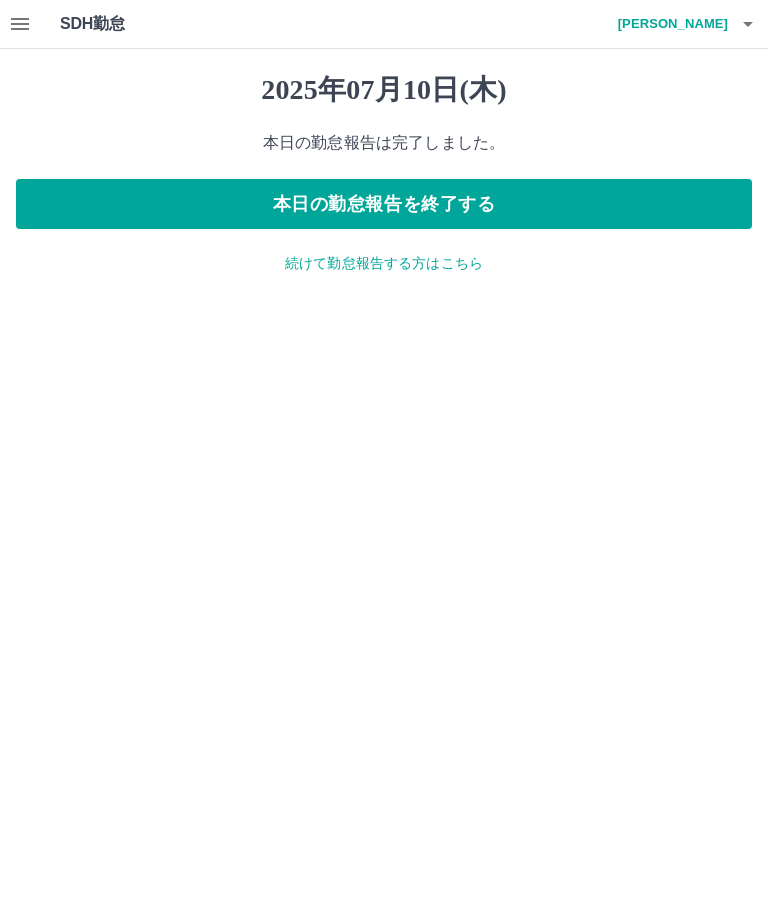 click on "続けて勤怠報告する方はこちら" at bounding box center [384, 263] 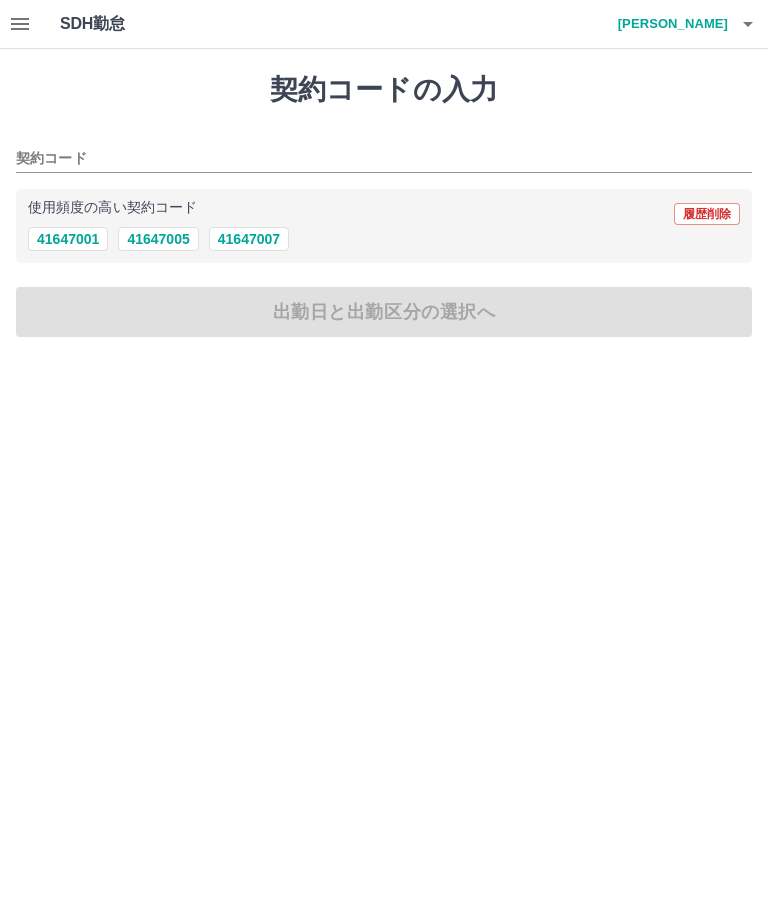 click on "41647001" at bounding box center [68, 239] 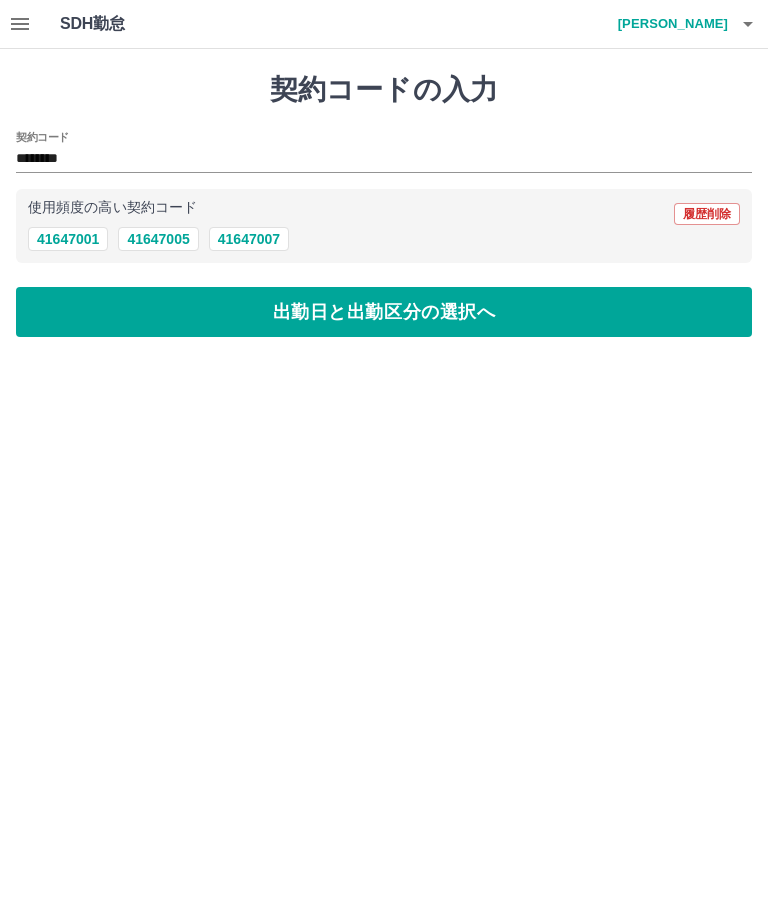 click on "出勤日と出勤区分の選択へ" at bounding box center [384, 312] 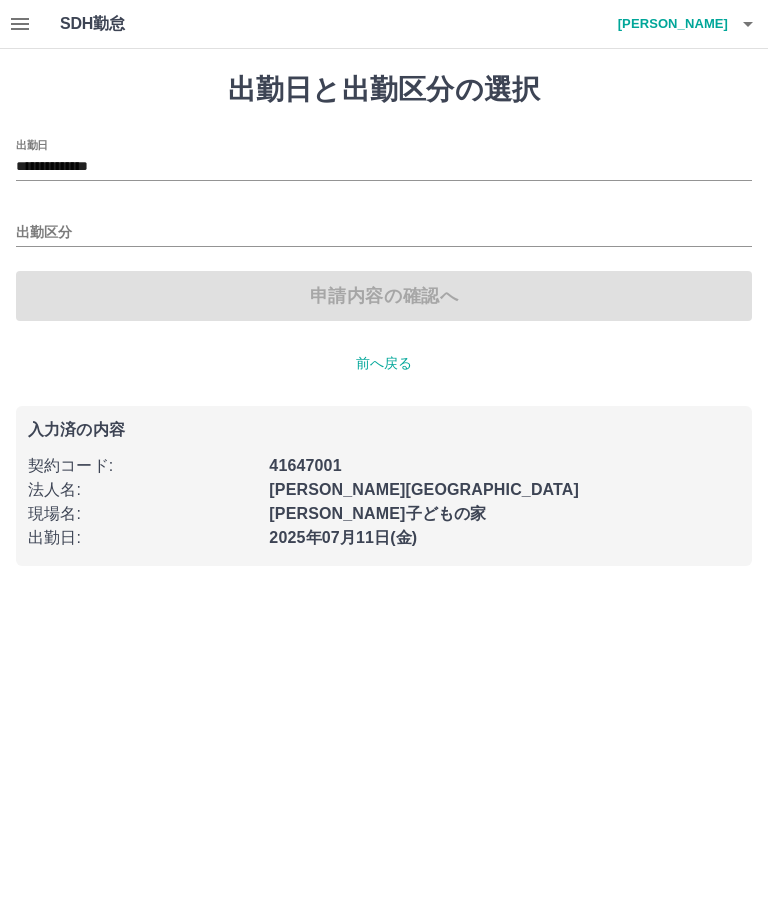 click on "**********" at bounding box center [384, 167] 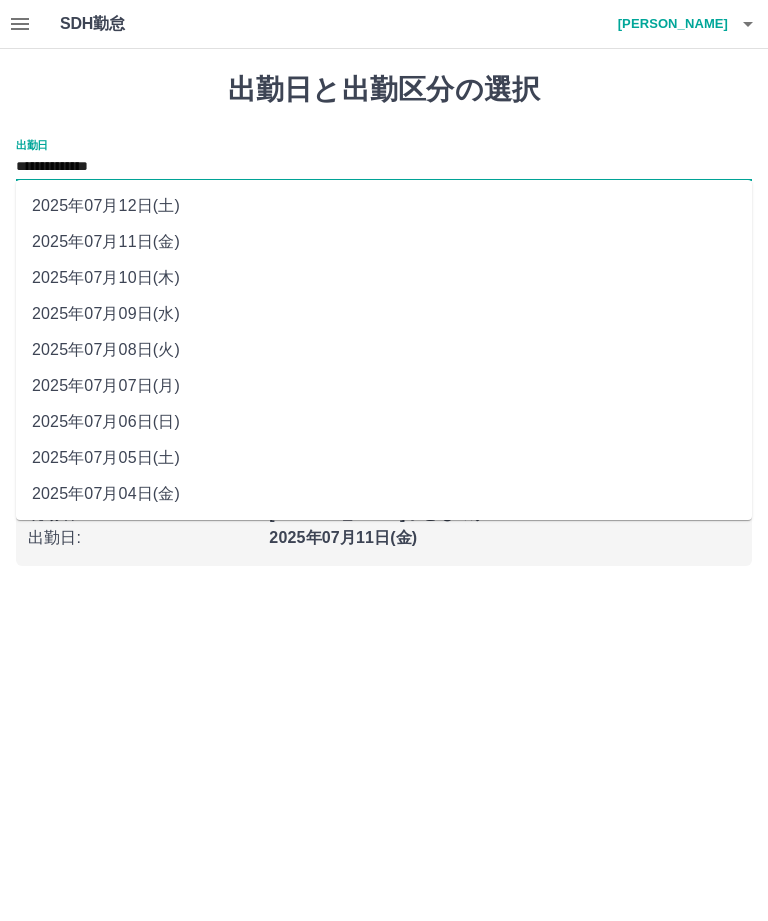 click on "2025年07月12日(土)" at bounding box center [384, 206] 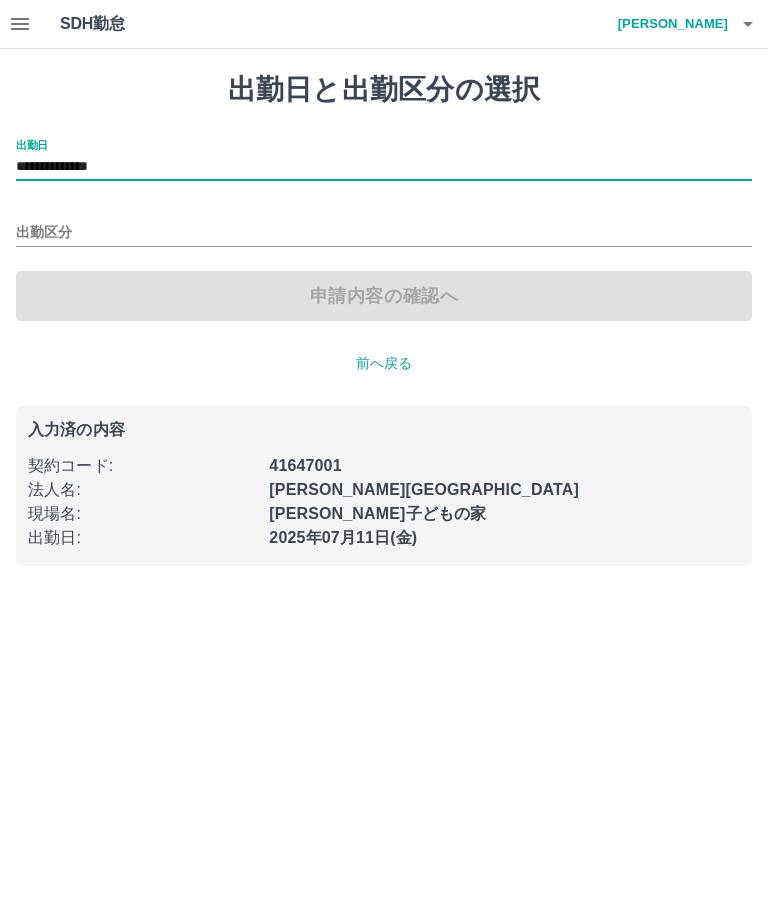 click on "出勤区分" at bounding box center (384, 233) 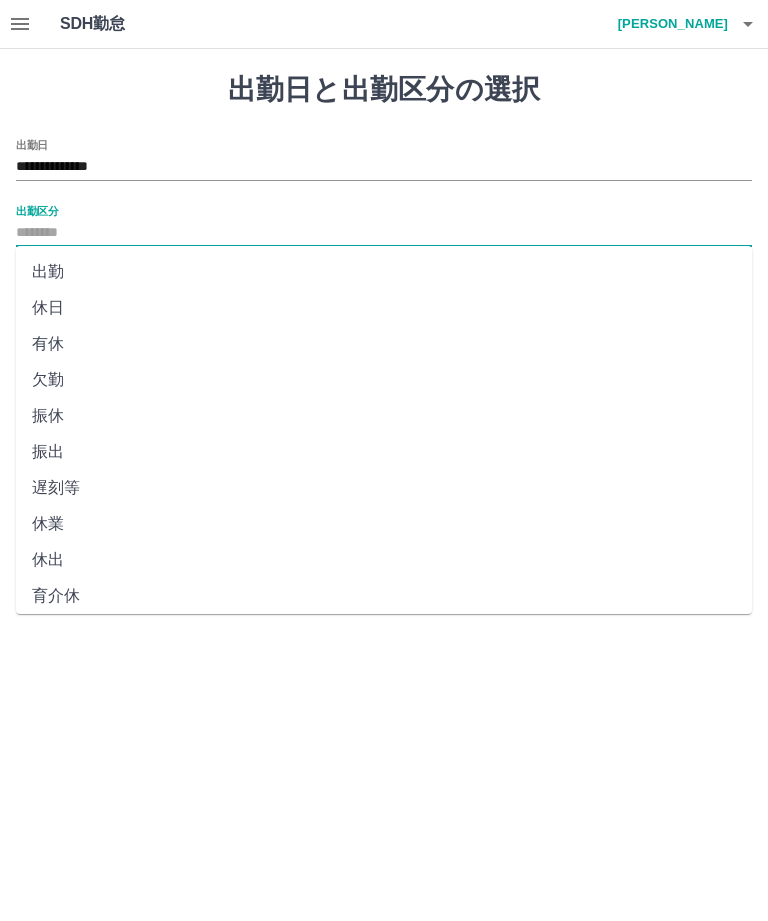 click on "休日" at bounding box center [384, 308] 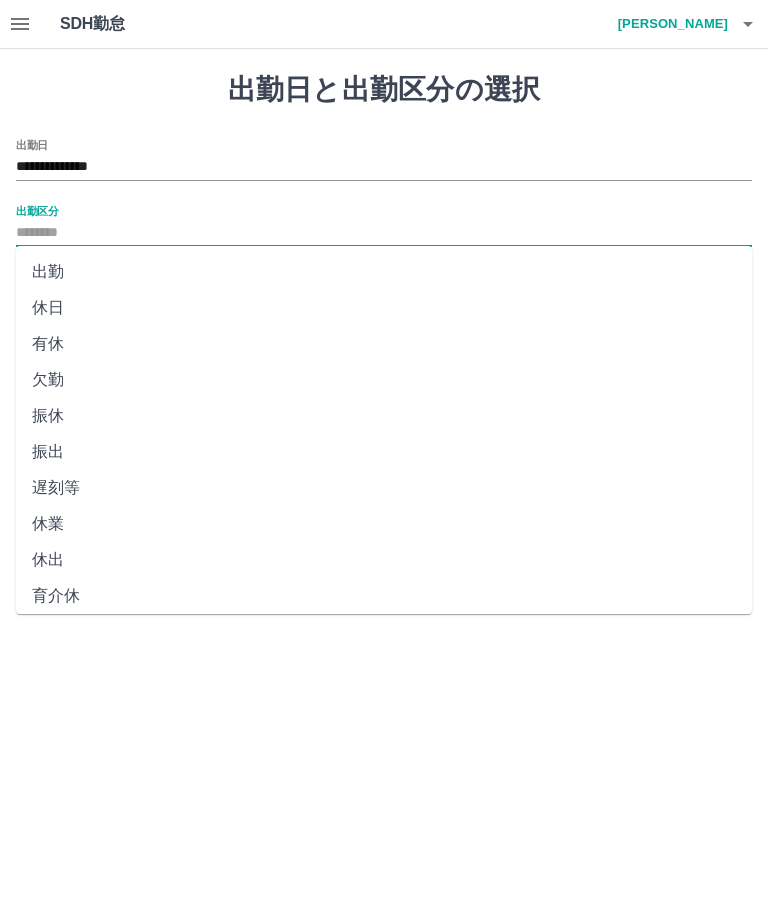 type on "**" 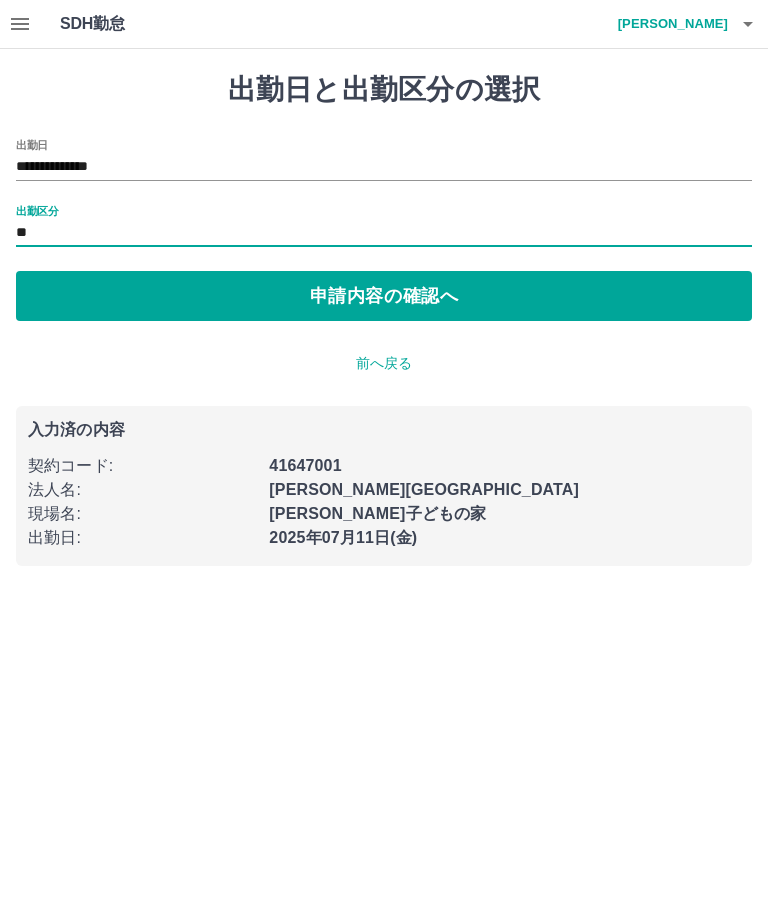 click on "申請内容の確認へ" at bounding box center (384, 296) 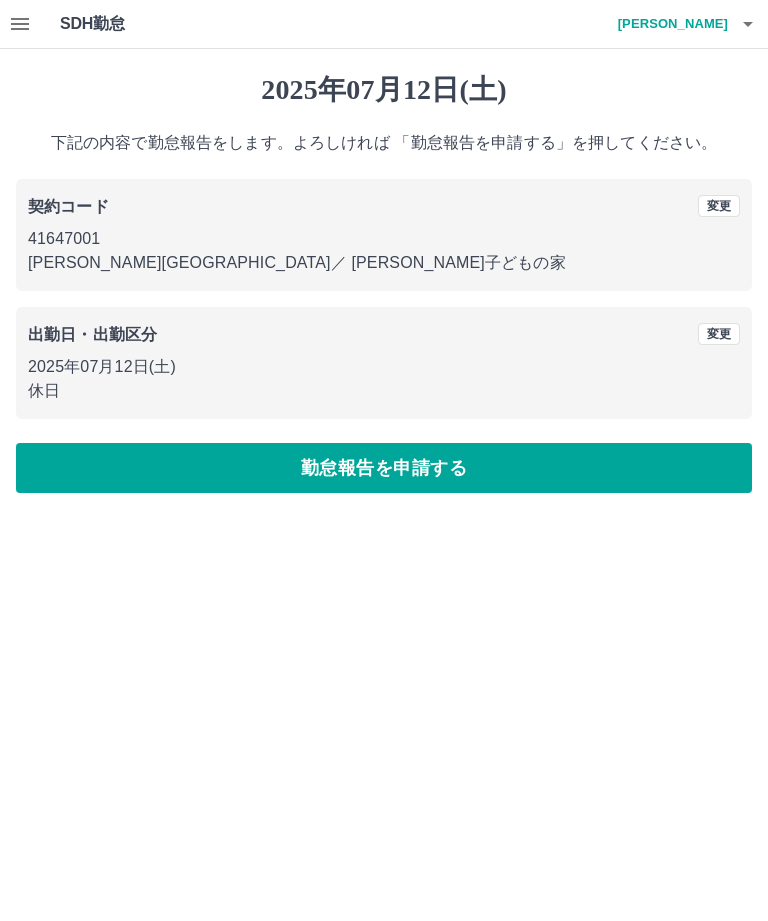 click on "勤怠報告を申請する" at bounding box center [384, 468] 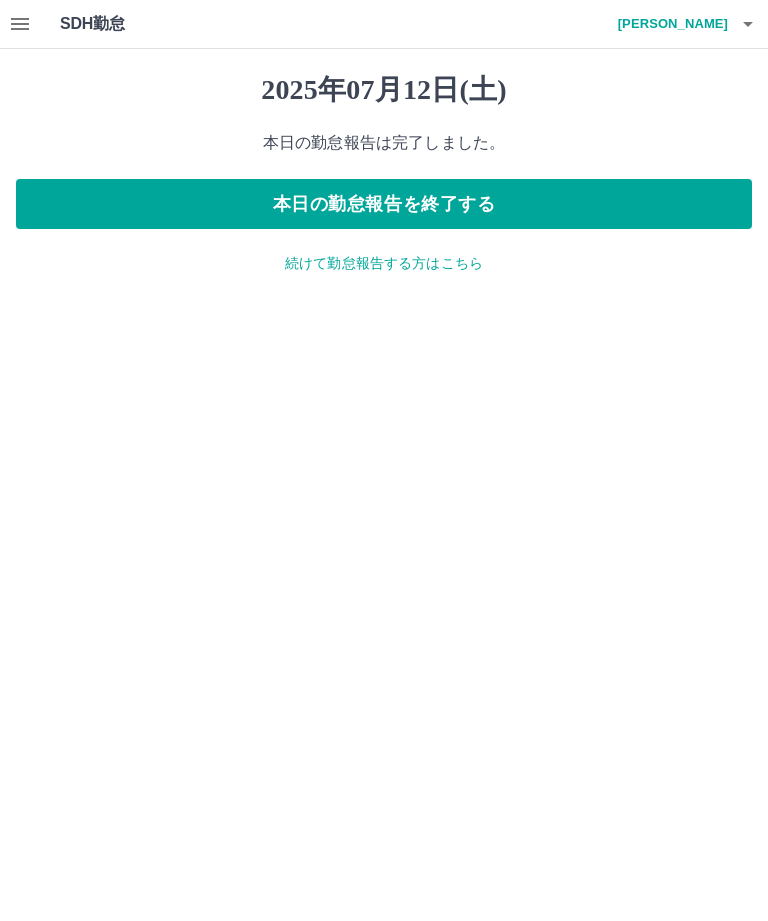 click on "本日の勤怠報告を終了する" at bounding box center (384, 204) 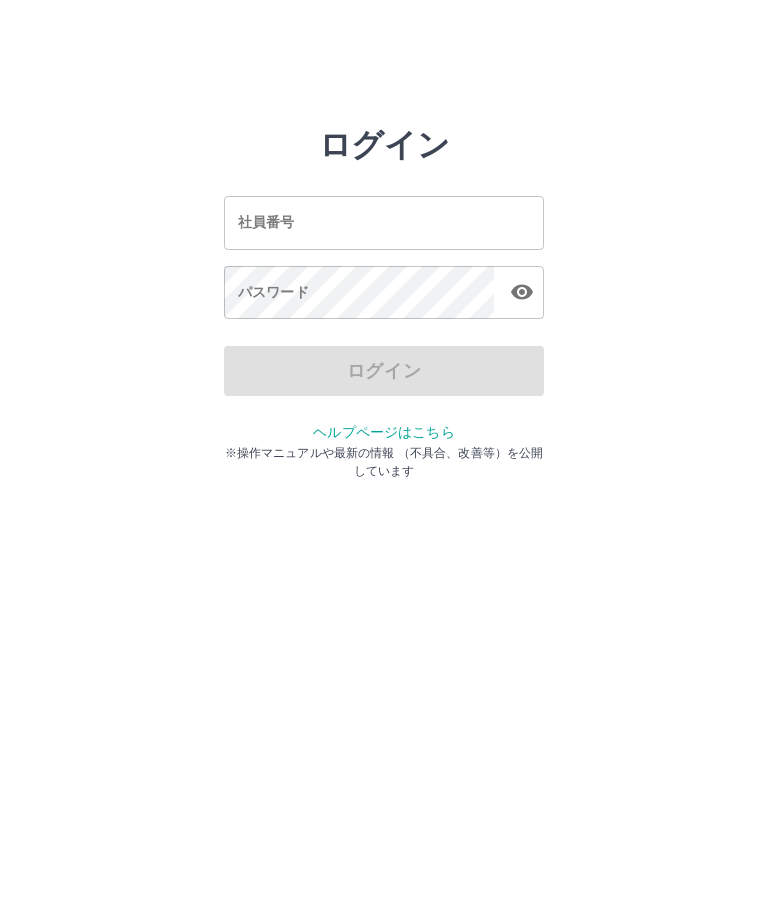 scroll, scrollTop: 0, scrollLeft: 0, axis: both 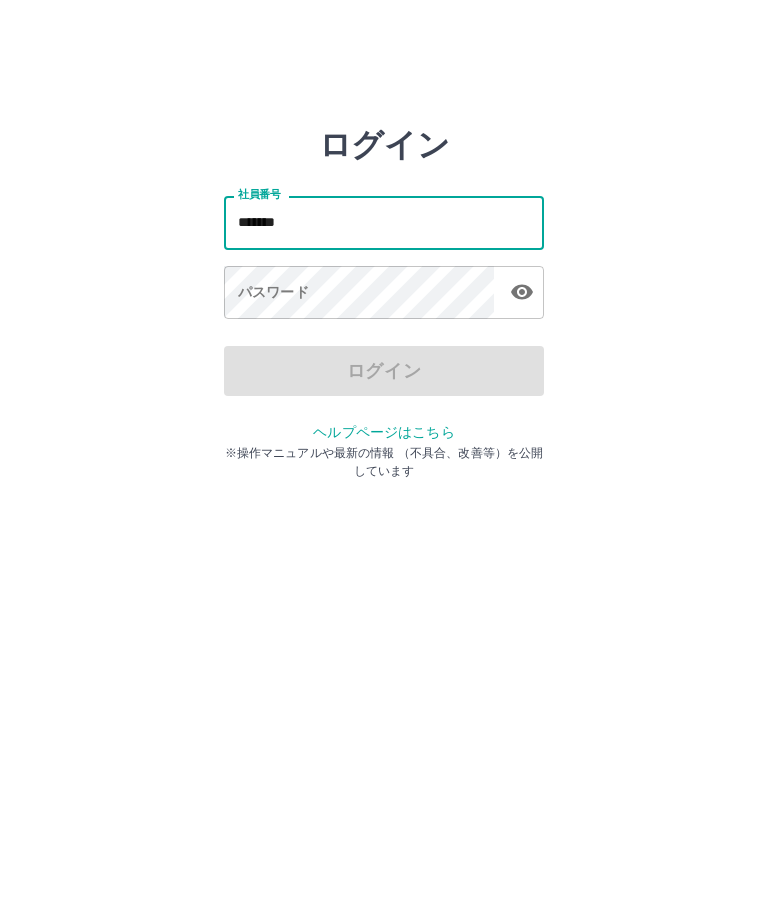 type on "*******" 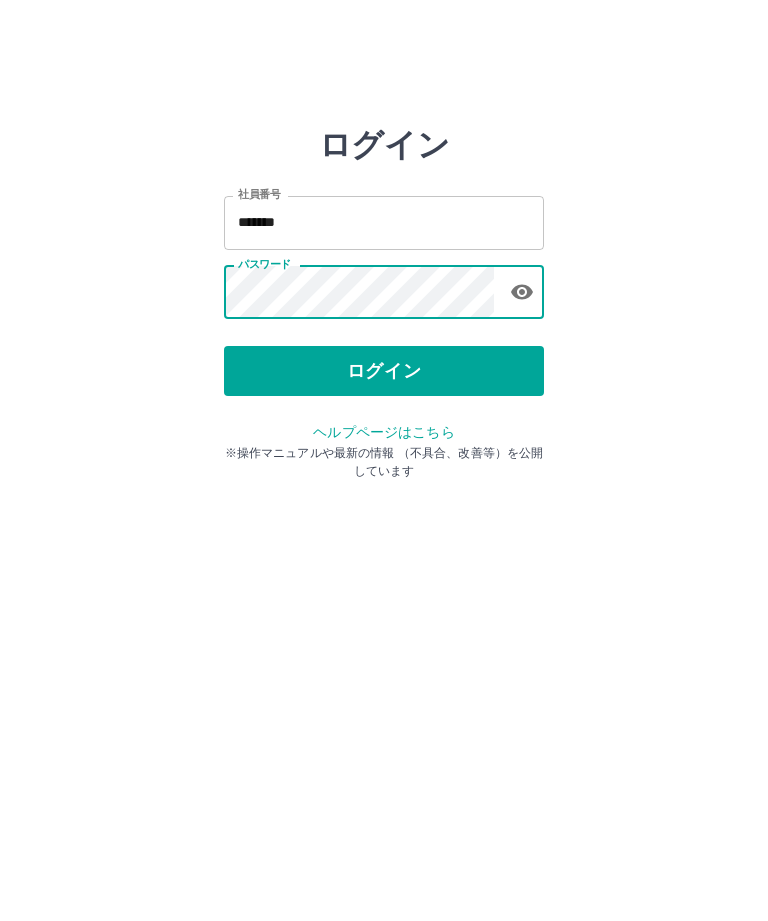 click on "ログイン" at bounding box center (384, 371) 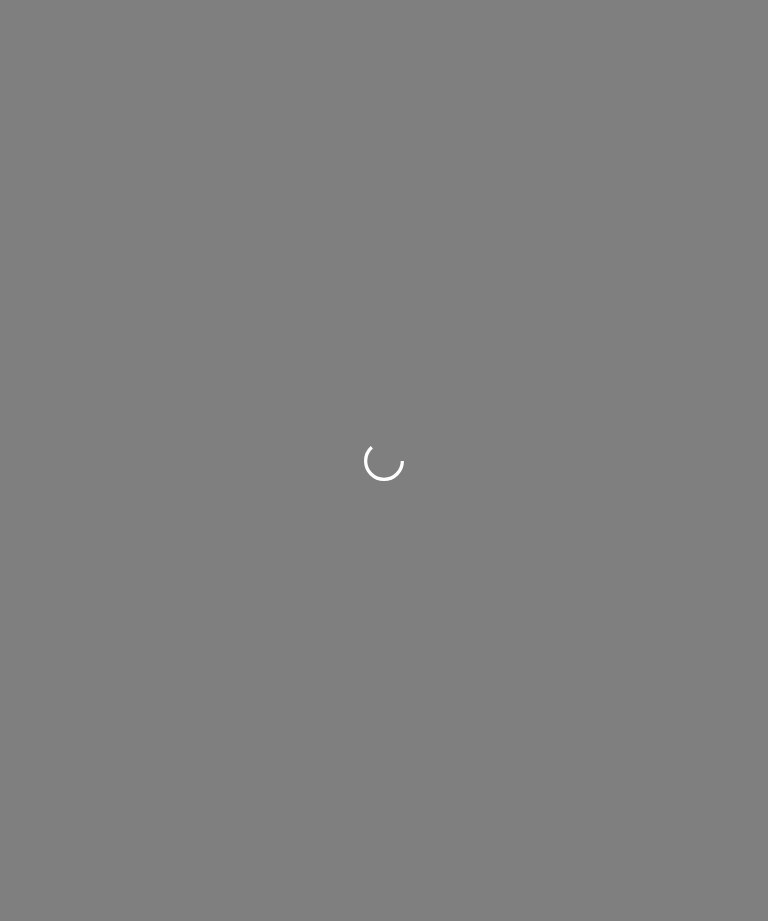 scroll, scrollTop: 0, scrollLeft: 0, axis: both 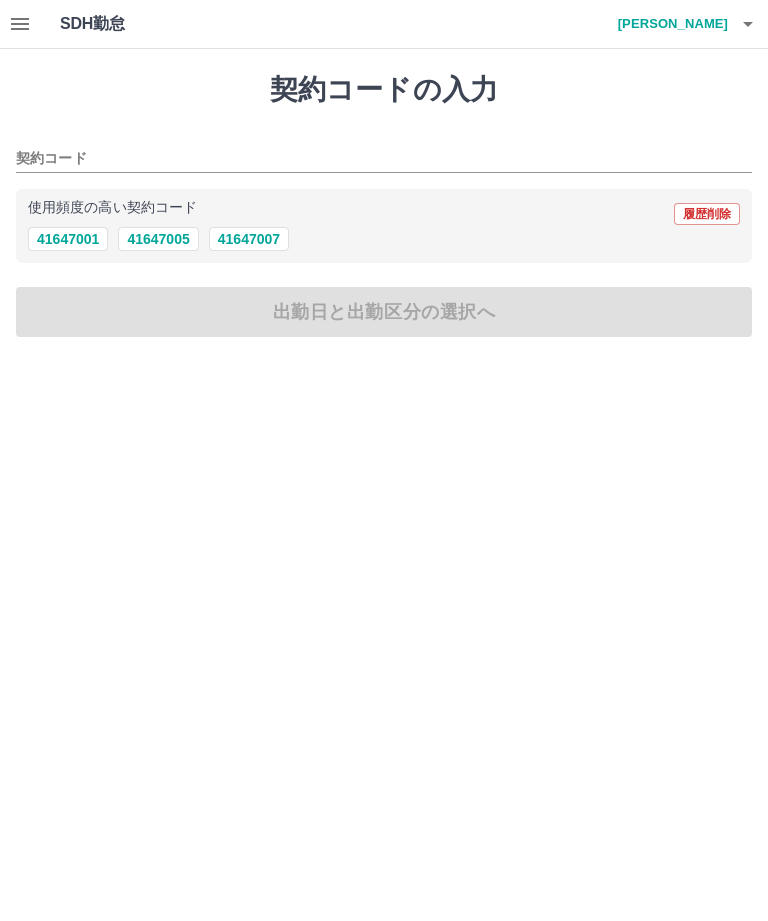 click on "41647001" at bounding box center [68, 239] 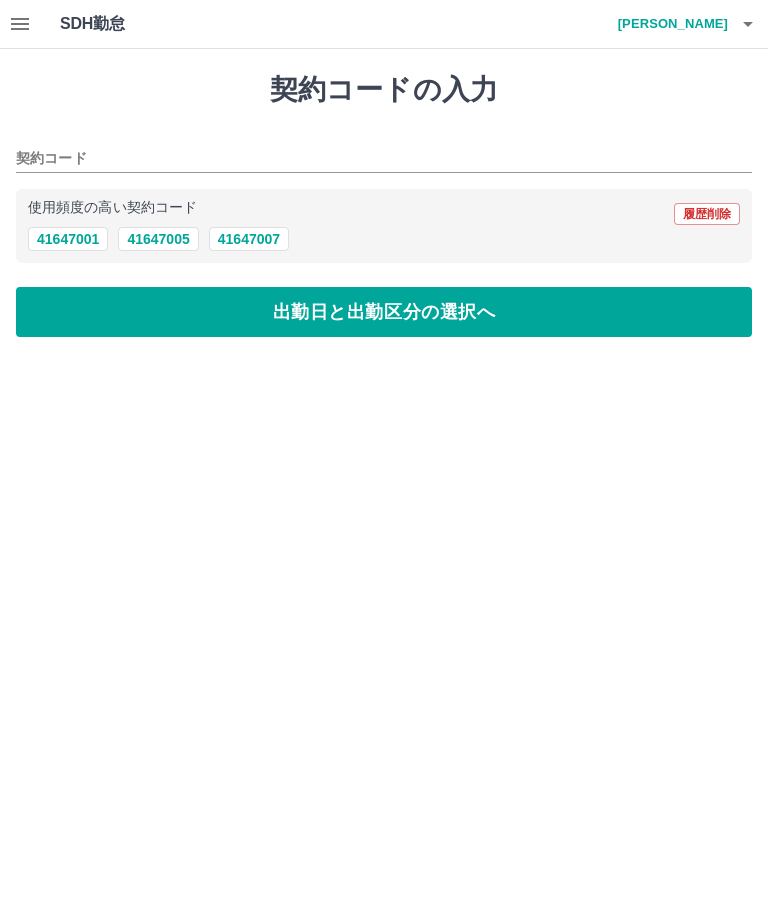 type on "********" 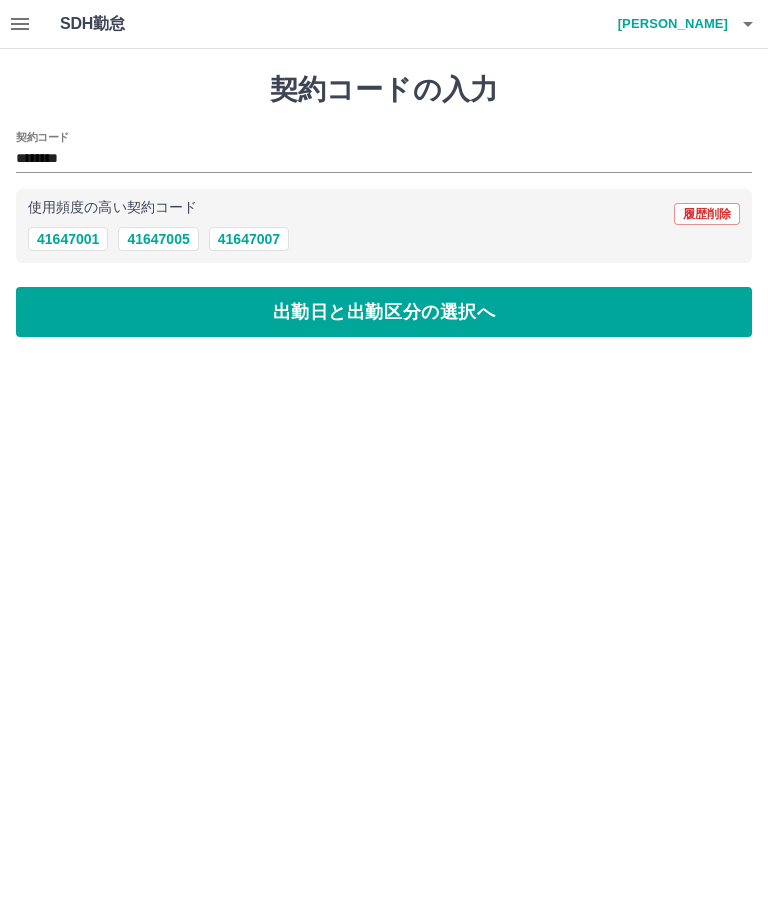 click on "出勤日と出勤区分の選択へ" at bounding box center [384, 312] 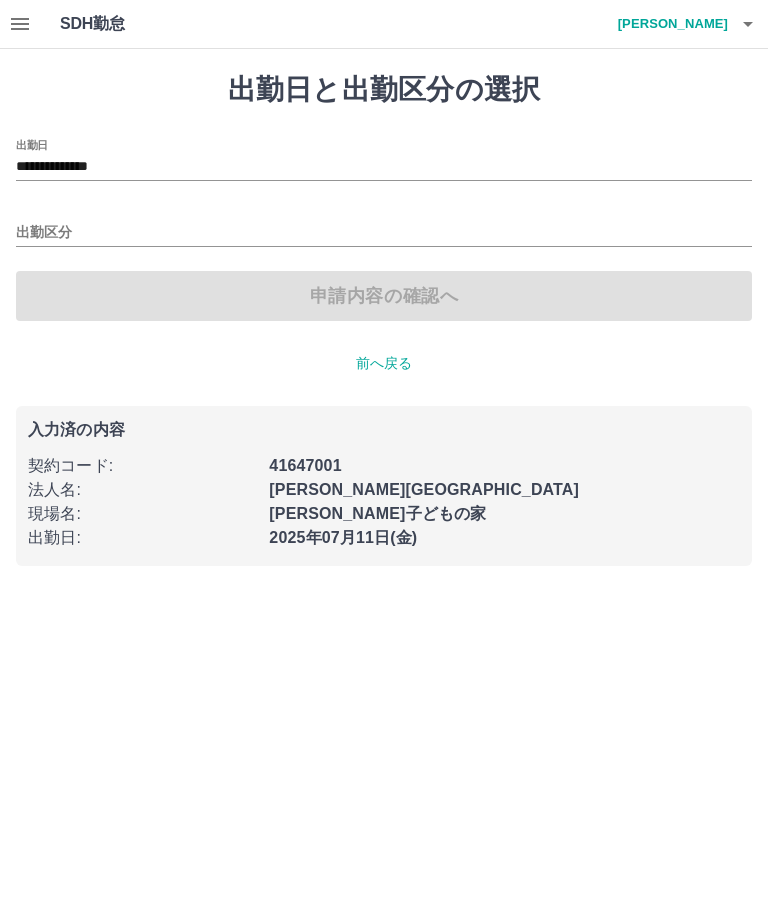 click on "**********" at bounding box center (384, 167) 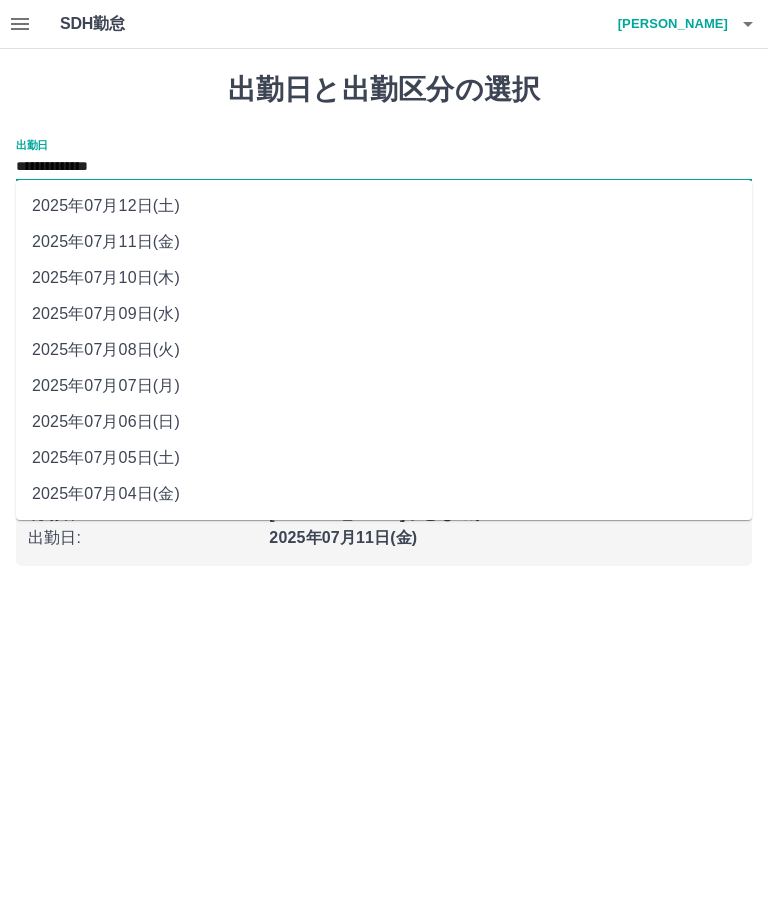 click on "出勤日 :" at bounding box center [142, 538] 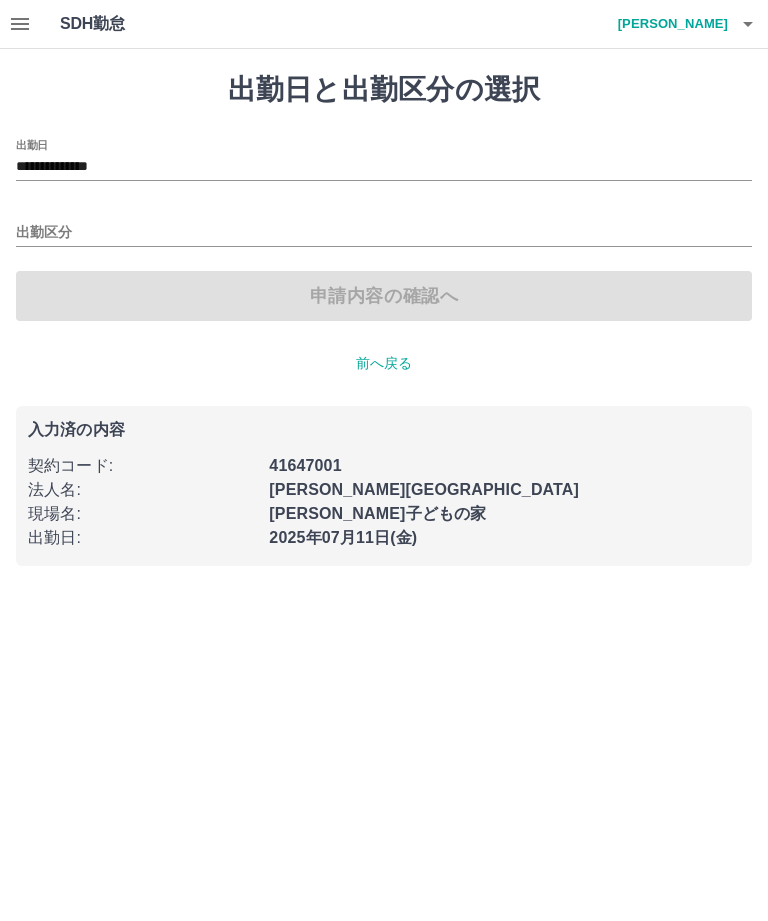 click on "出勤区分" at bounding box center [384, 233] 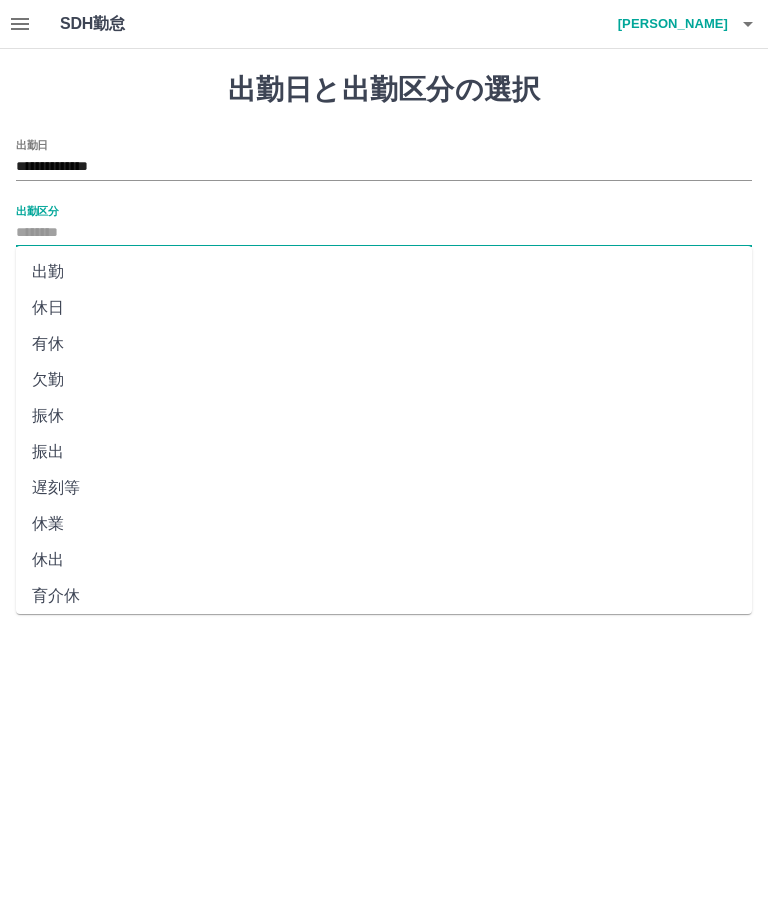 click on "出勤" at bounding box center (384, 272) 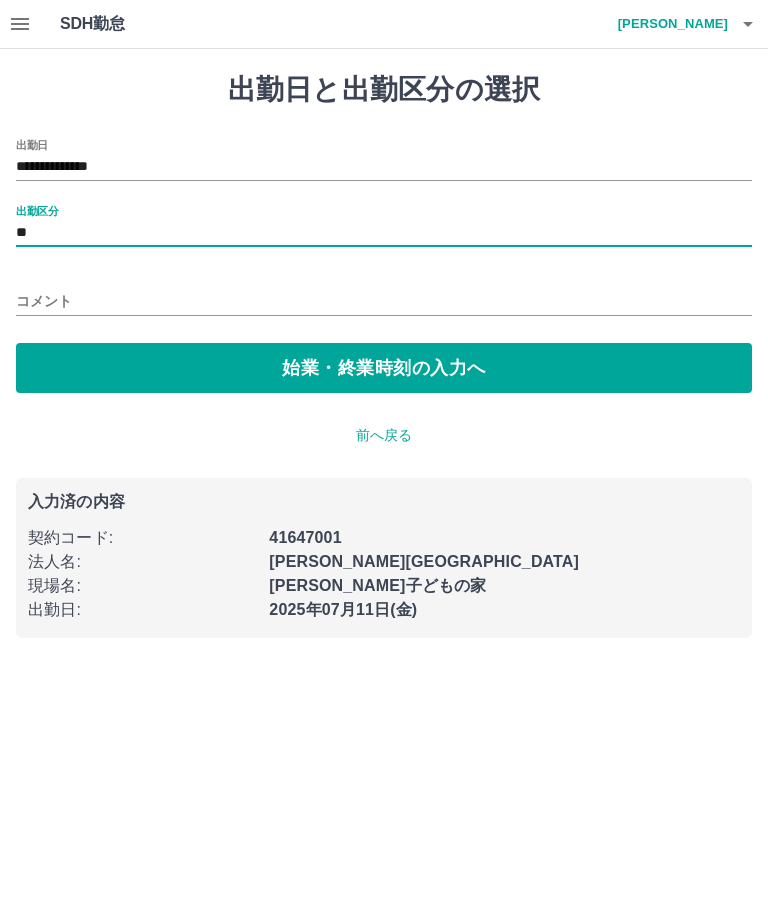 click on "始業・終業時刻の入力へ" at bounding box center [384, 368] 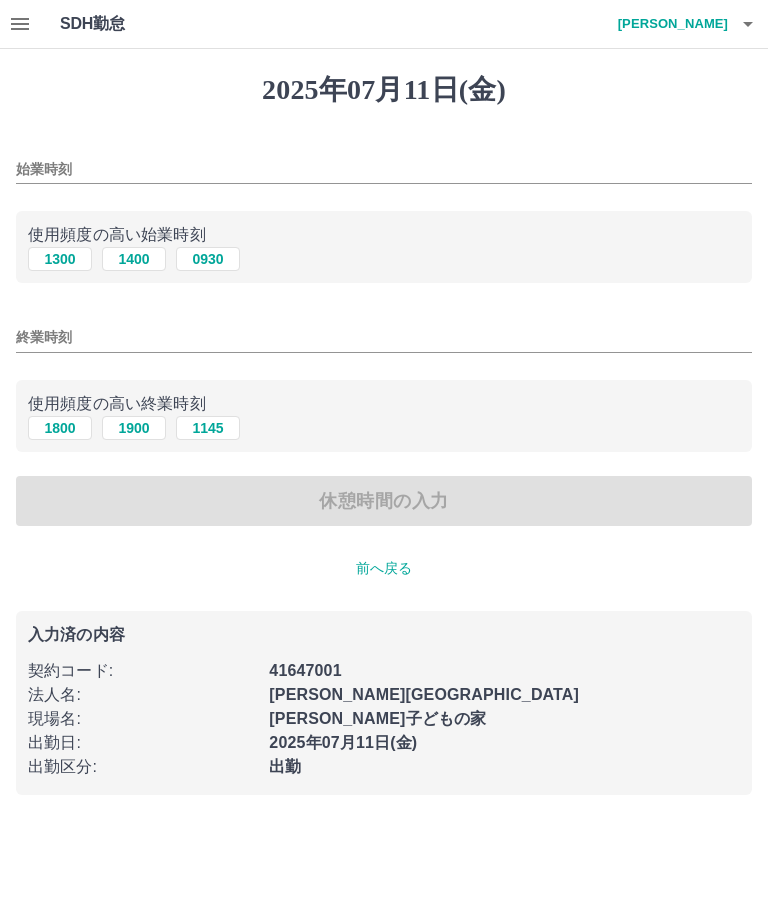 click on "1400" at bounding box center (134, 259) 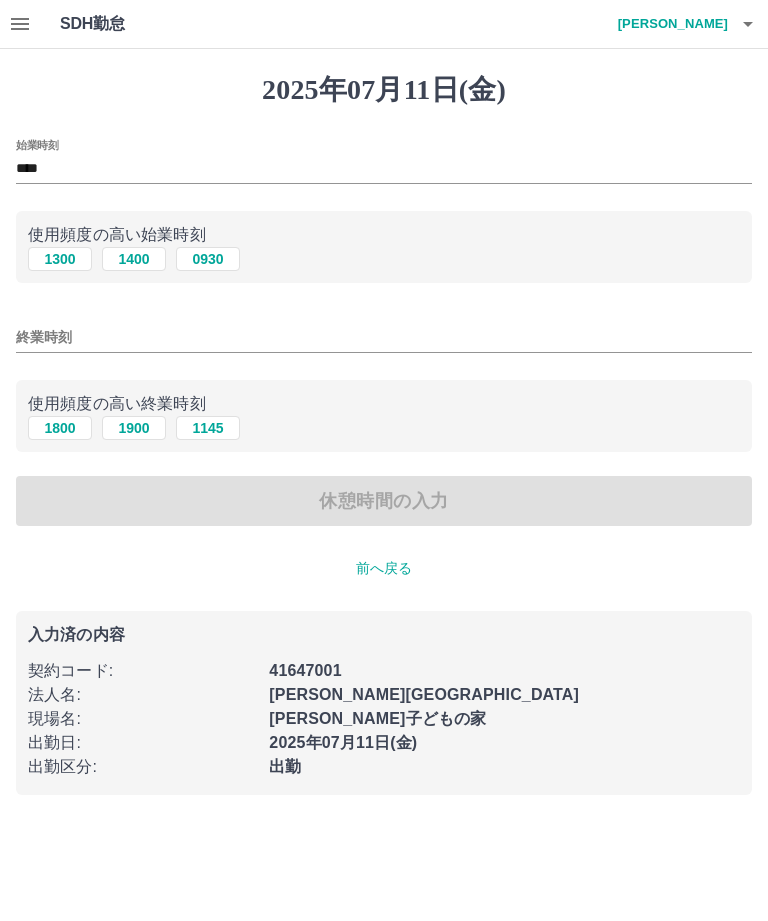 click on "1800" at bounding box center (60, 428) 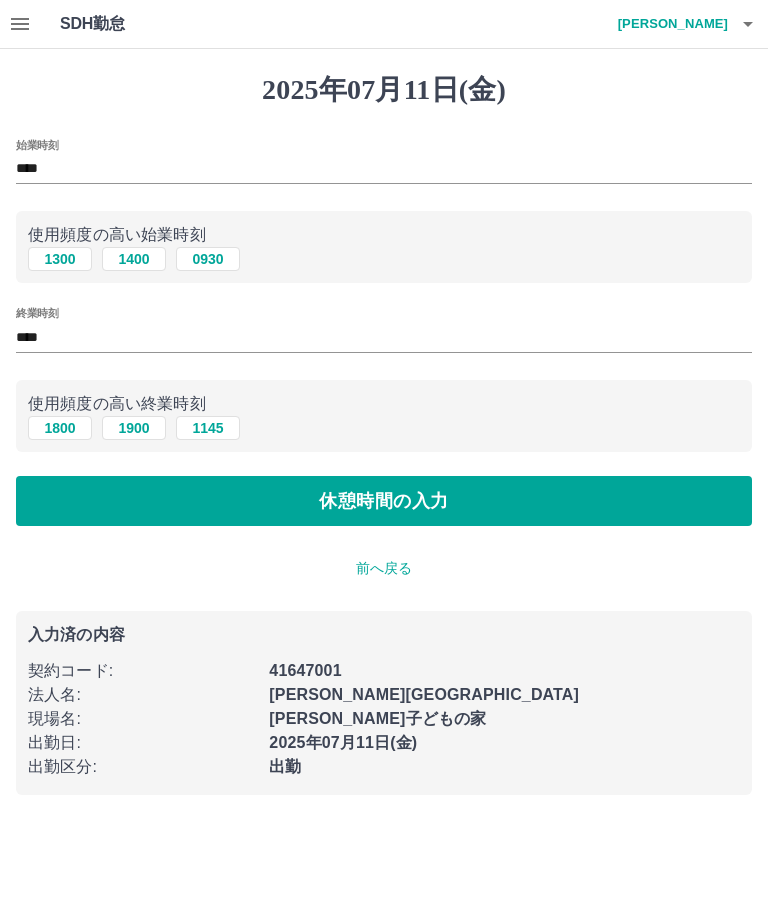 click on "休憩時間の入力" at bounding box center (384, 501) 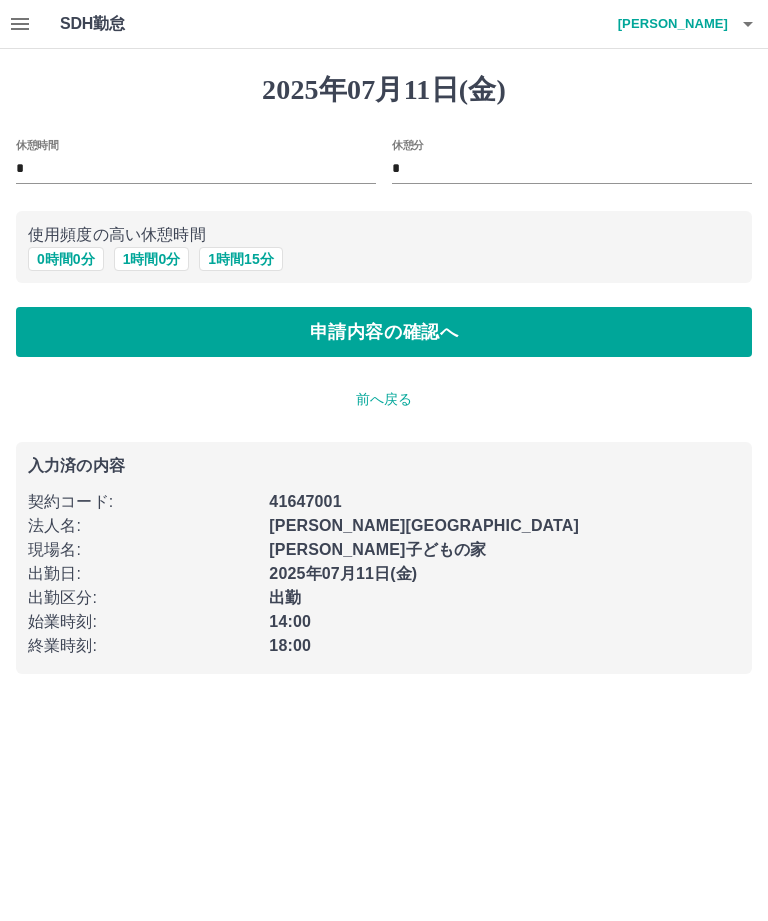 click on "0 時間 0 分" at bounding box center (66, 259) 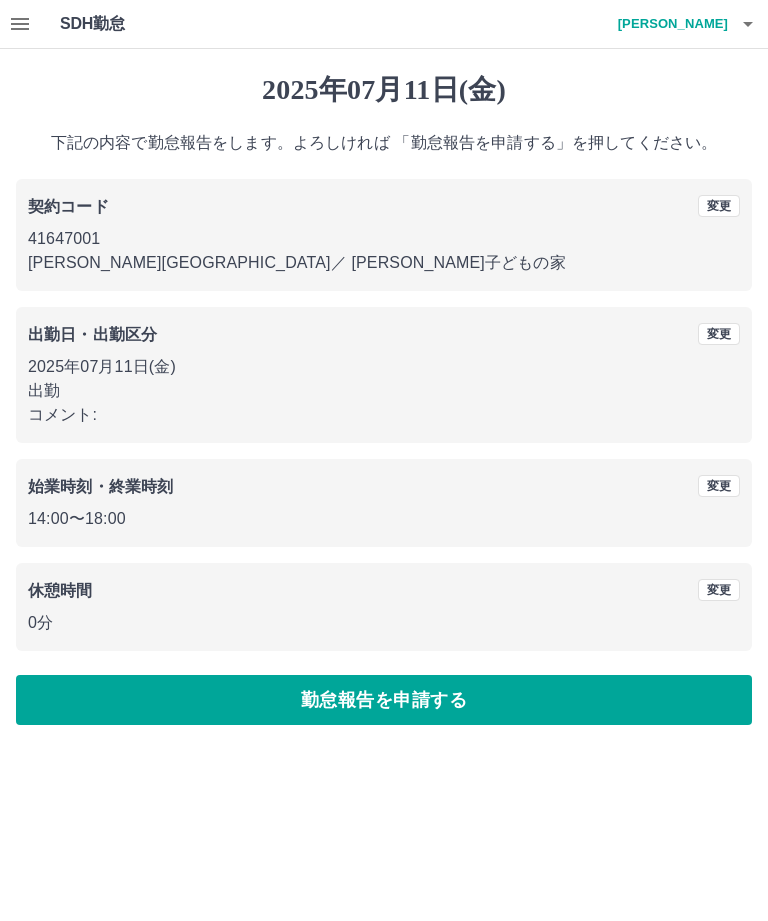 click on "勤怠報告を申請する" at bounding box center [384, 700] 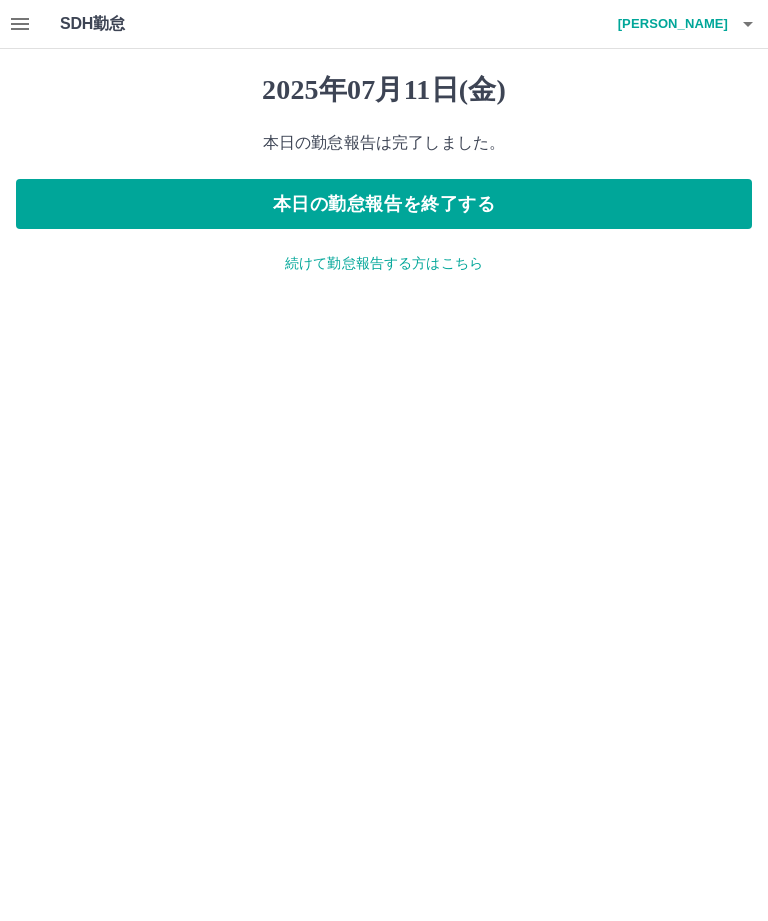 click on "本日の勤怠報告を終了する" at bounding box center (384, 204) 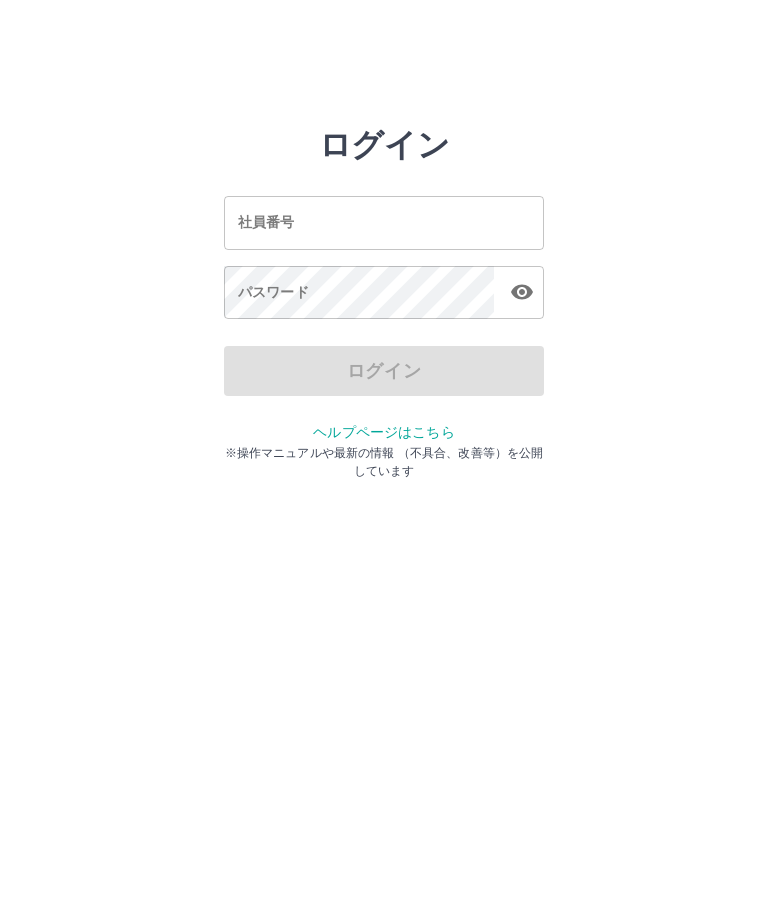 scroll, scrollTop: 0, scrollLeft: 0, axis: both 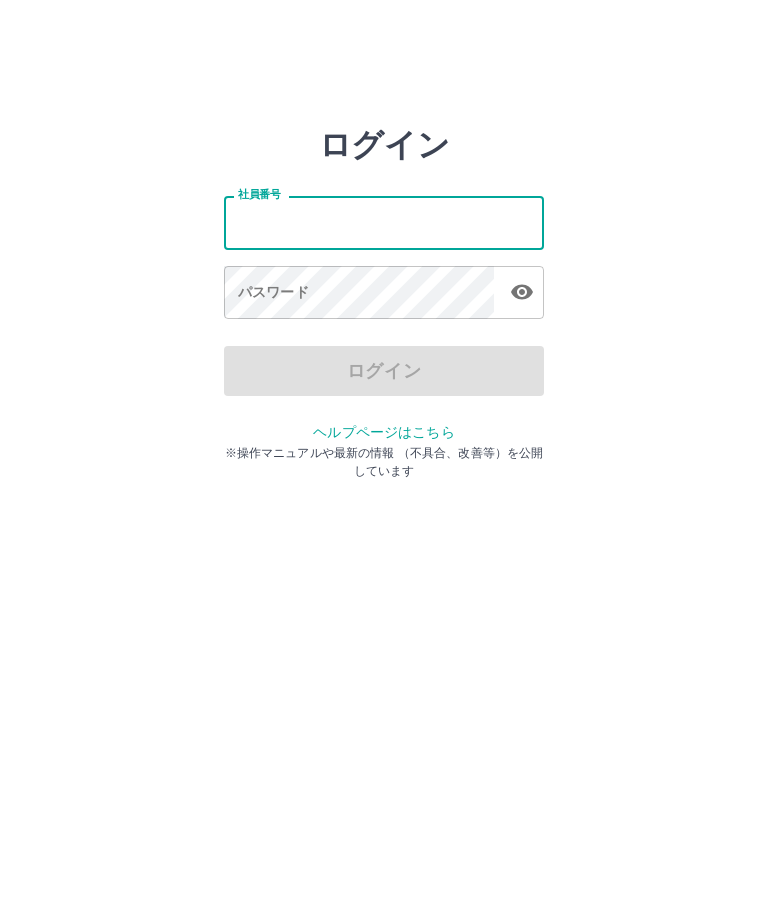 click on "社員番号" at bounding box center [384, 222] 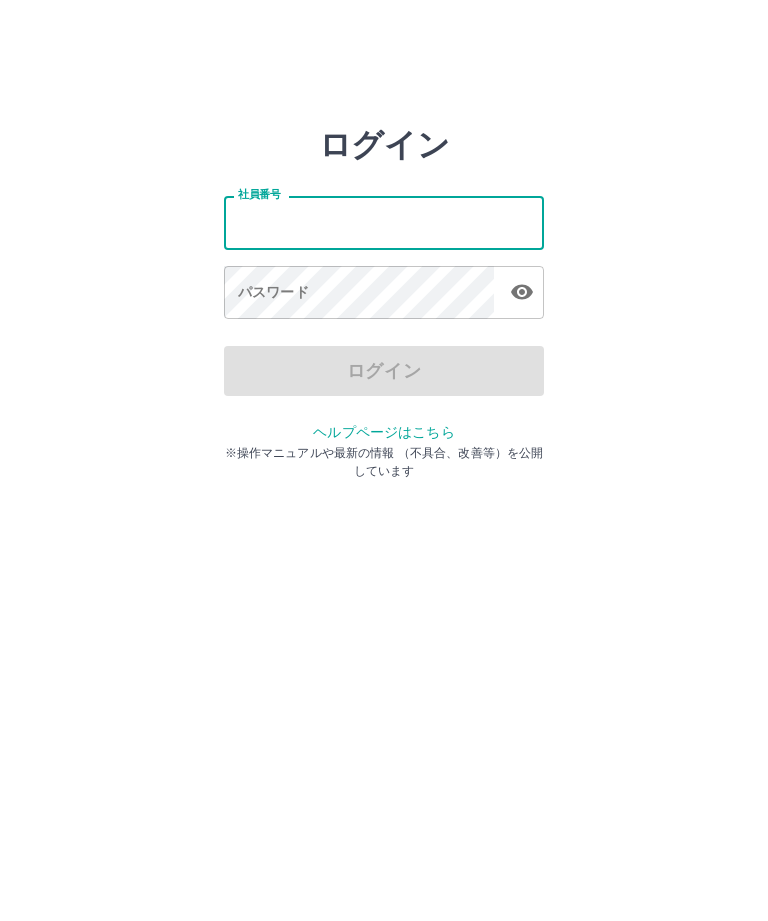 click on "社員番号" at bounding box center (384, 222) 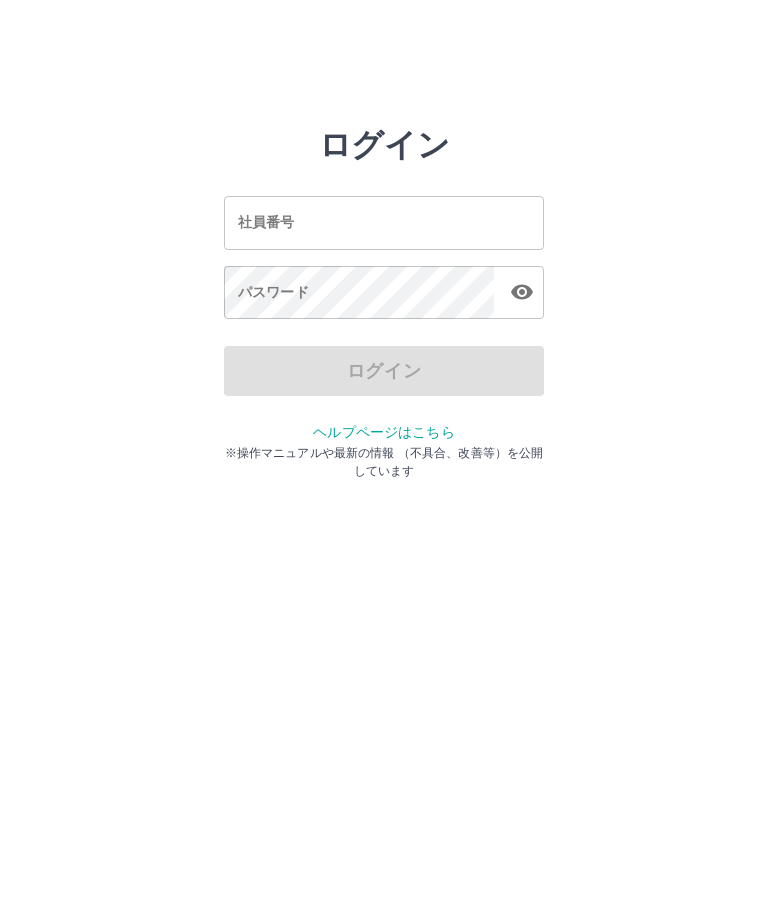 click on "社員番号" at bounding box center (384, 222) 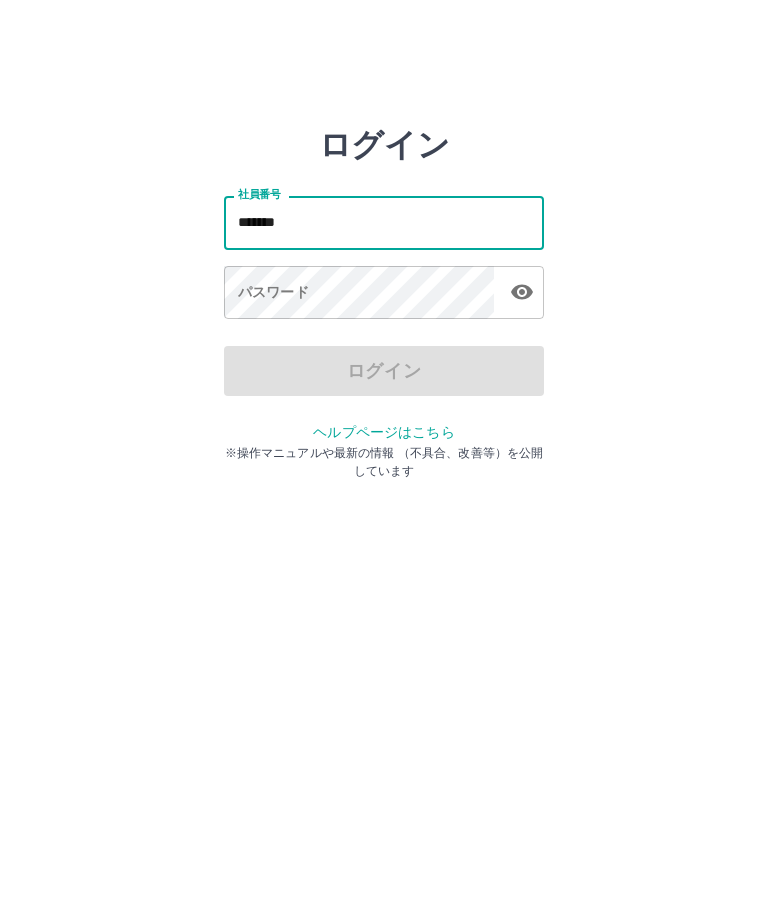 type on "*******" 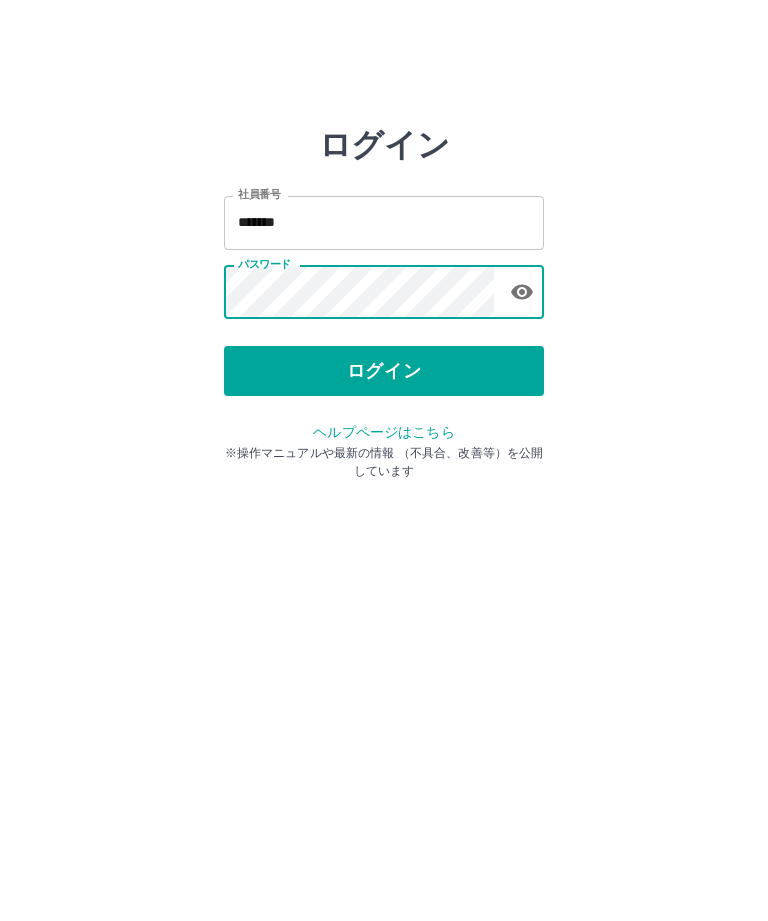 click on "ログイン" at bounding box center (384, 371) 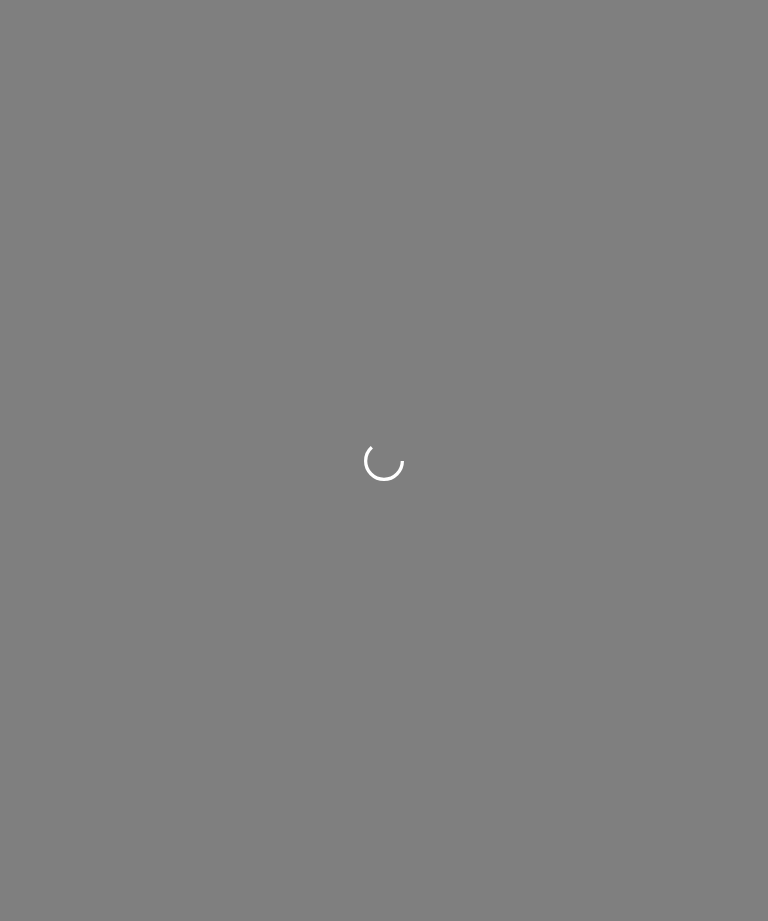 scroll, scrollTop: 0, scrollLeft: 0, axis: both 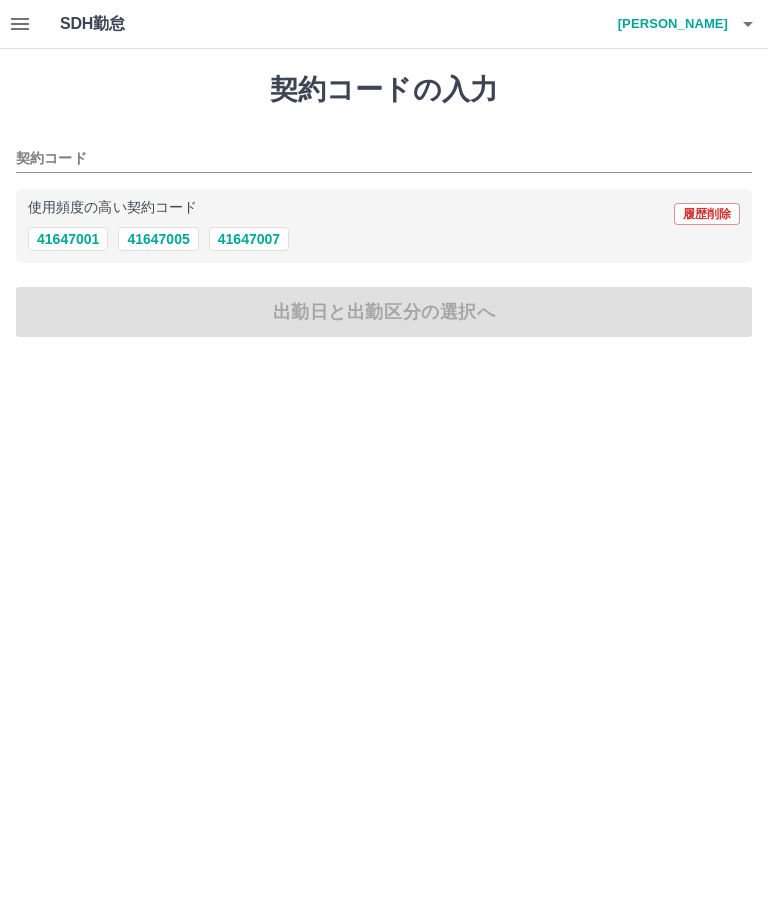 click on "41647001" at bounding box center (68, 239) 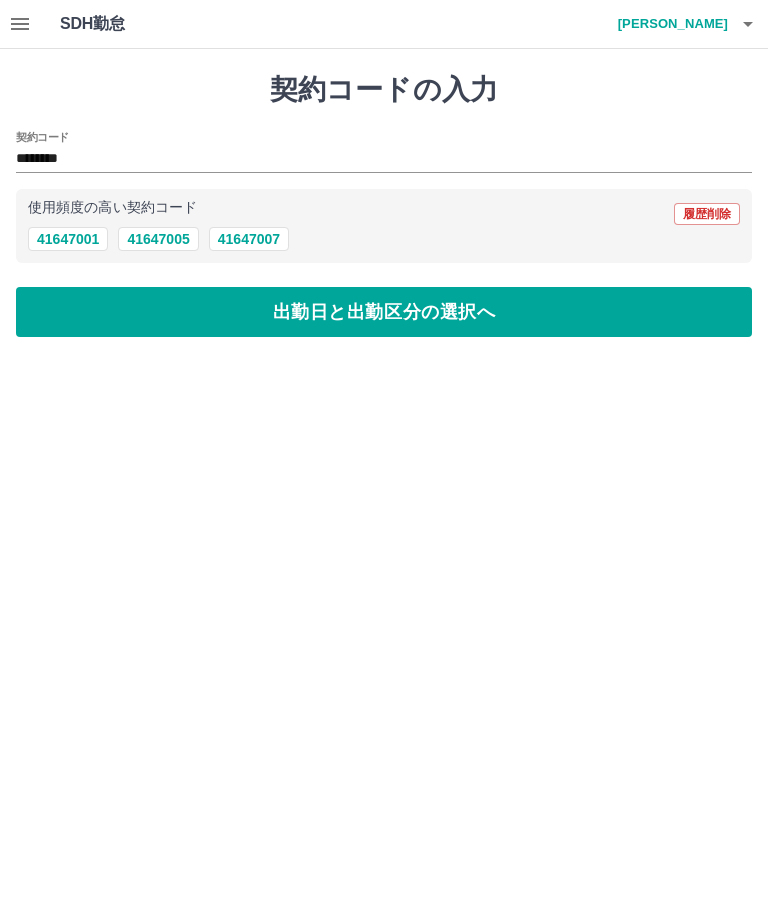type on "********" 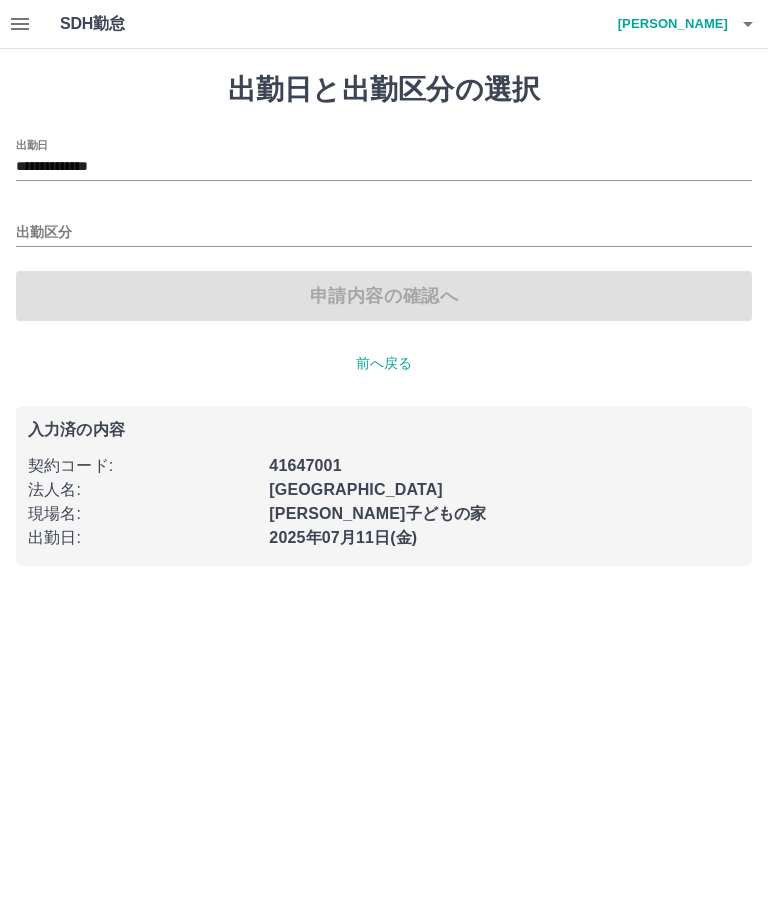 click on "出勤区分" at bounding box center [384, 233] 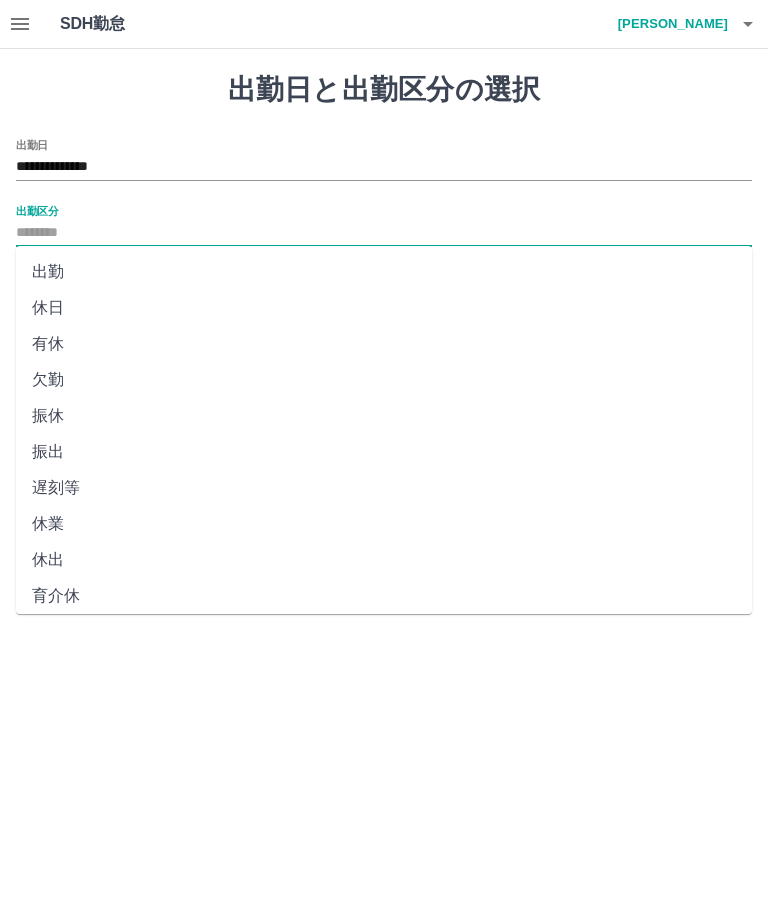 click on "出勤" at bounding box center (384, 272) 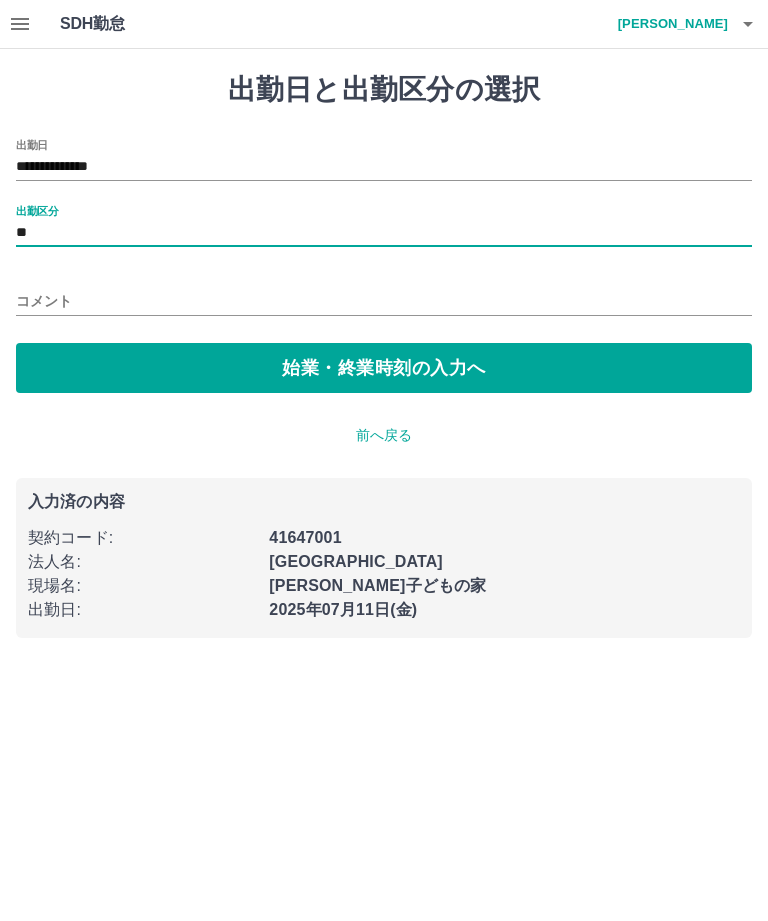 click on "始業・終業時刻の入力へ" at bounding box center [384, 368] 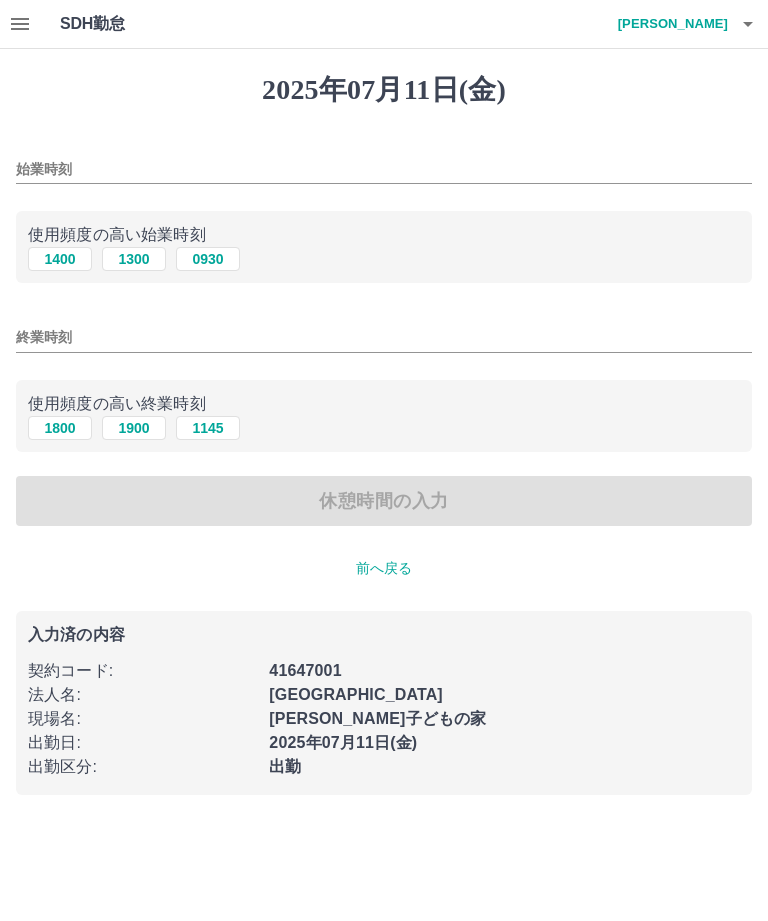 click on "1300" at bounding box center [134, 259] 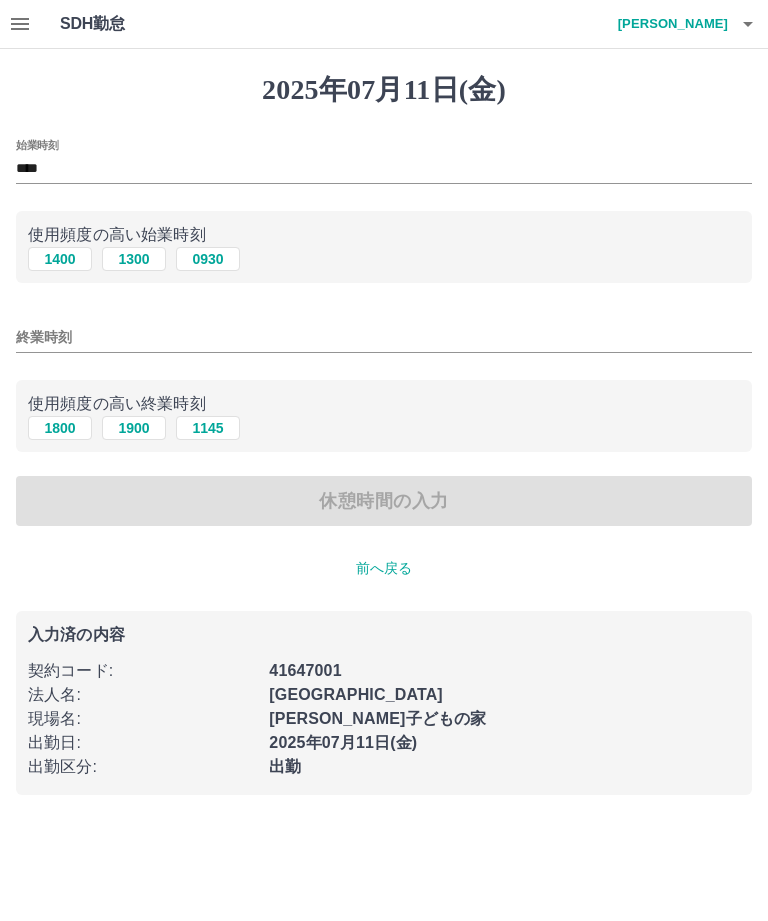 click on "1800" at bounding box center (60, 428) 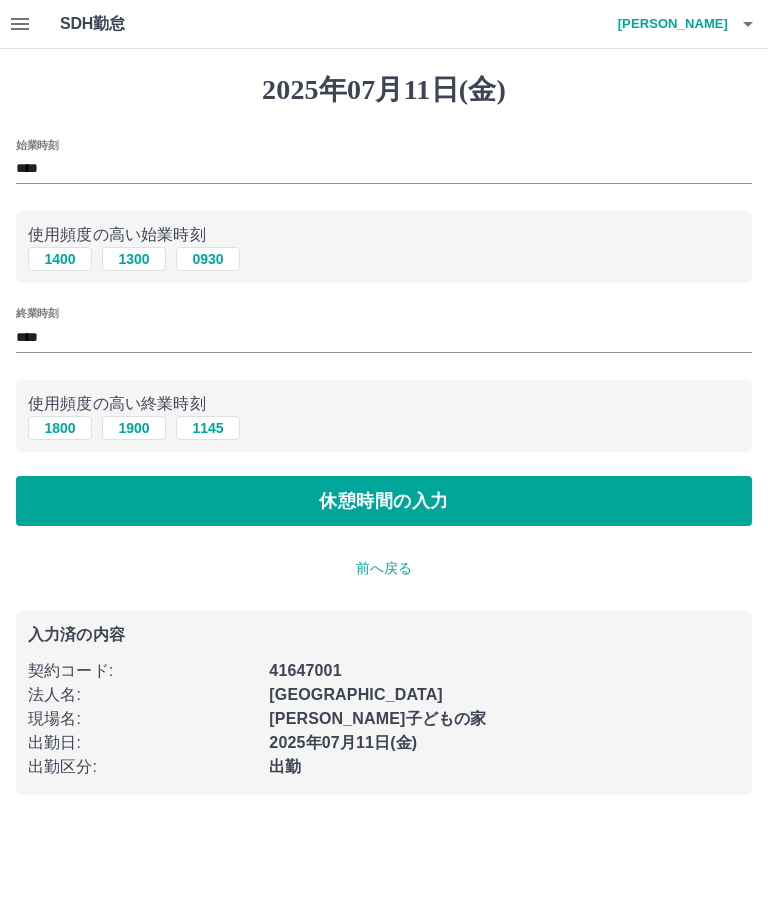 click on "休憩時間の入力" at bounding box center (384, 501) 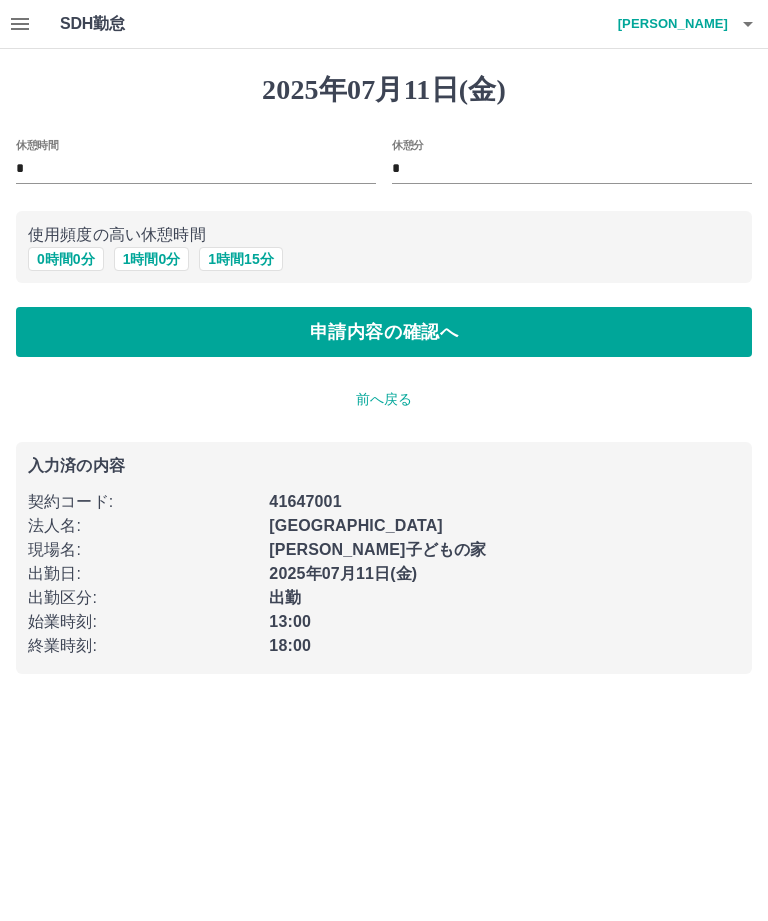 click on "申請内容の確認へ" at bounding box center [384, 332] 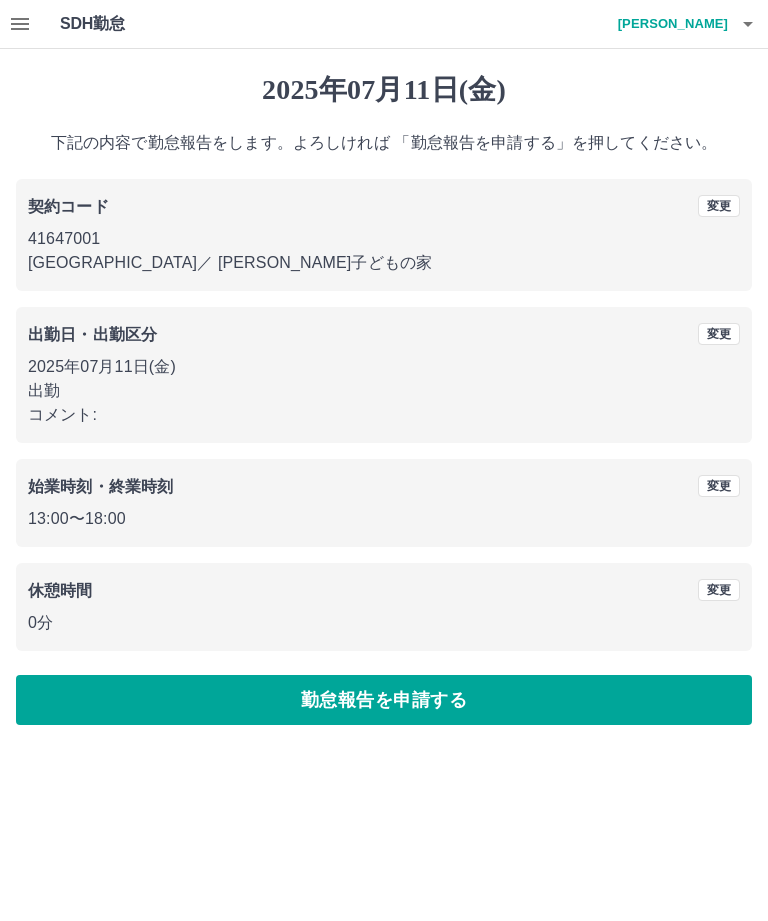 click on "勤怠報告を申請する" at bounding box center [384, 700] 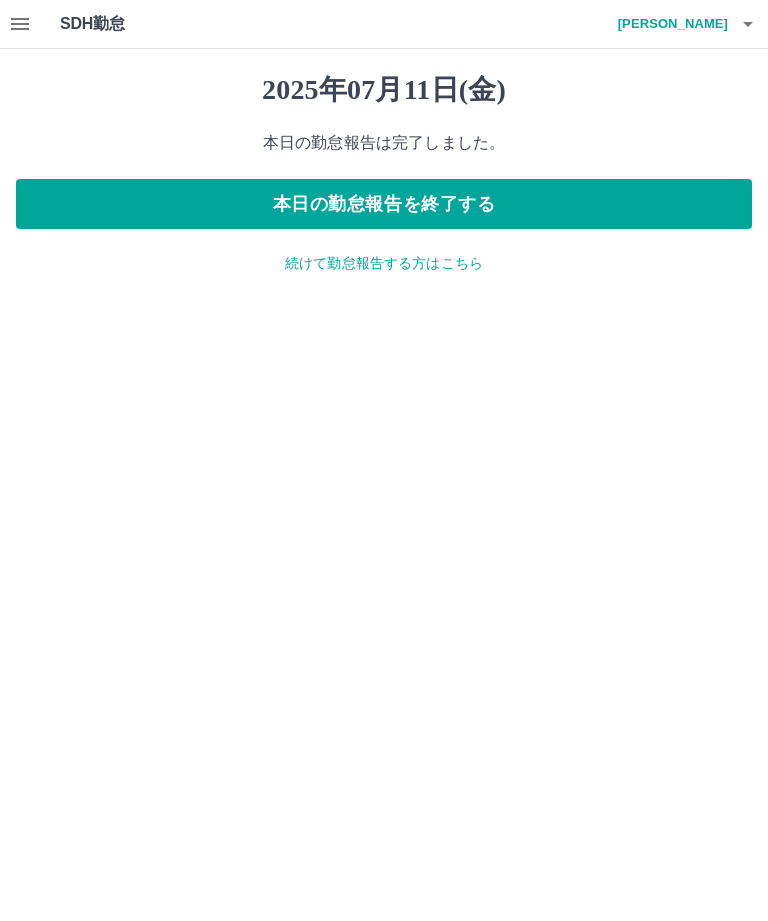 click 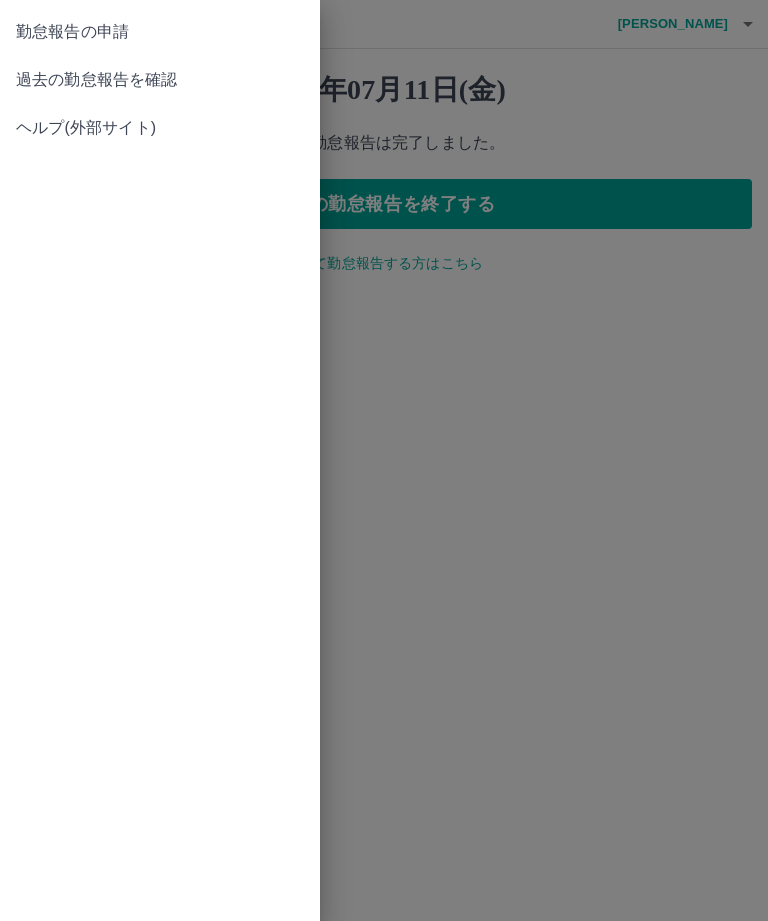 click on "勤怠報告の申請" at bounding box center (160, 32) 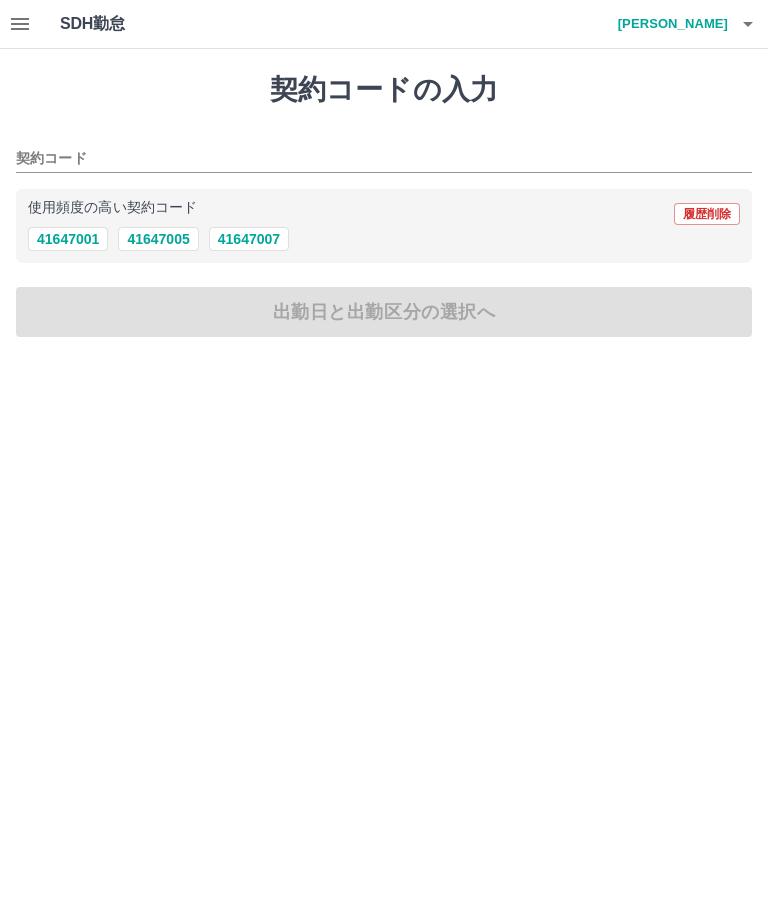 click at bounding box center [20, 24] 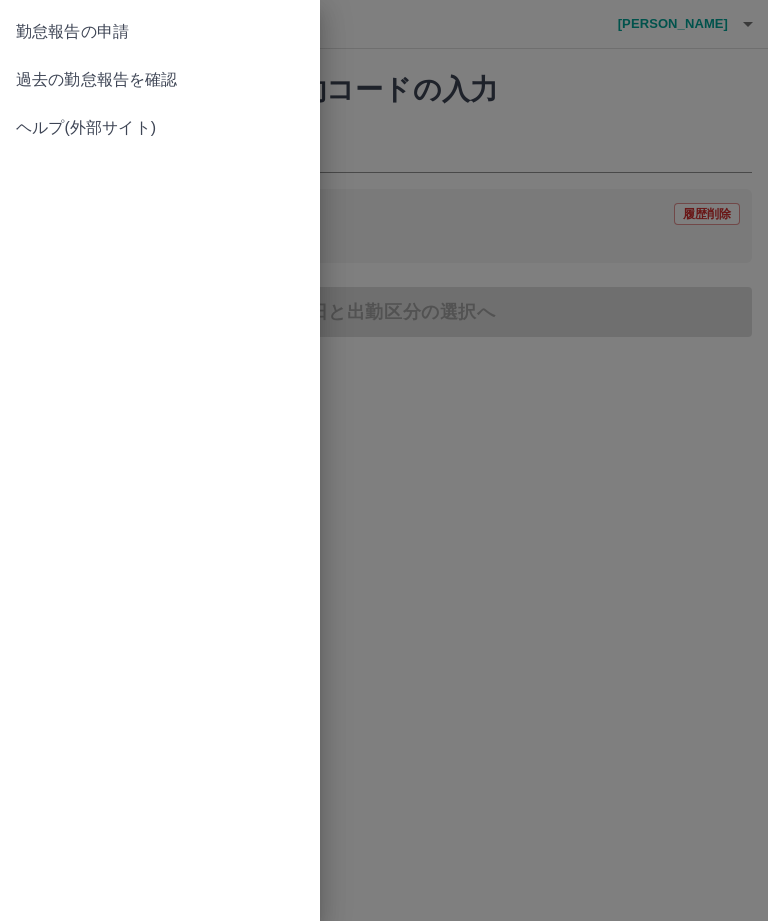 click on "過去の勤怠報告を確認" at bounding box center [160, 80] 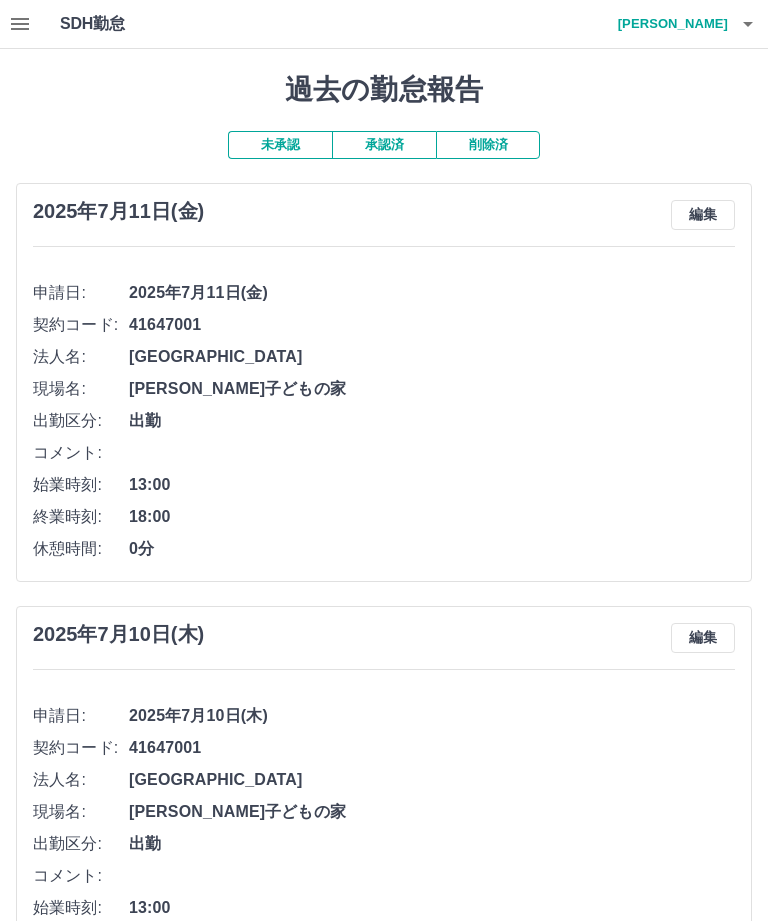 click on "承認済" at bounding box center [384, 145] 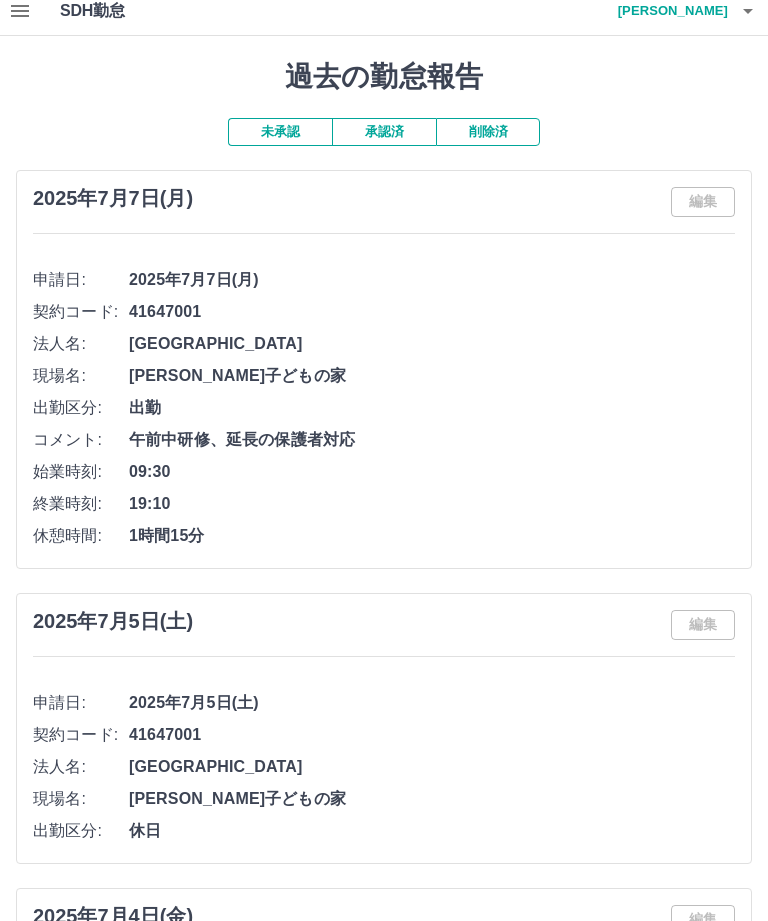 scroll, scrollTop: 0, scrollLeft: 0, axis: both 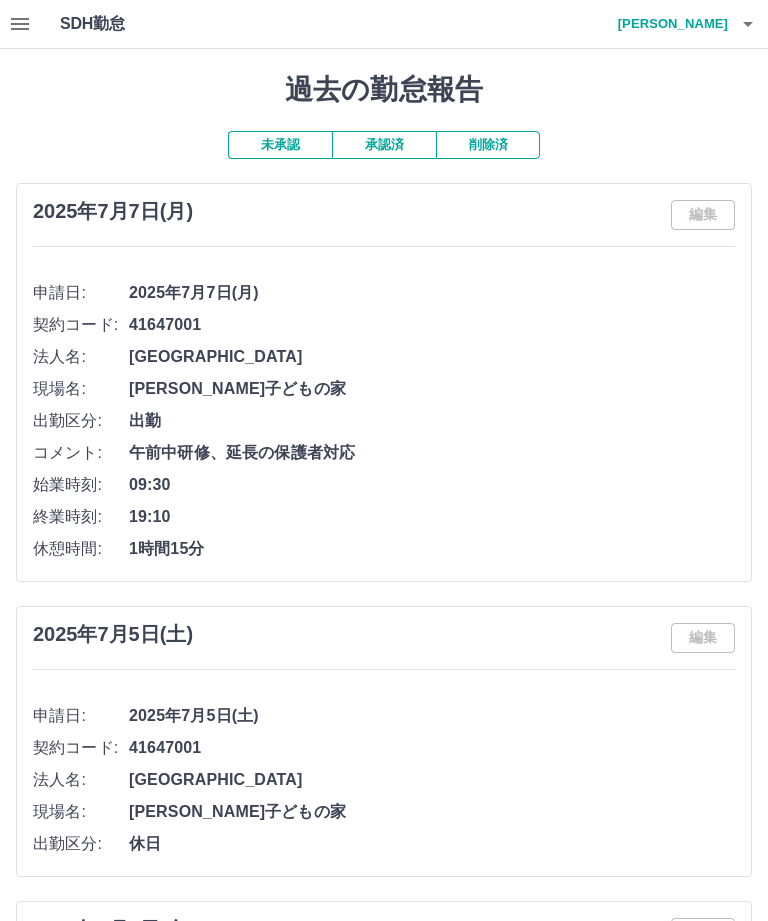 click on "過去の勤怠報告" at bounding box center [384, 90] 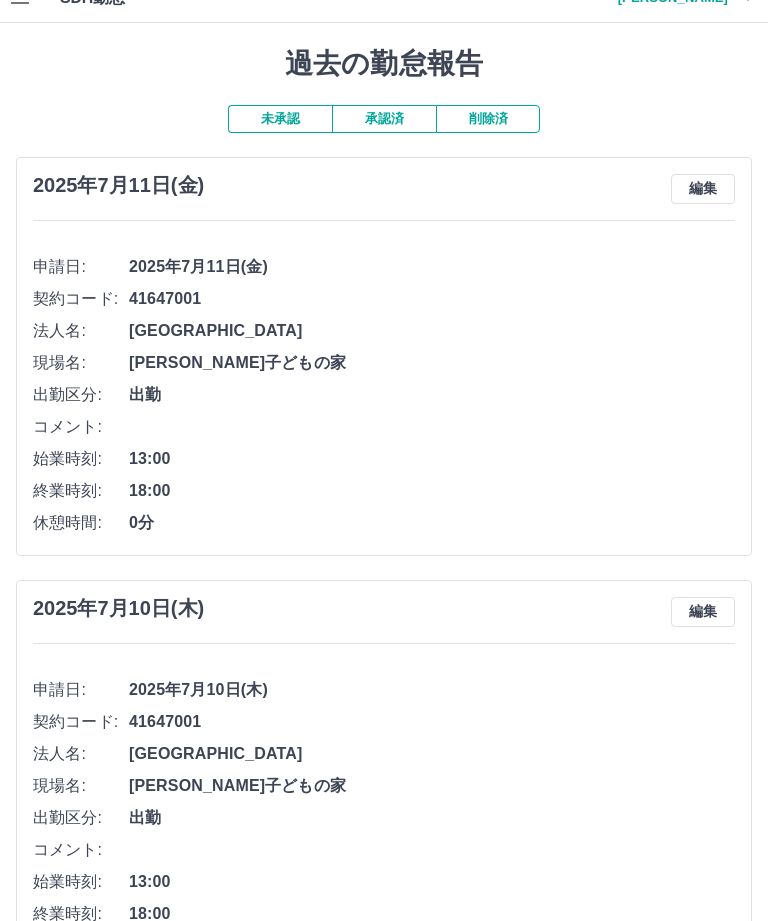scroll, scrollTop: 0, scrollLeft: 0, axis: both 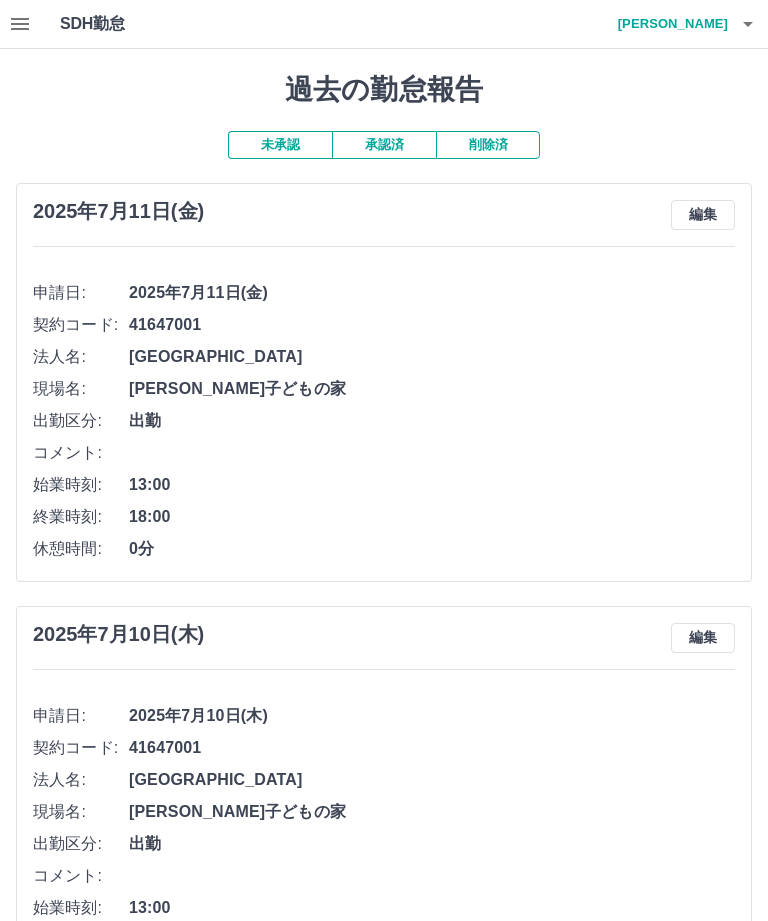 click on "笠井　智子" at bounding box center (668, 24) 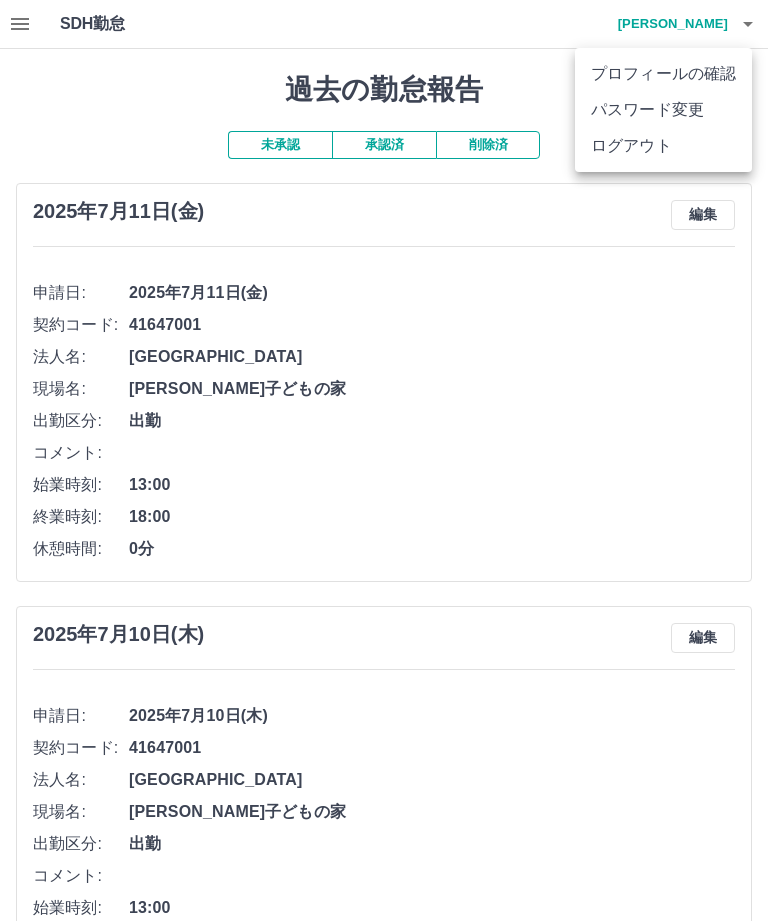 click on "ログアウト" at bounding box center (663, 146) 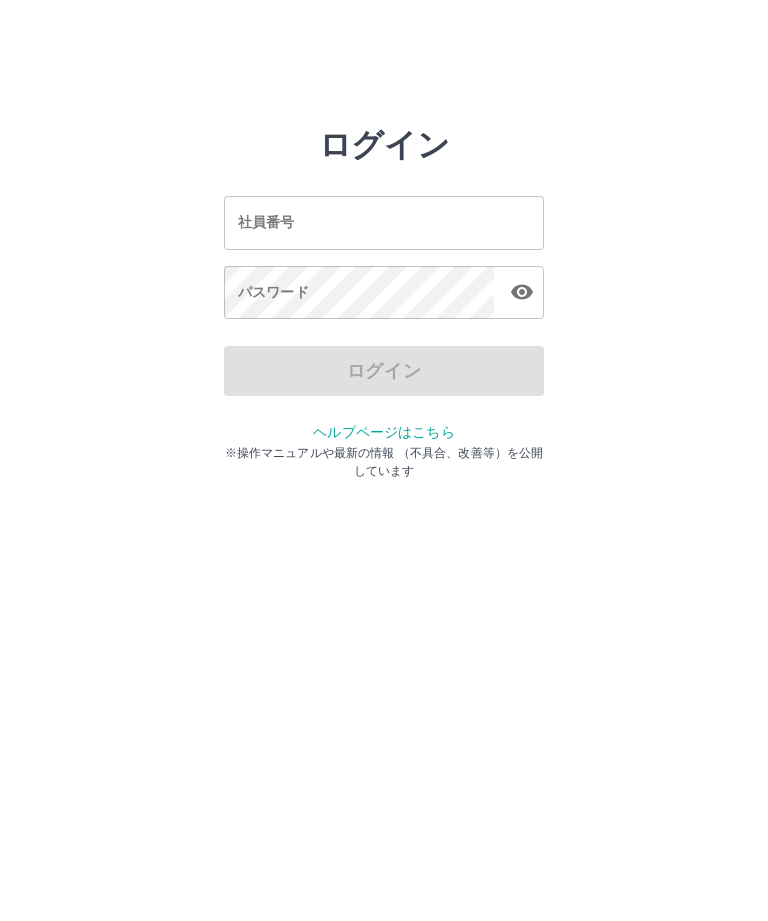 scroll, scrollTop: 0, scrollLeft: 0, axis: both 